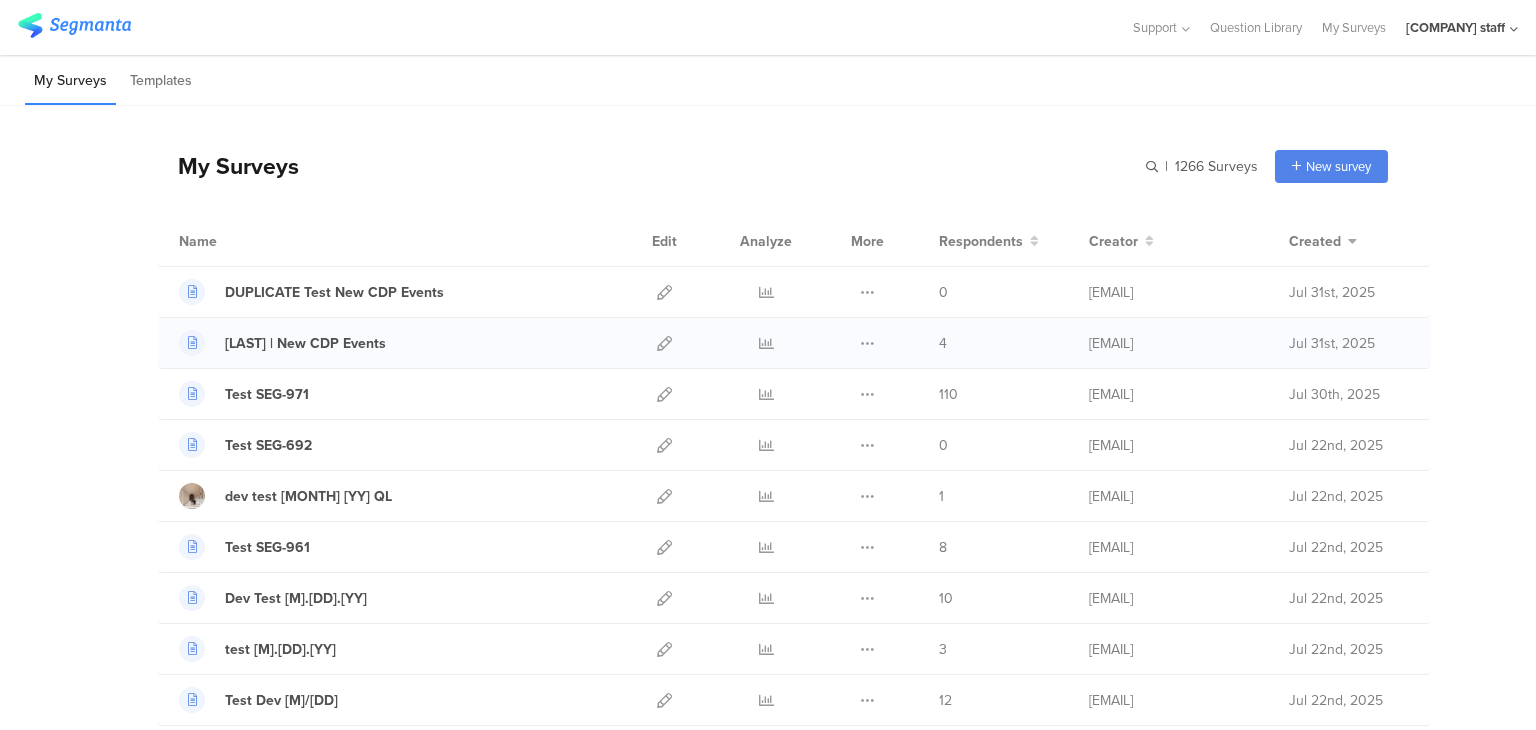 scroll, scrollTop: 0, scrollLeft: 0, axis: both 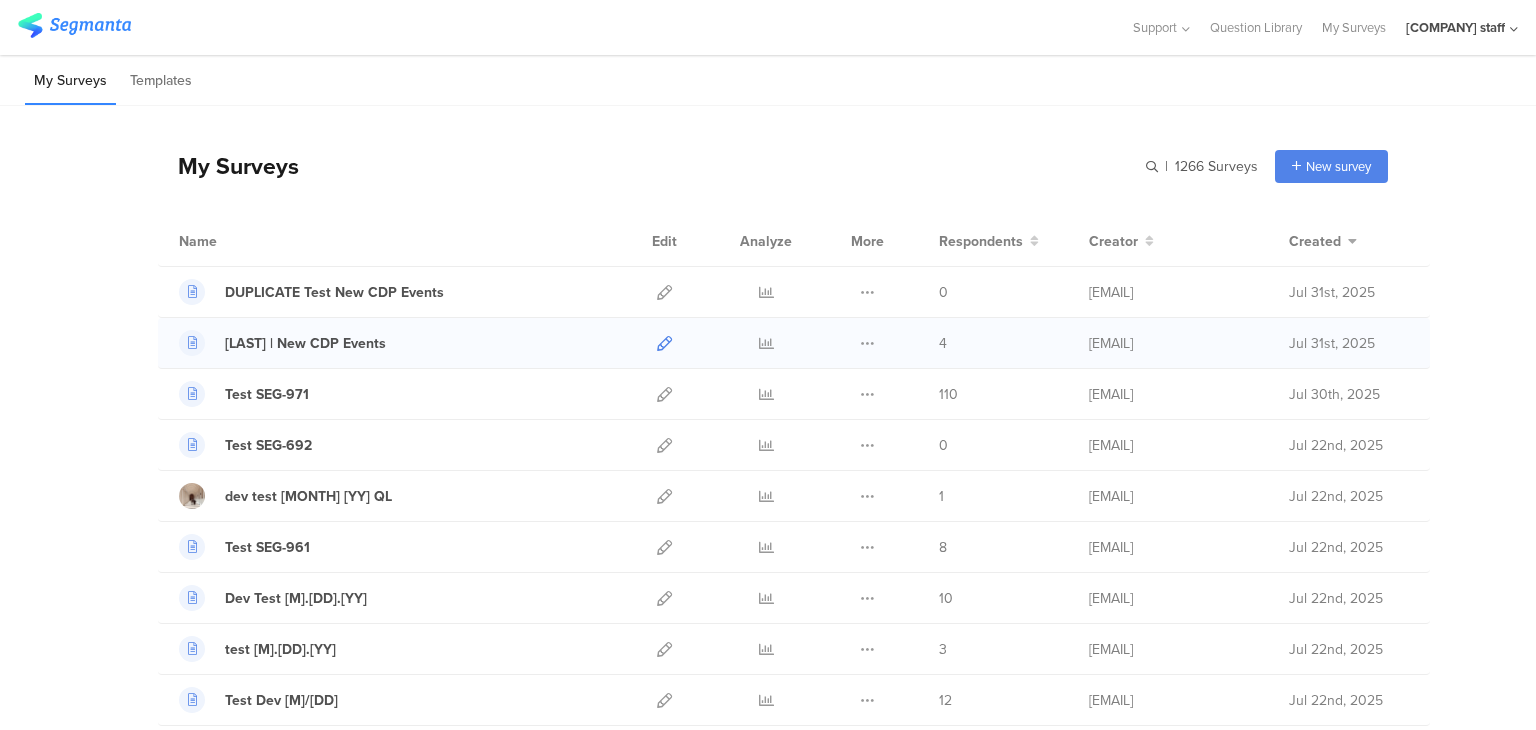 click at bounding box center [664, 343] 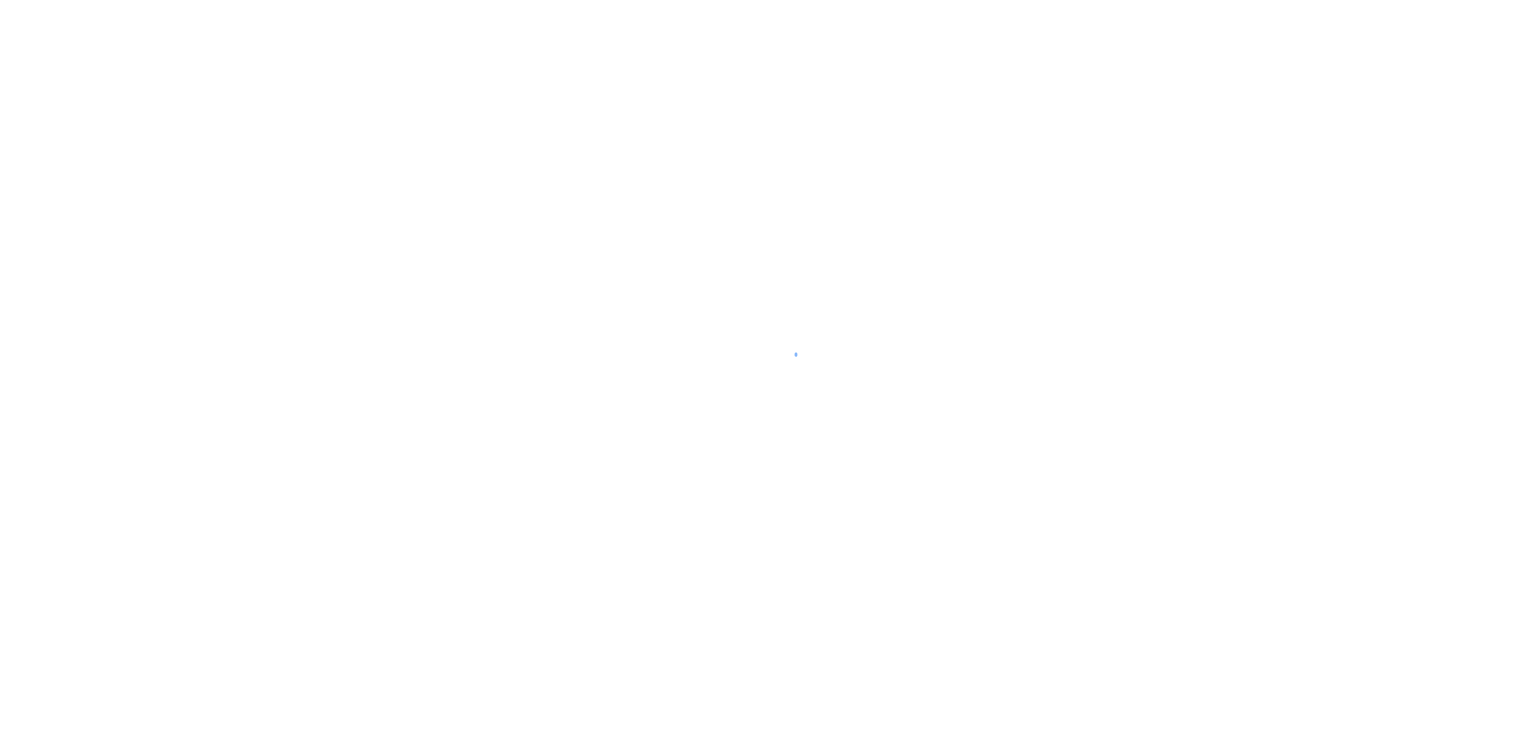 scroll, scrollTop: 0, scrollLeft: 0, axis: both 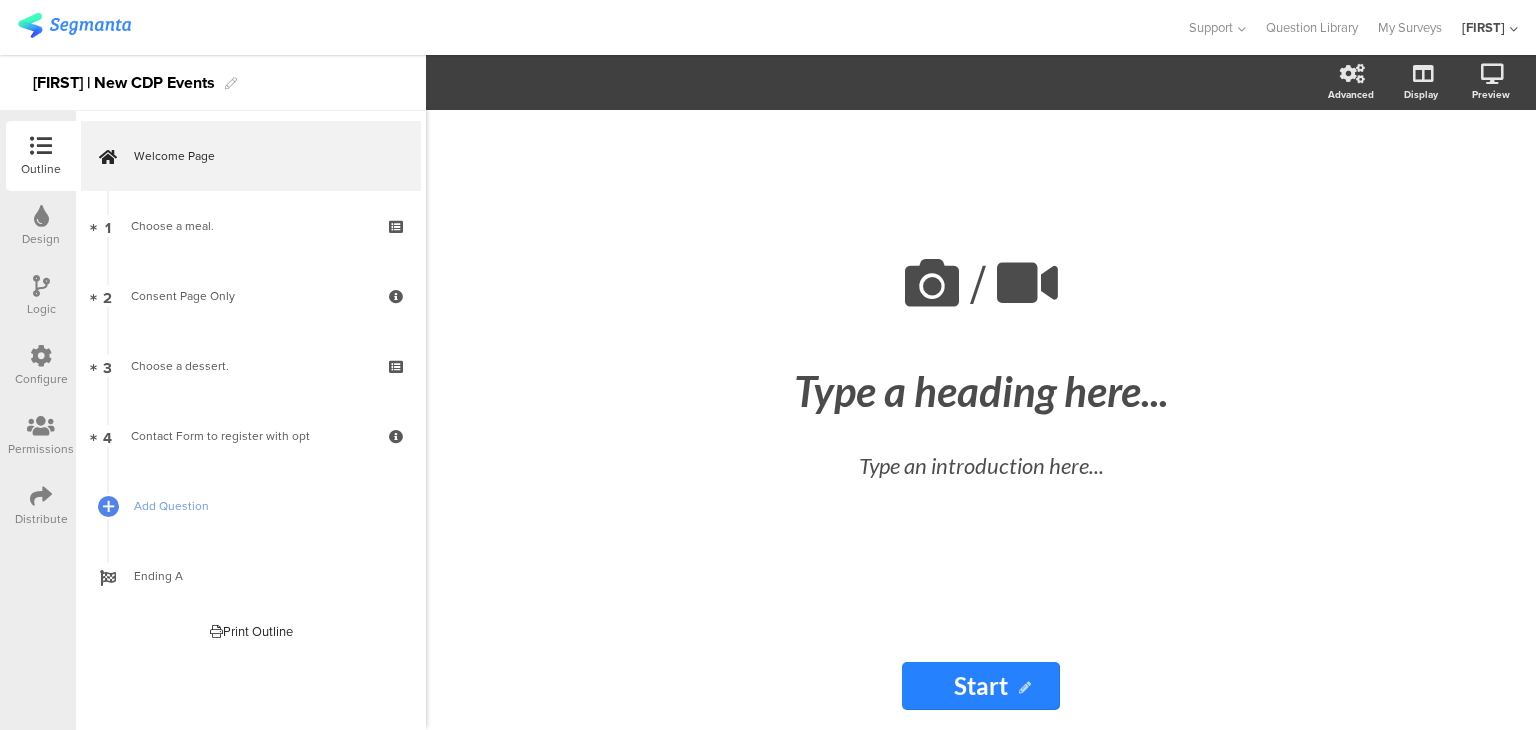 click on "Choose a meal.
Chicken and Rice
Fish and Chips
Page 2
Contact Form
Consent Page Only
Page 3
Multiple Choice
Choose a dessert.
Oreo Cheesecake
NY Cheesecake" at bounding box center (251, 631) 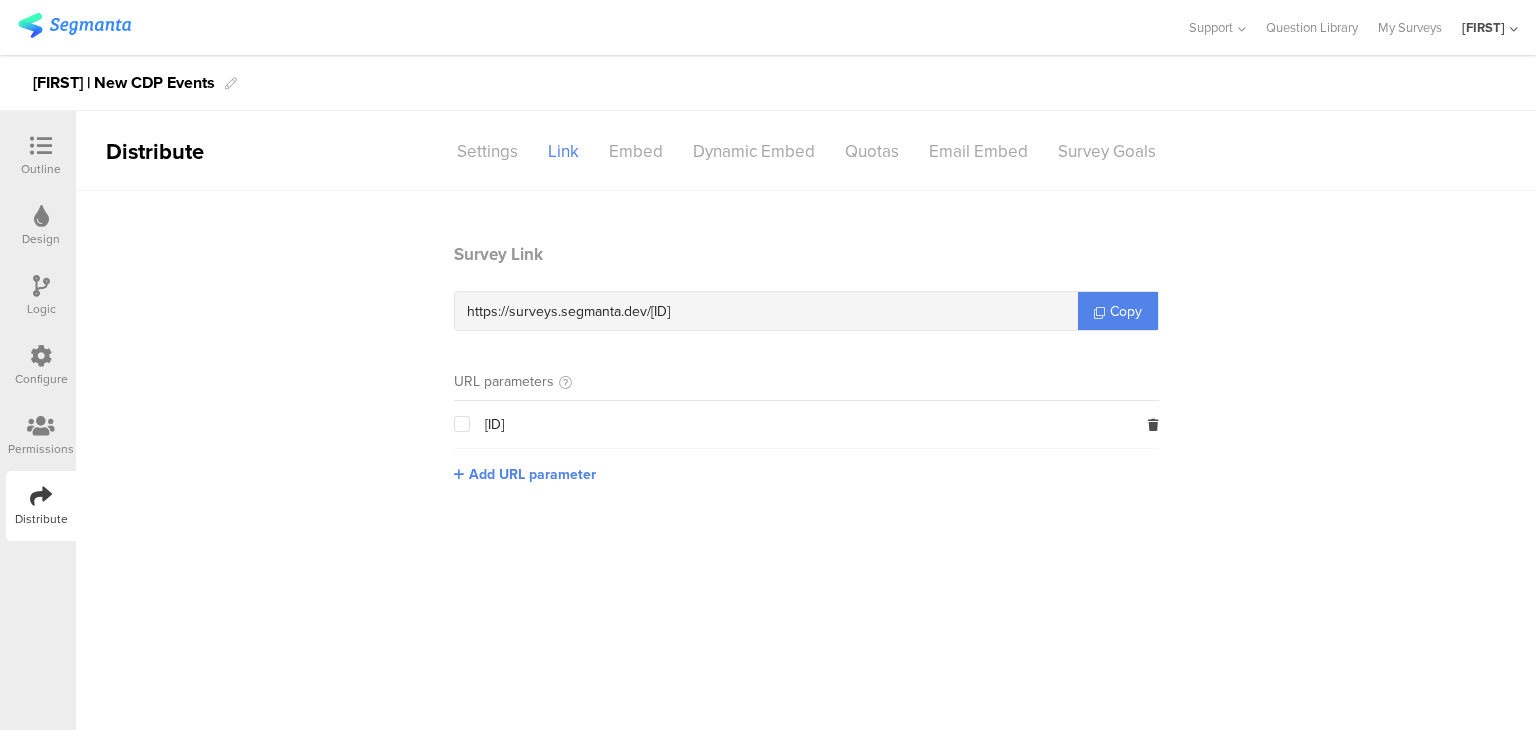 click on "Configure" at bounding box center (41, 366) 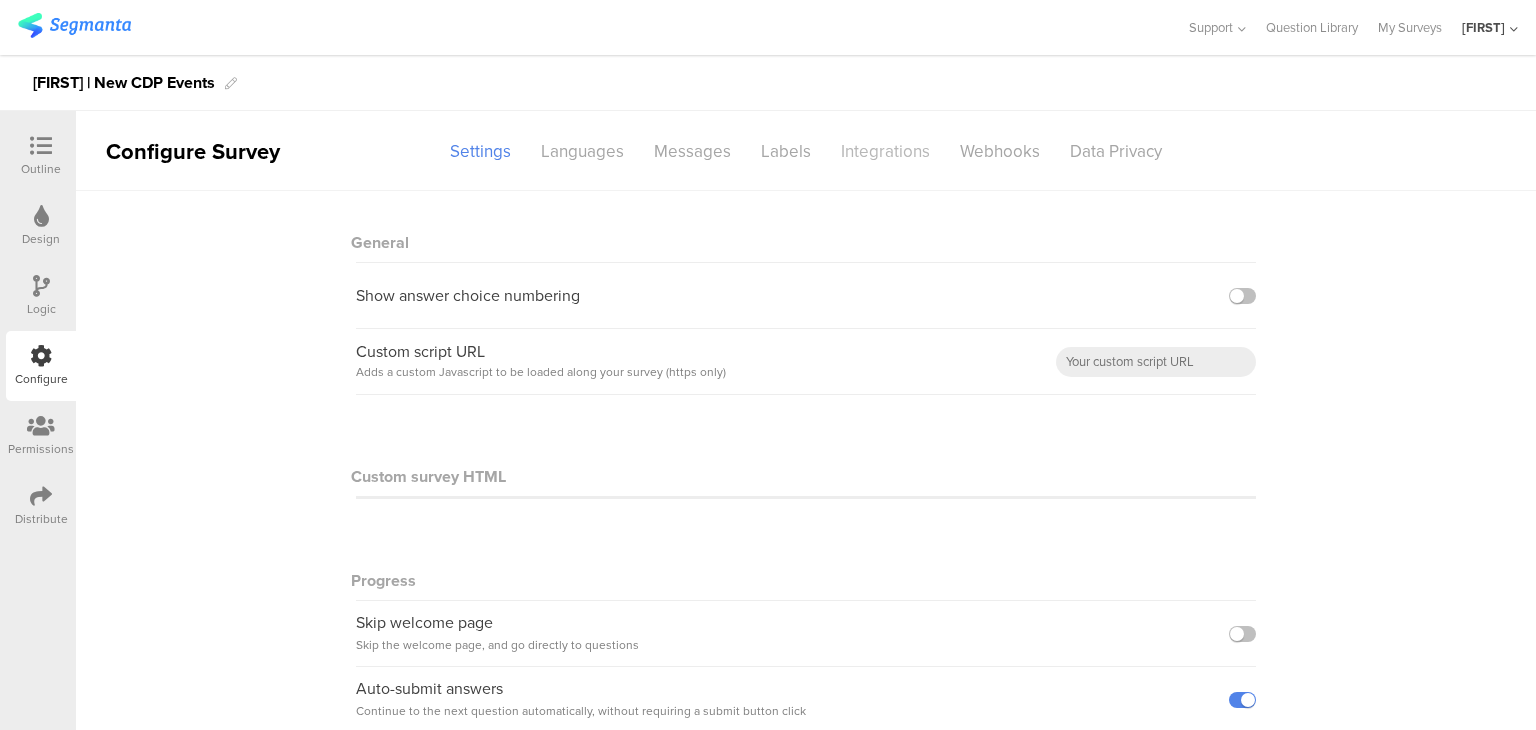 click on "Integrations" at bounding box center [885, 151] 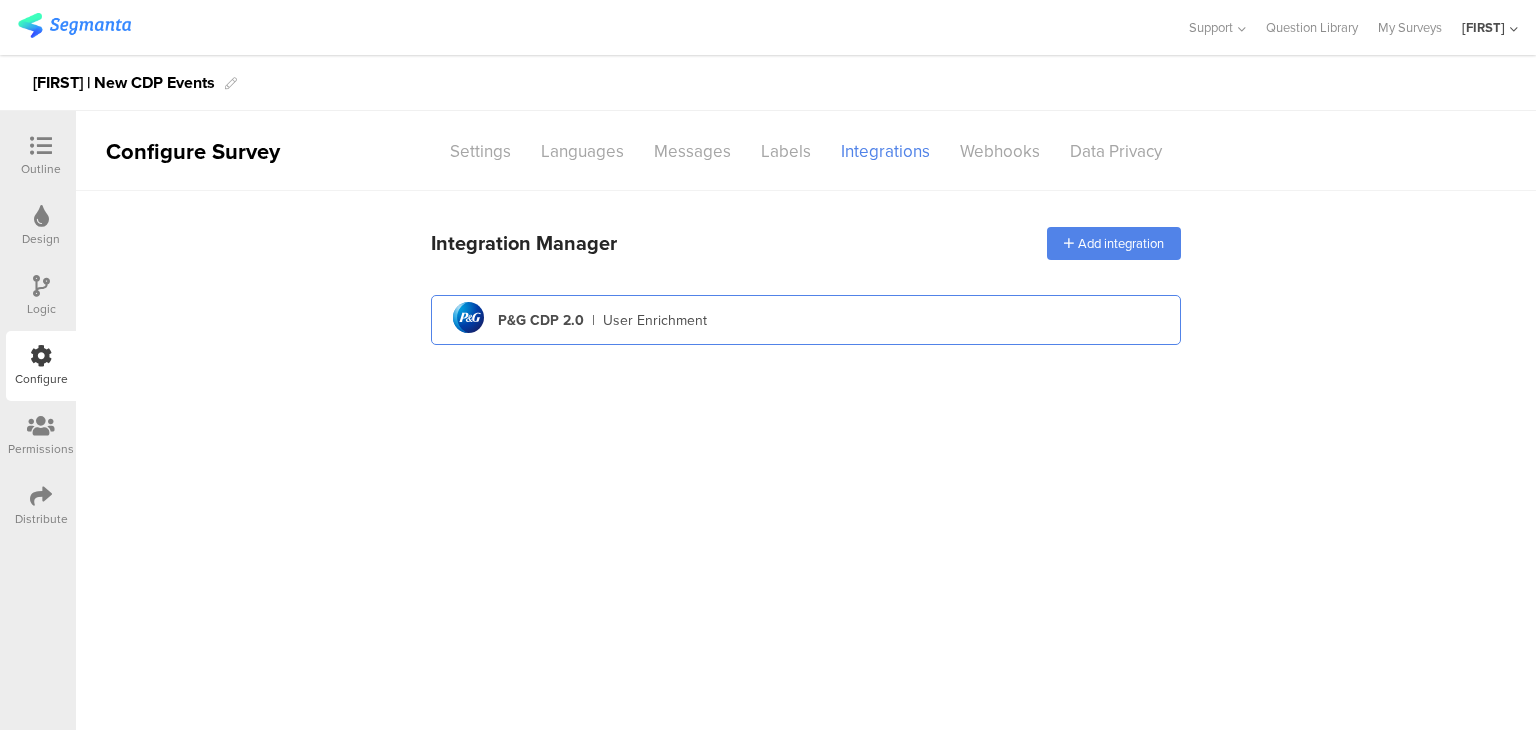click on "pg logo                                                                         P&G CDP 2.0   |   User Enrichment" at bounding box center (806, 320) 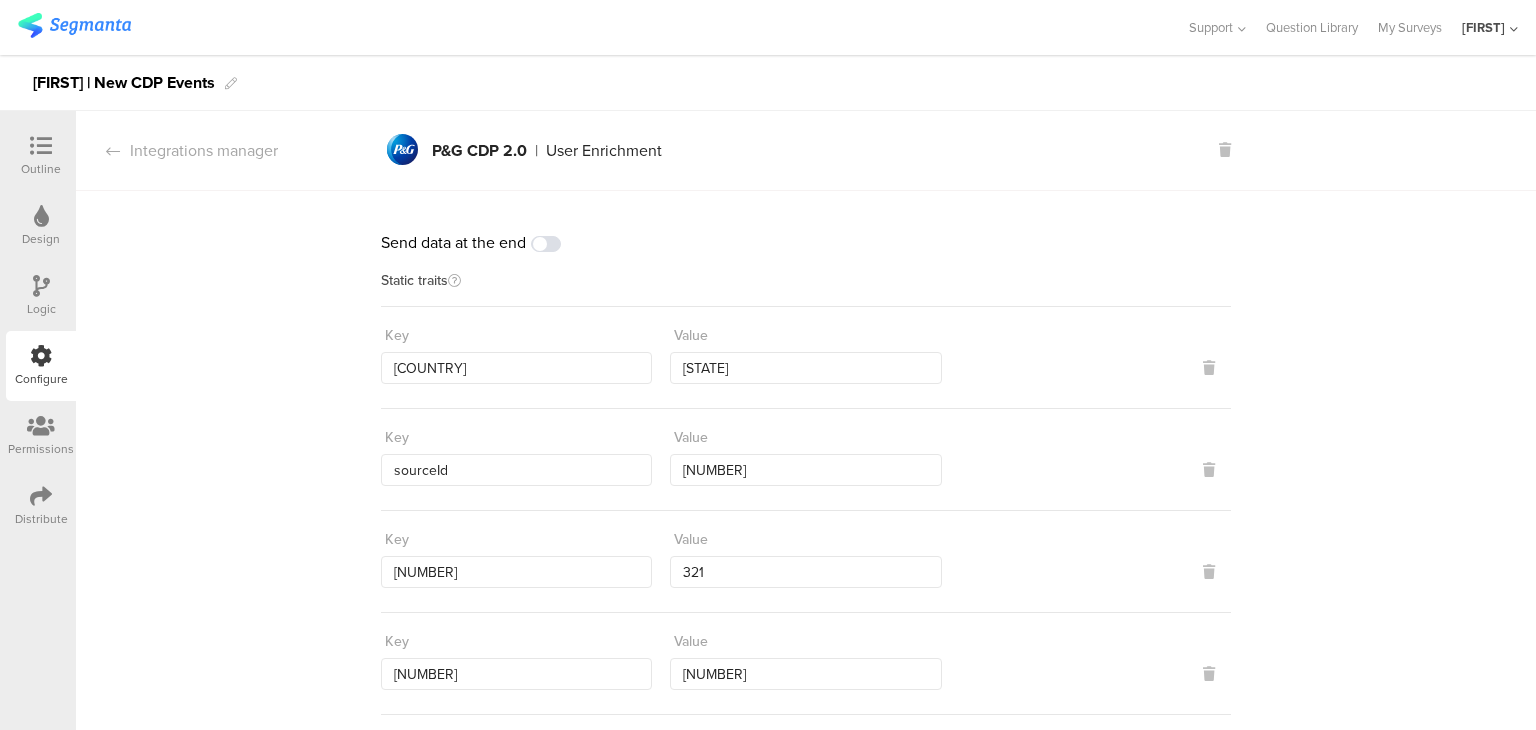 click at bounding box center (546, 244) 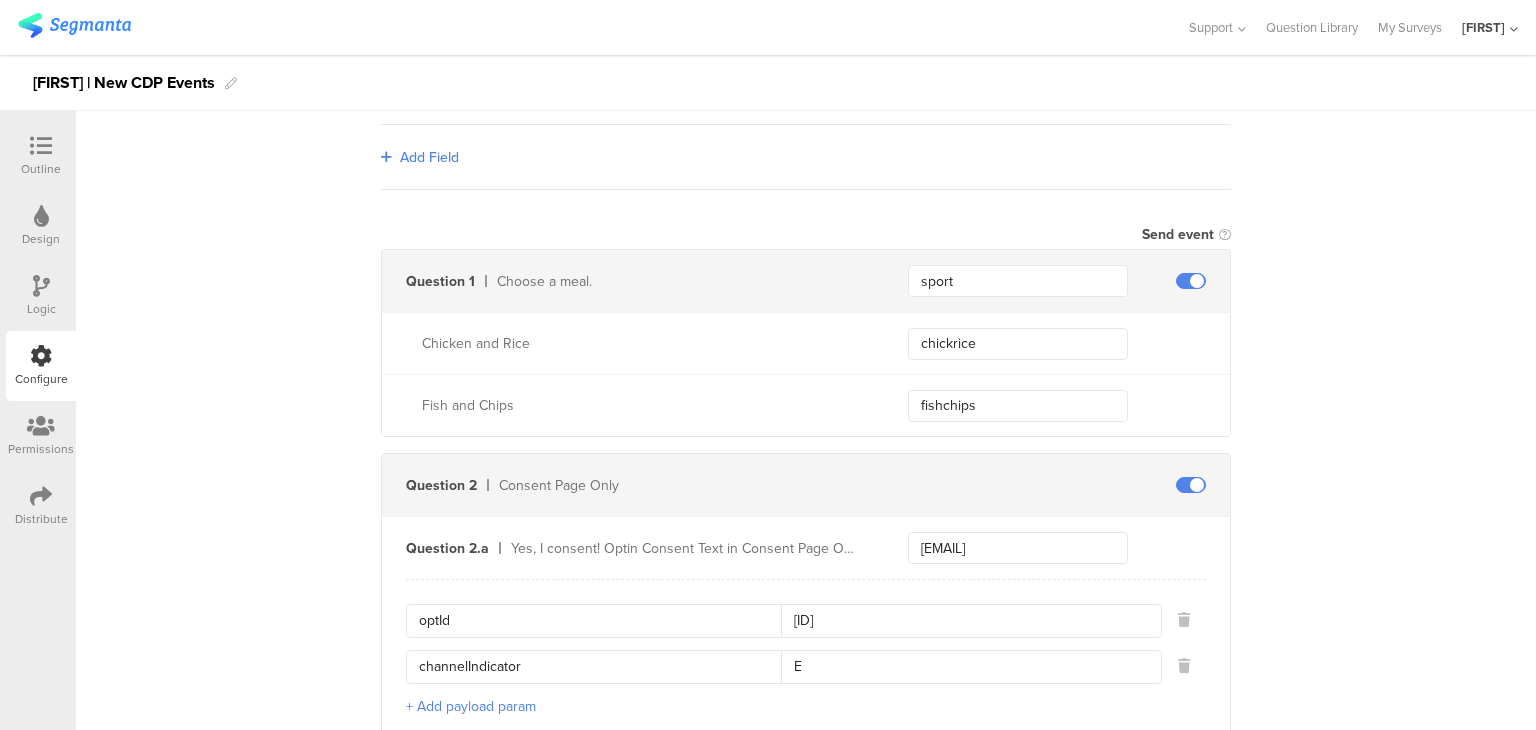 scroll, scrollTop: 562, scrollLeft: 0, axis: vertical 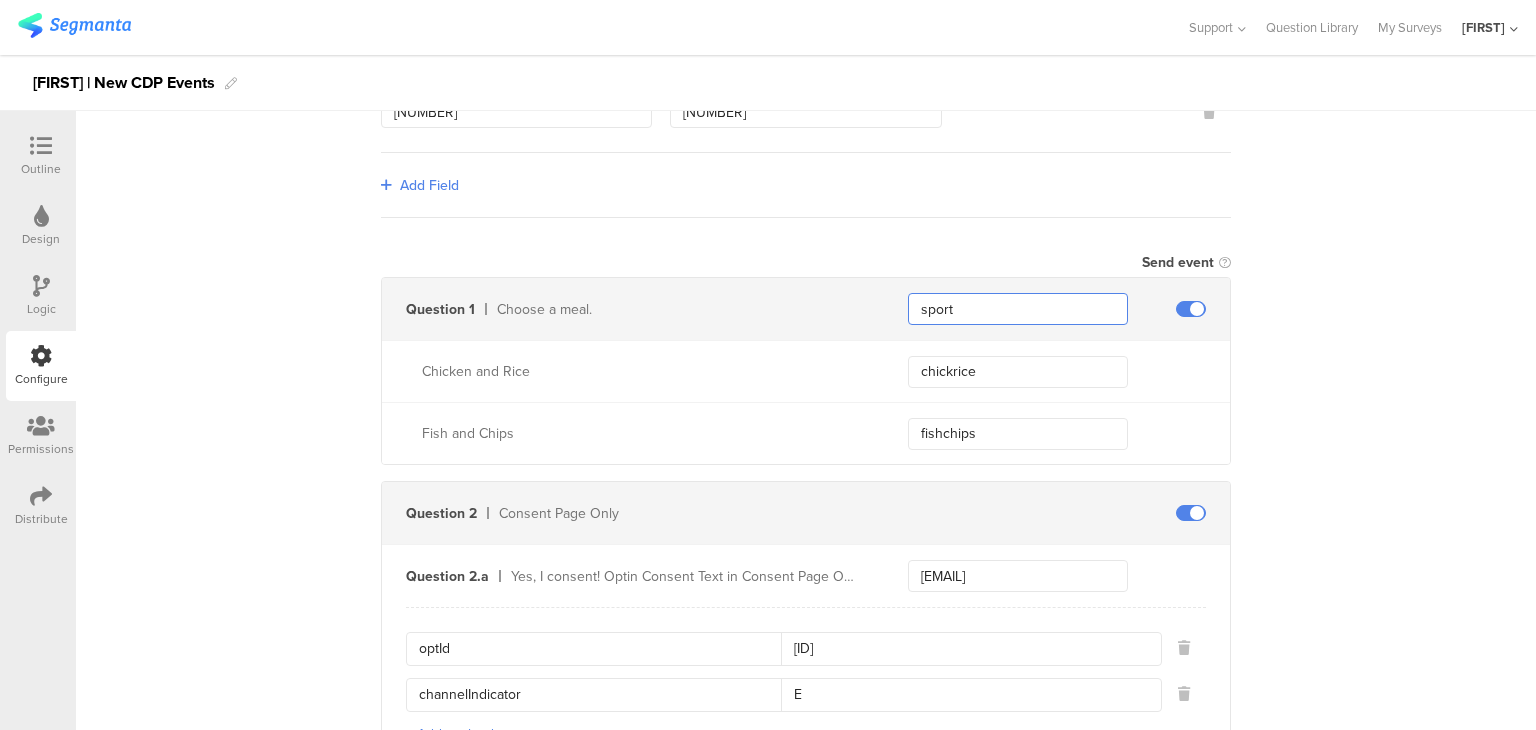 drag, startPoint x: 960, startPoint y: 301, endPoint x: 798, endPoint y: 304, distance: 162.02777 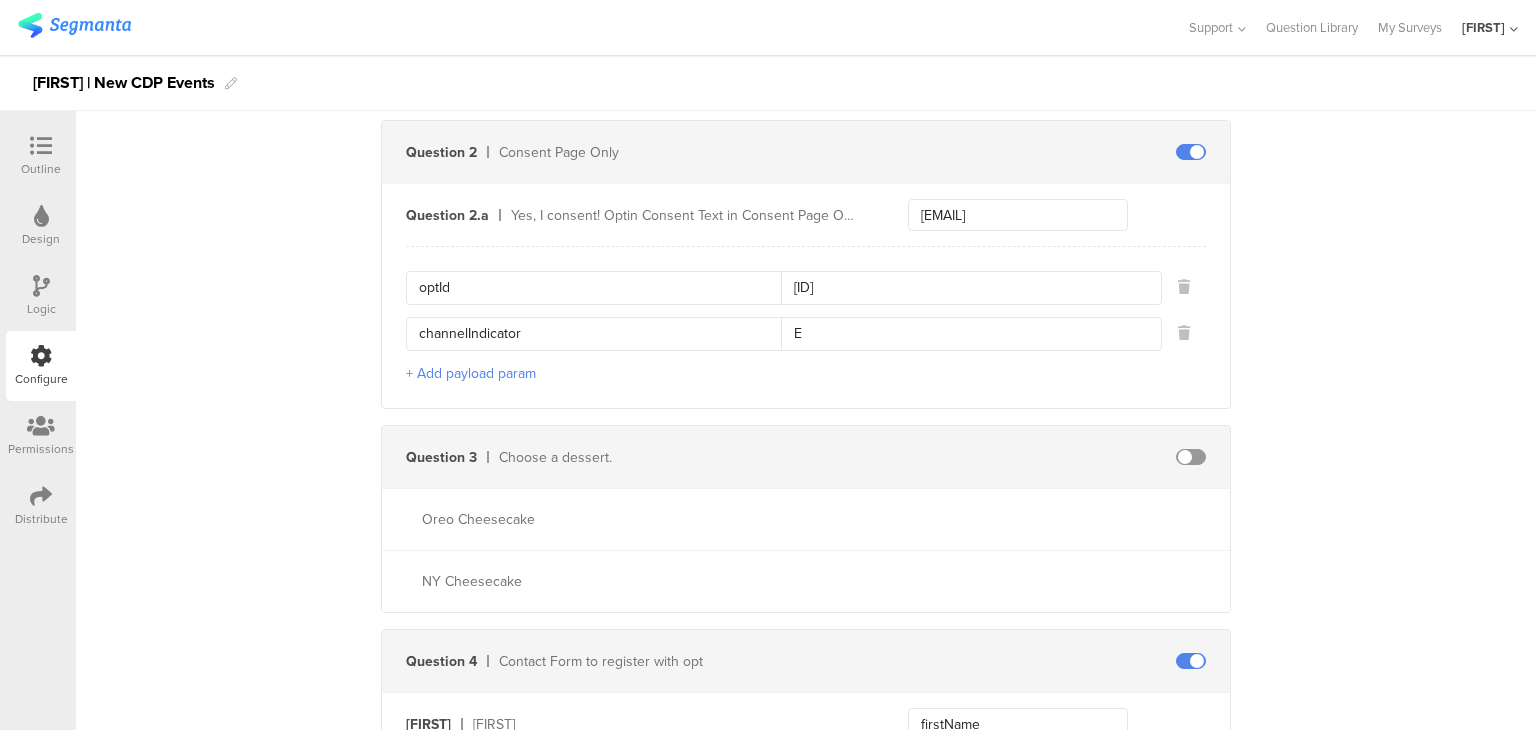 scroll, scrollTop: 917, scrollLeft: 0, axis: vertical 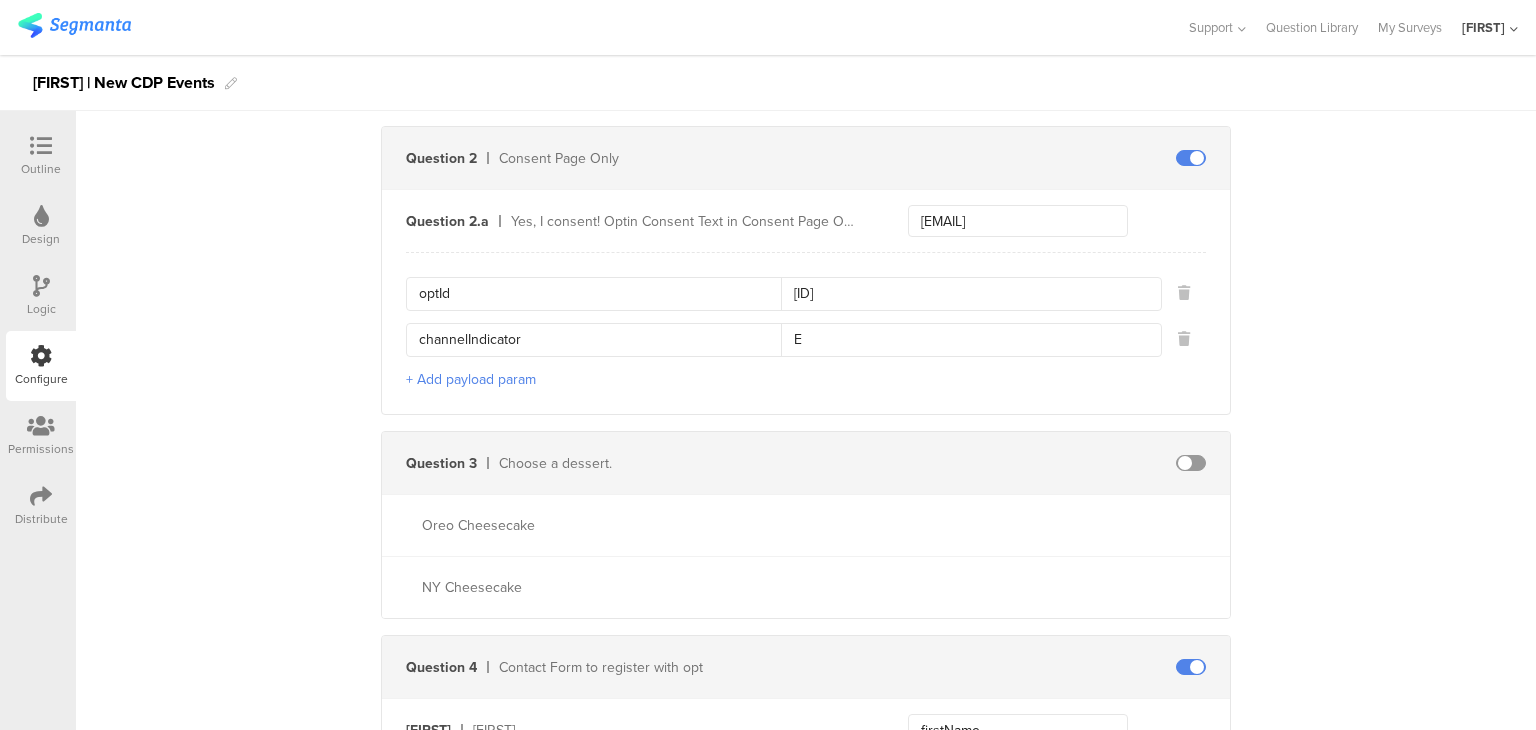 type on "meal" 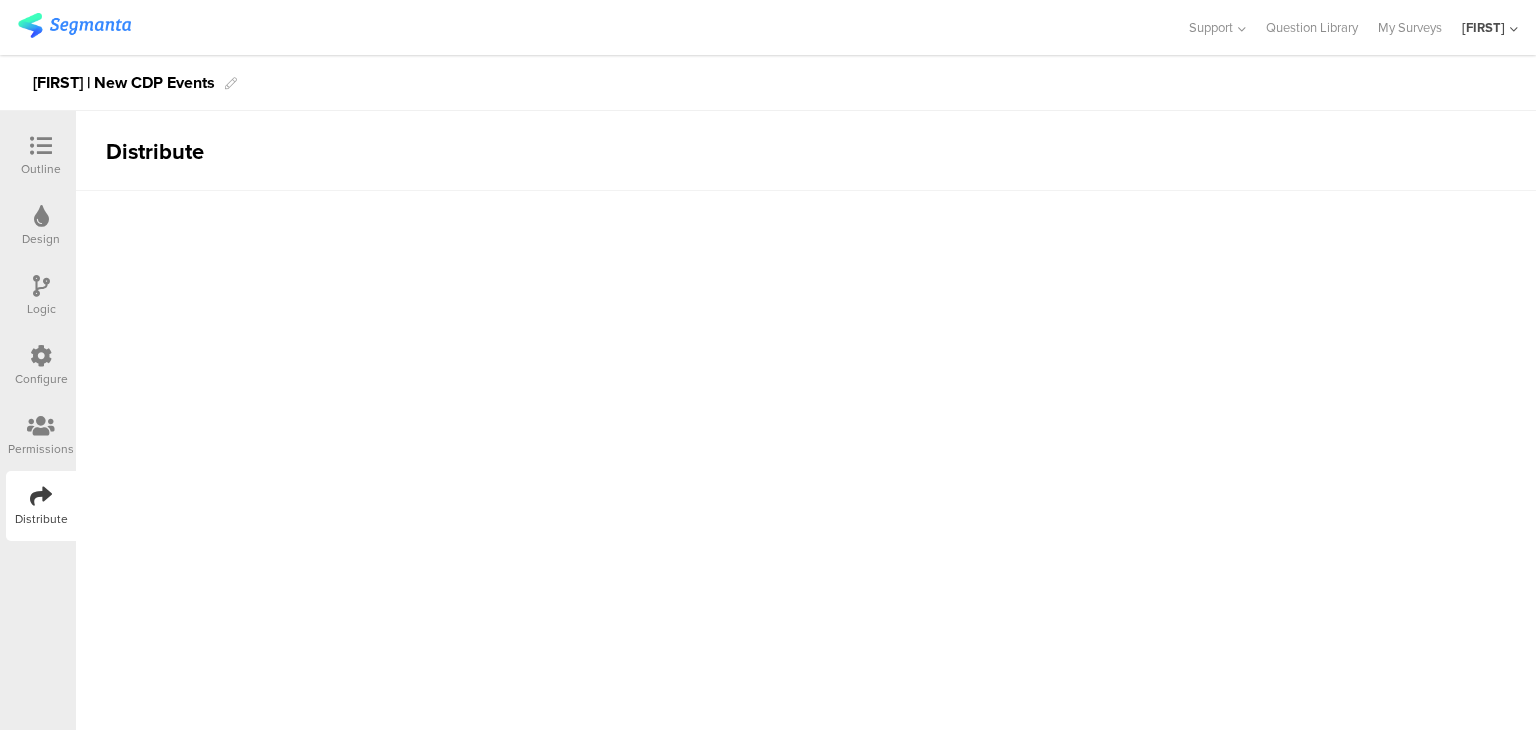 scroll, scrollTop: 0, scrollLeft: 0, axis: both 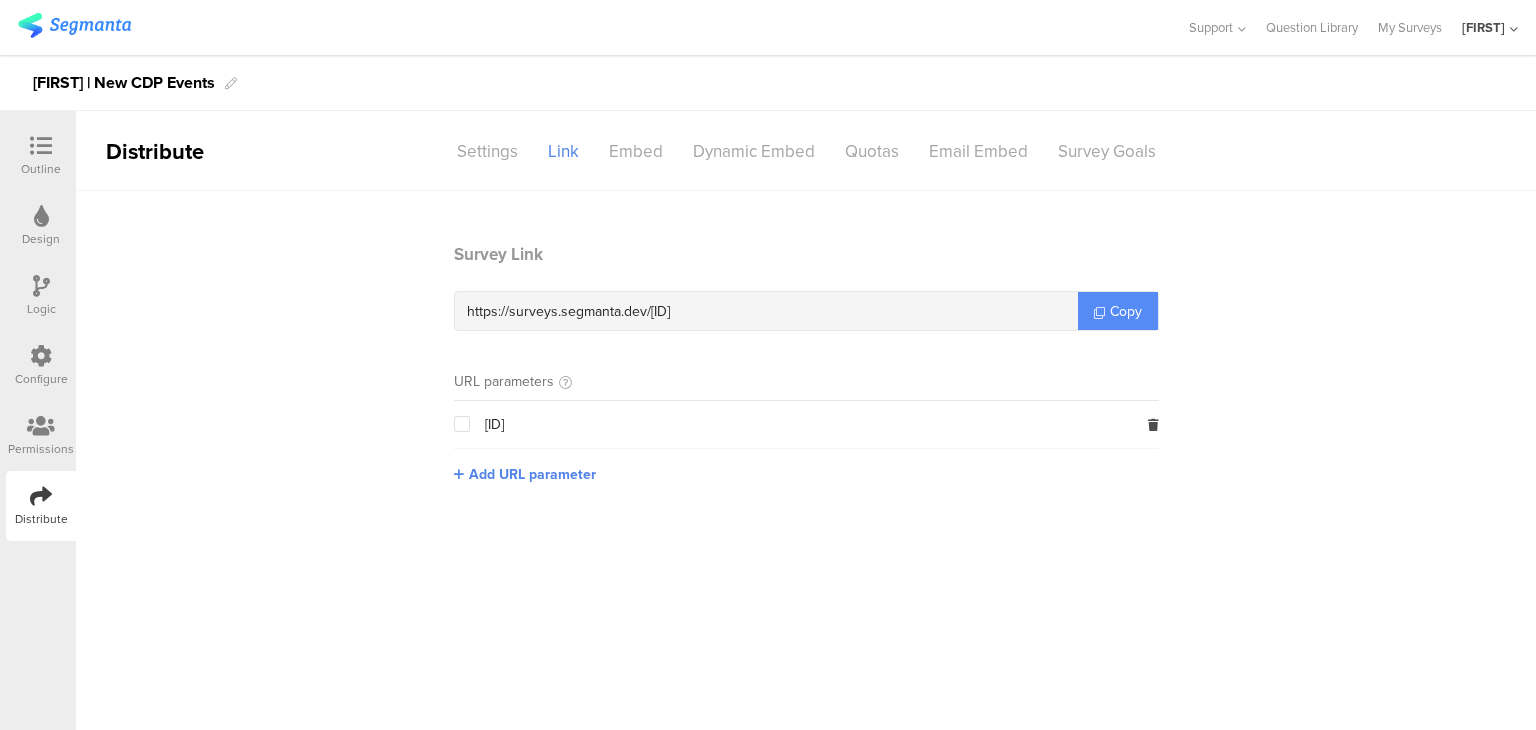 click on "Copy" at bounding box center (1118, 311) 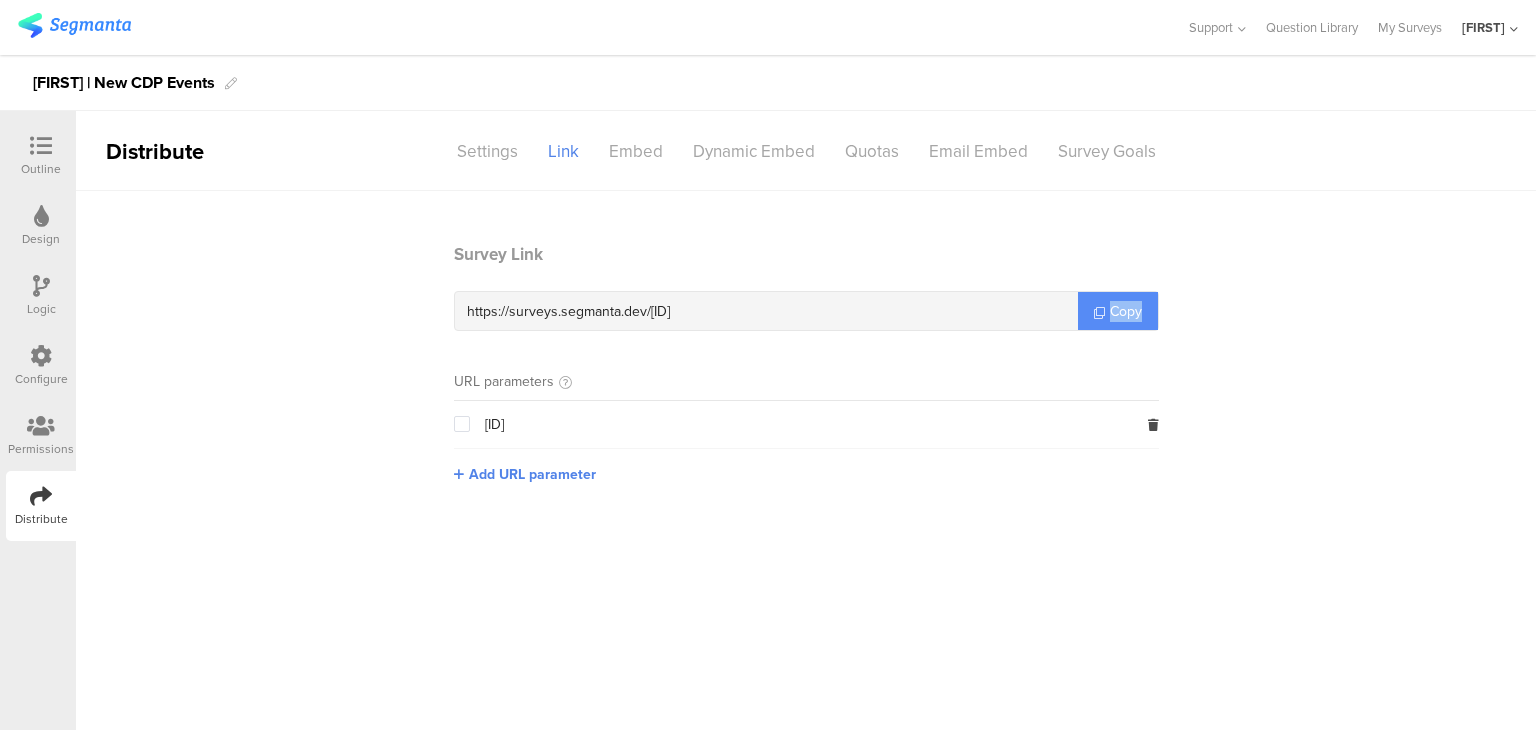 click on "Copy" at bounding box center [1118, 311] 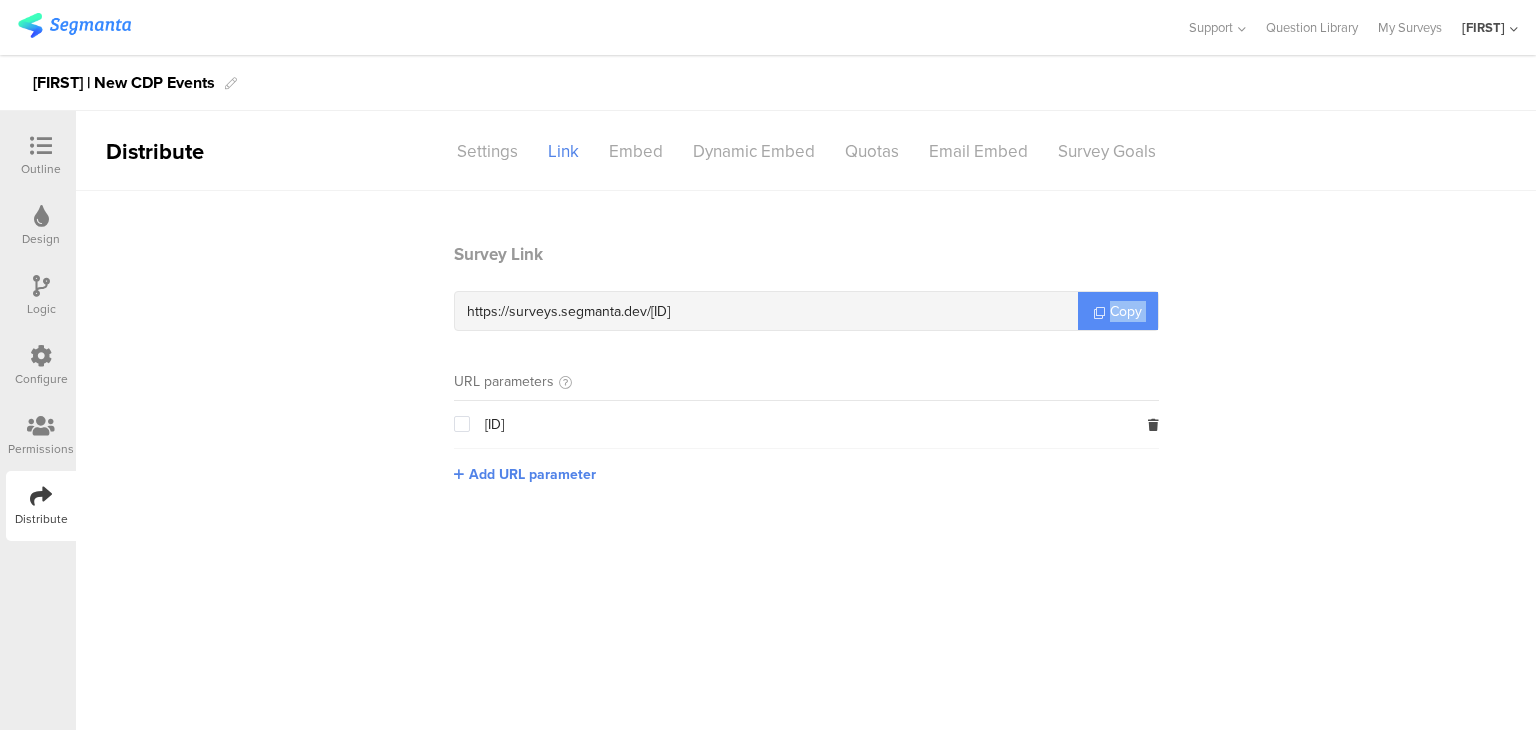 click on "Copy" at bounding box center [1118, 311] 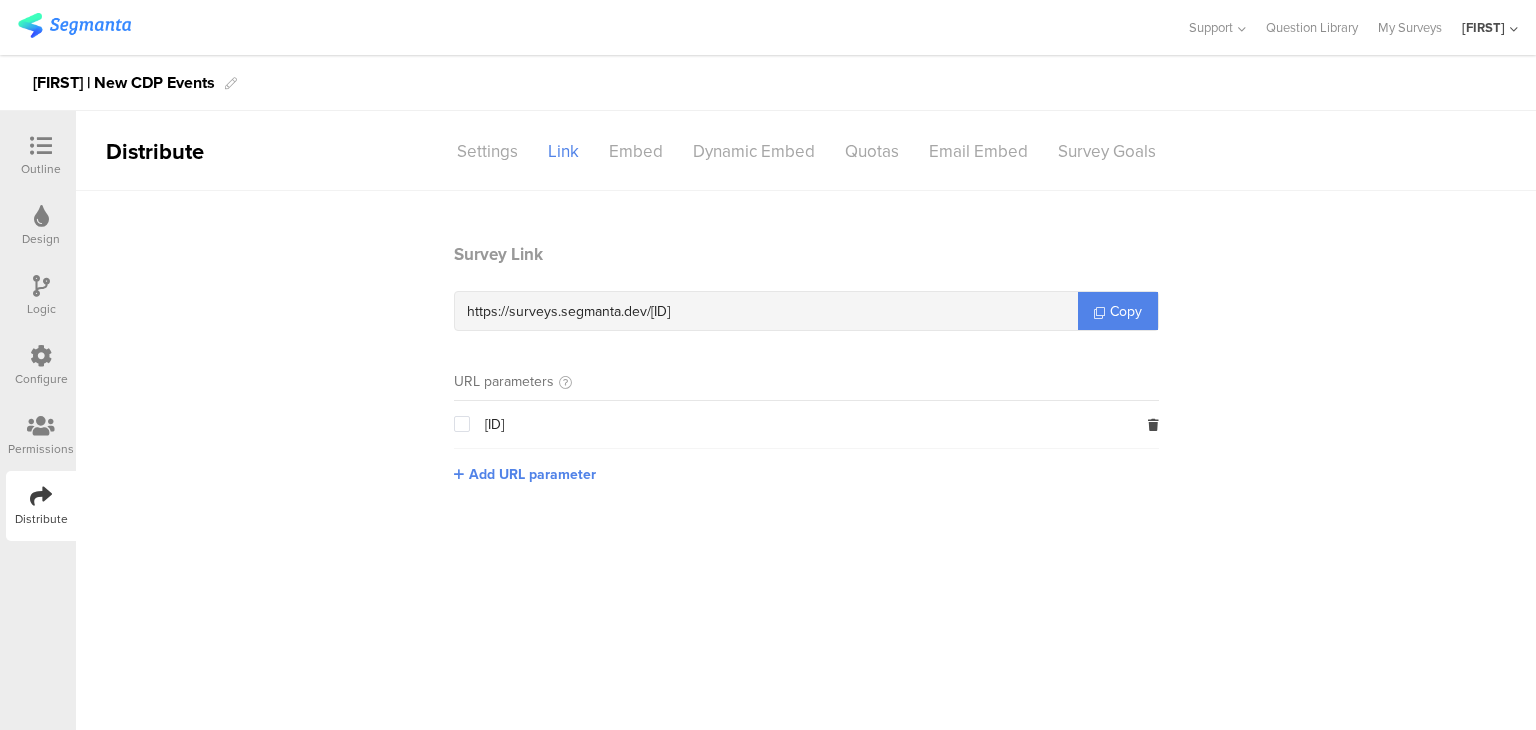 click on "Outline" at bounding box center (41, 169) 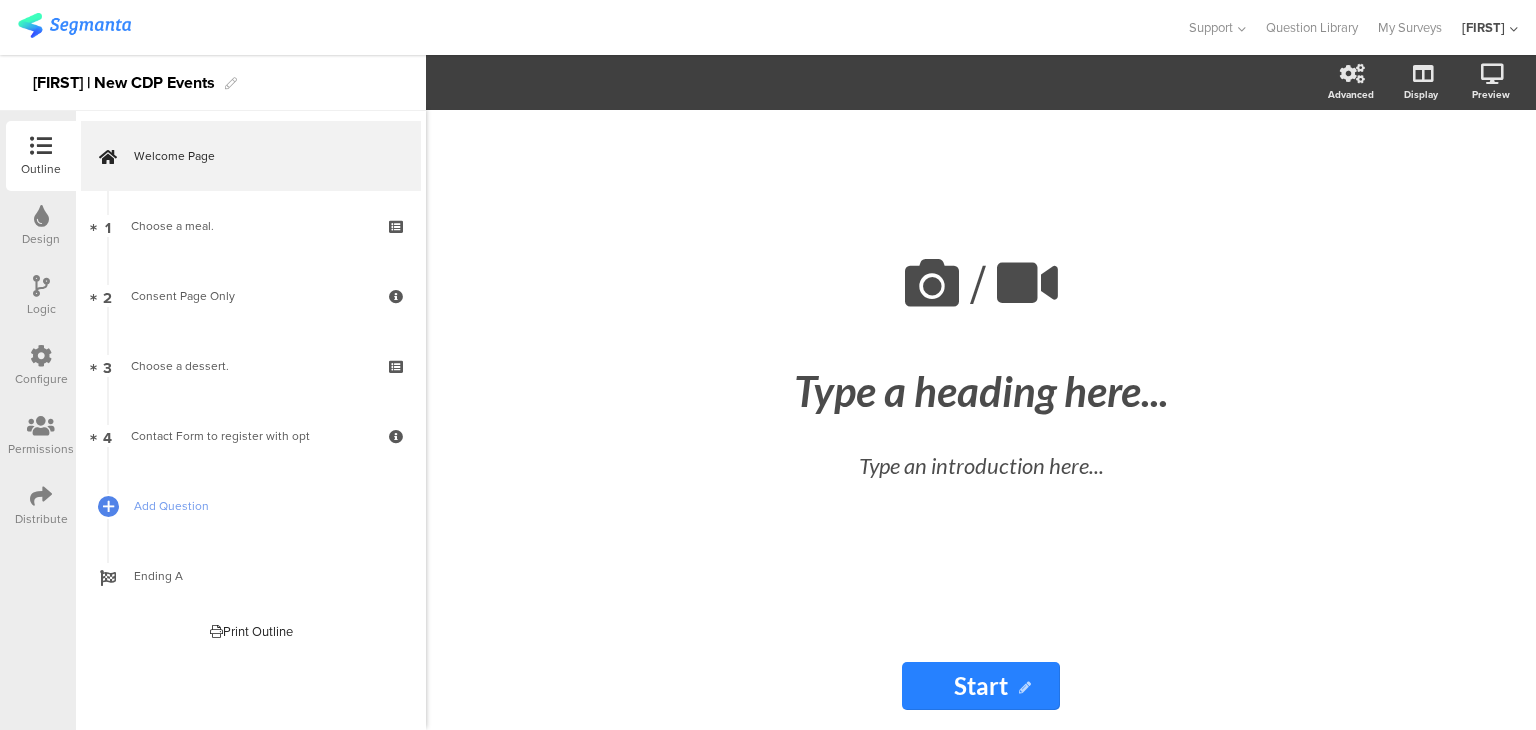 click on "Logic" at bounding box center [41, 309] 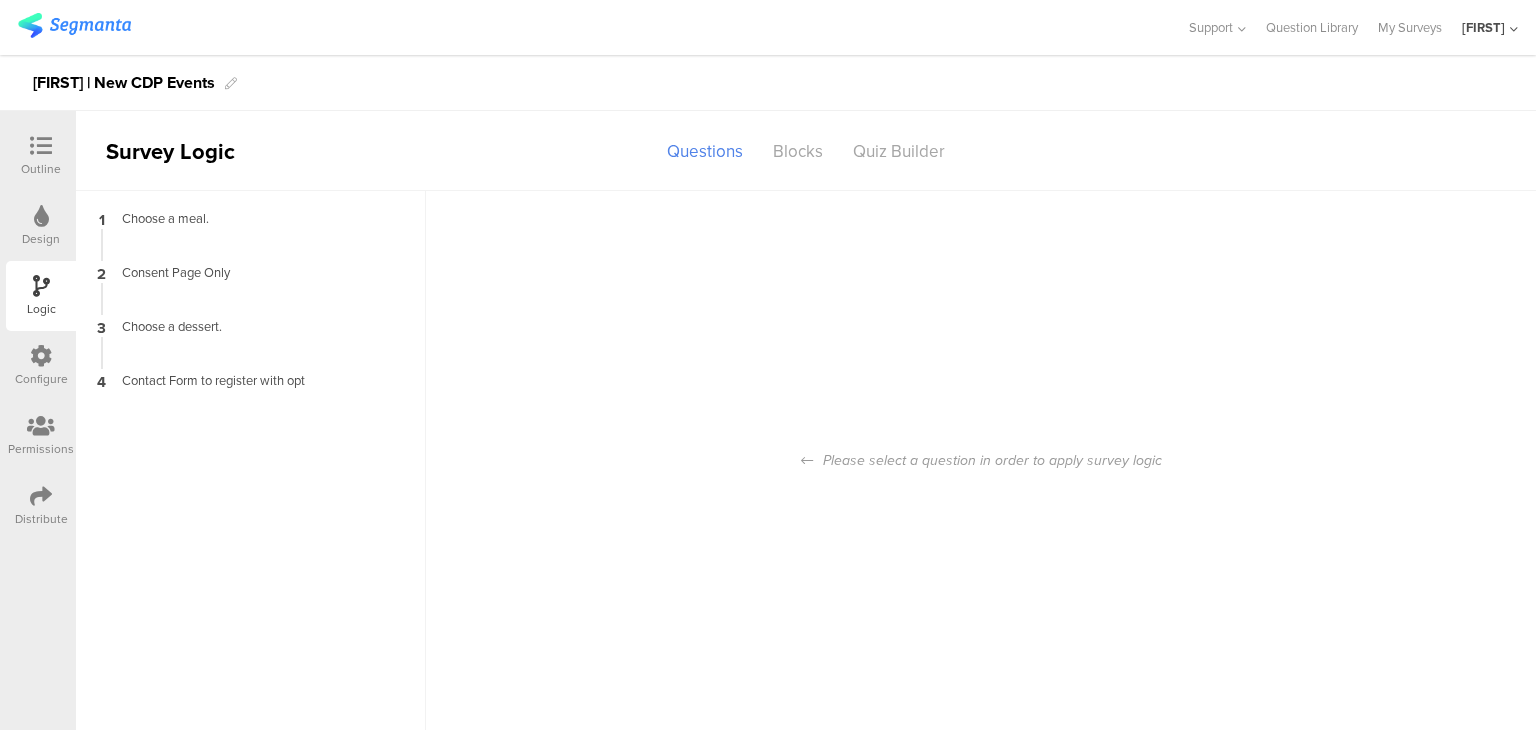 click at bounding box center [41, 146] 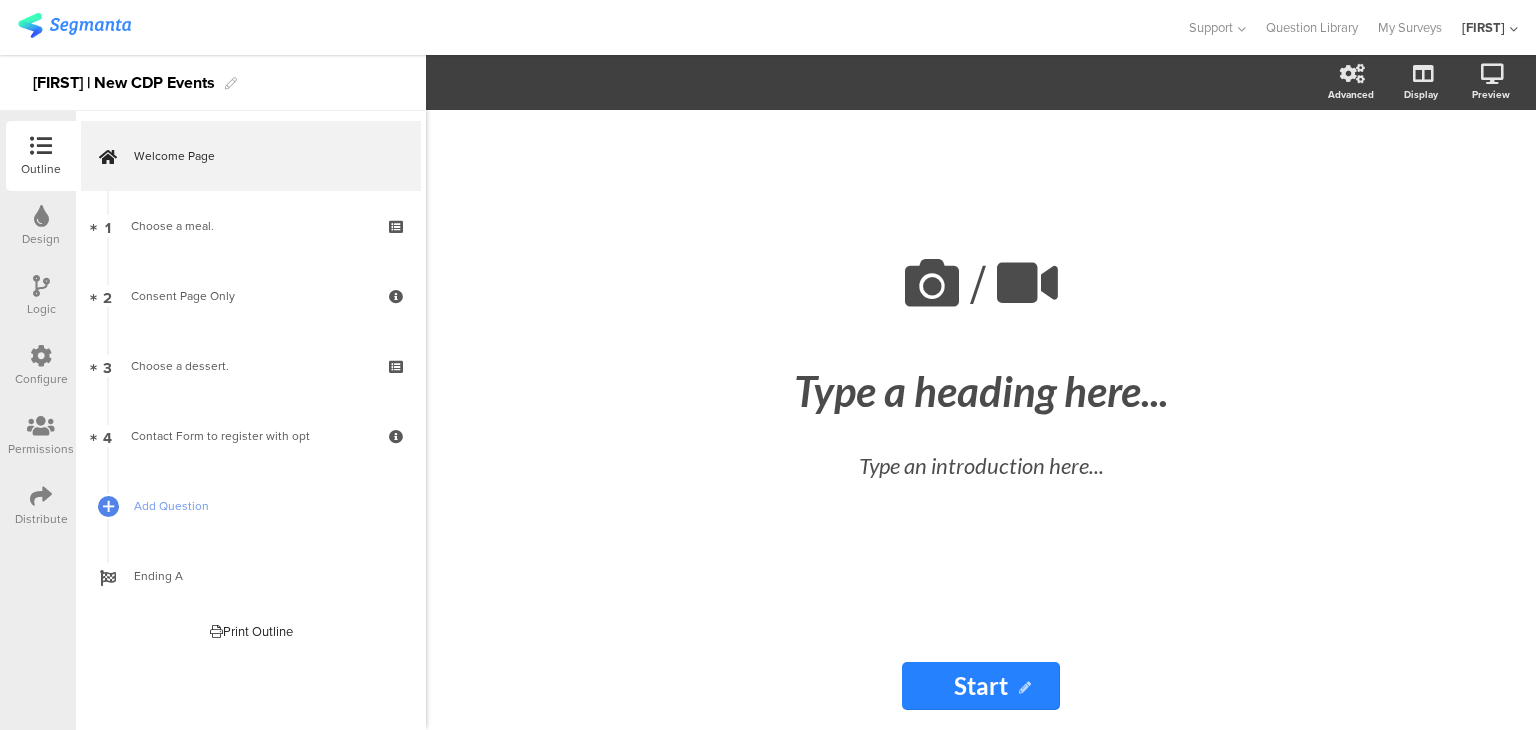 click at bounding box center (41, 286) 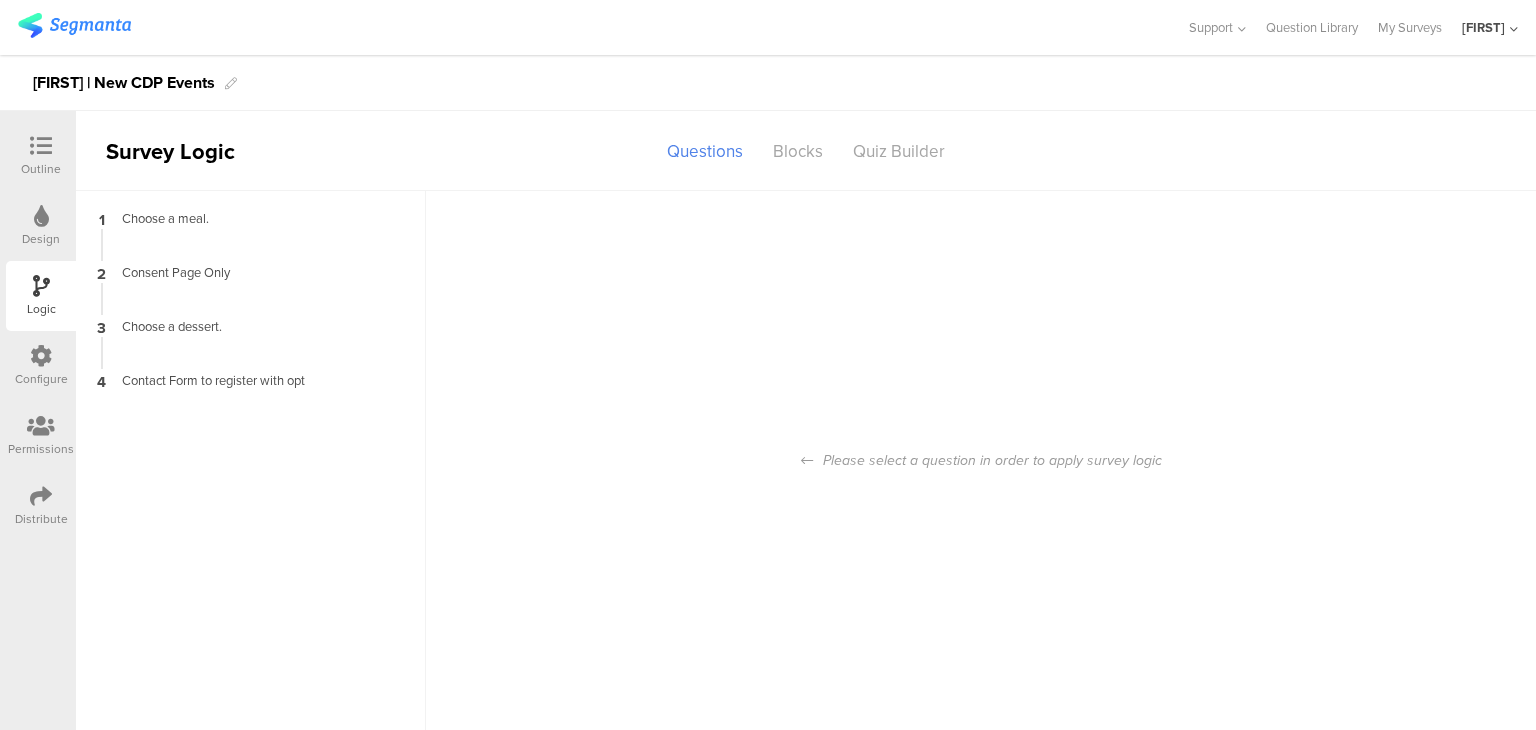 click on "Configure" at bounding box center (41, 366) 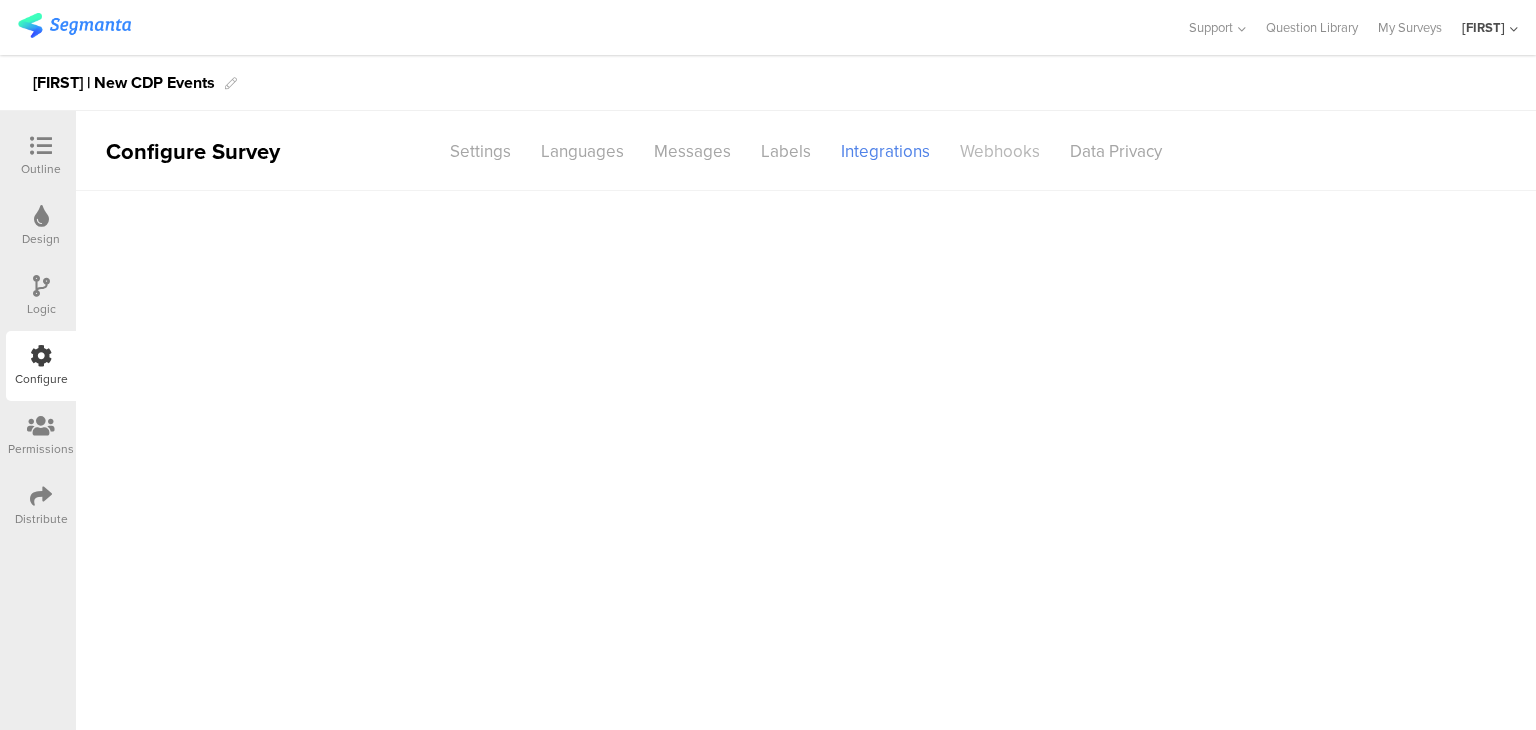 click on "Webhooks" at bounding box center [1000, 151] 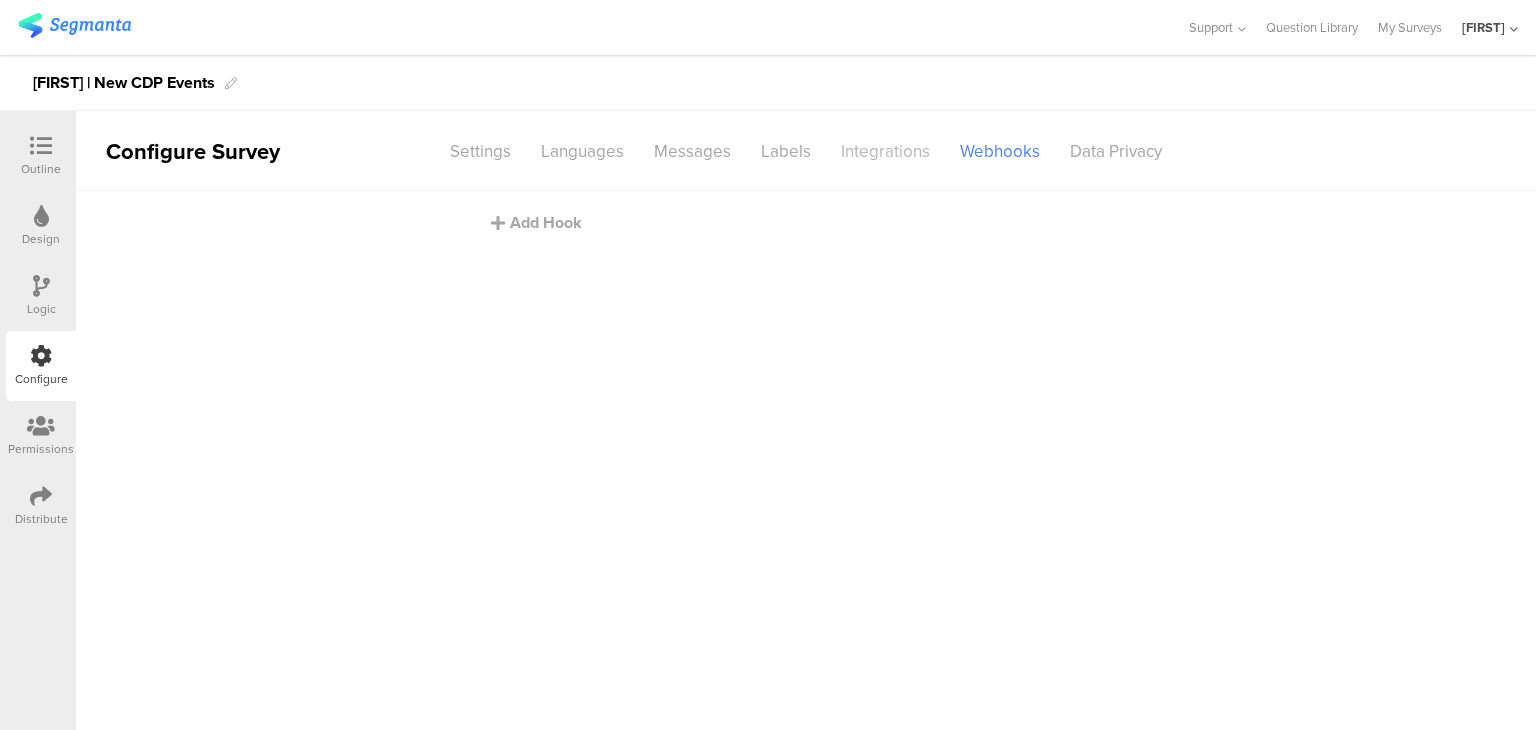 click on "Integrations" at bounding box center (885, 151) 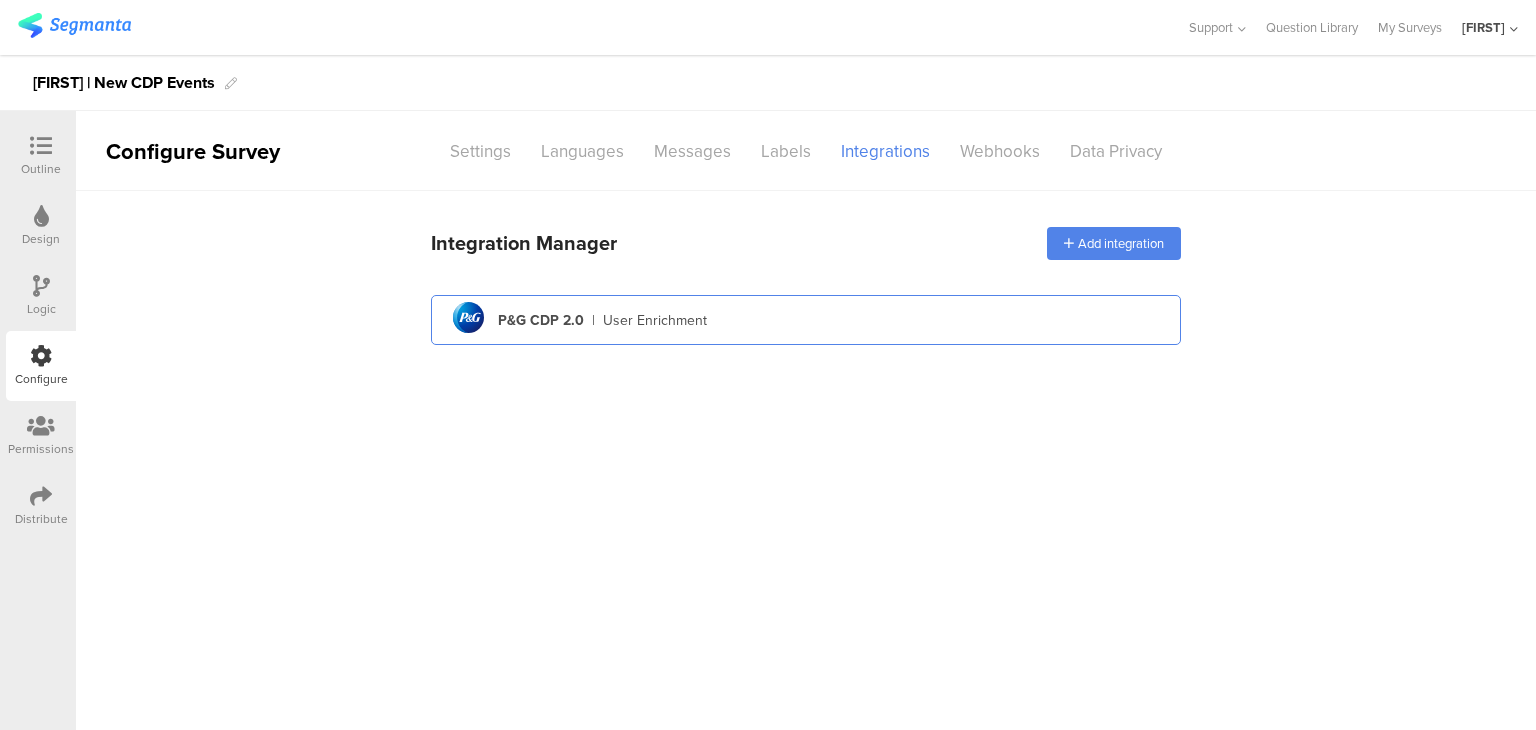 click on "pg logo                                                                         P&G CDP 2.0   |   User Enrichment" at bounding box center (806, 320) 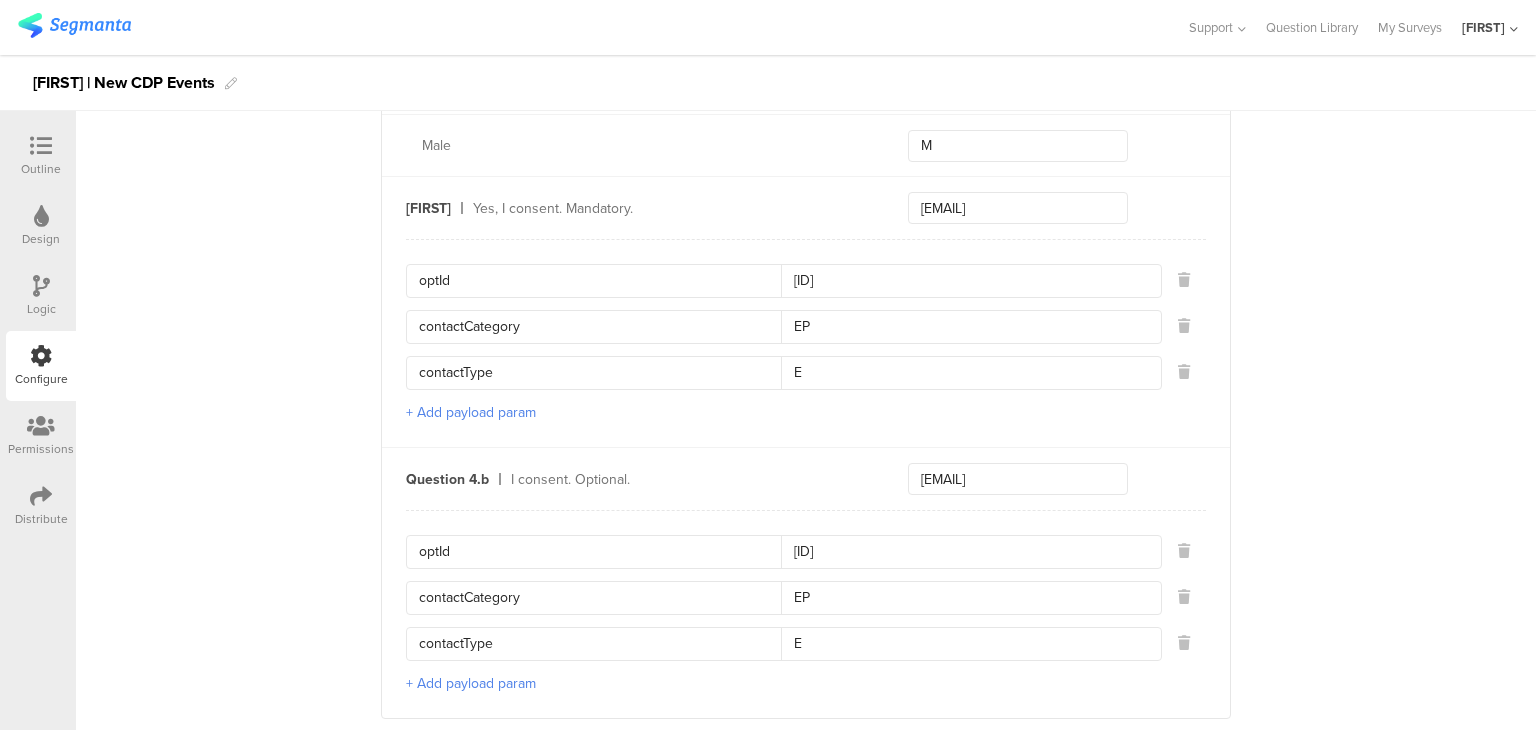 scroll, scrollTop: 2544, scrollLeft: 0, axis: vertical 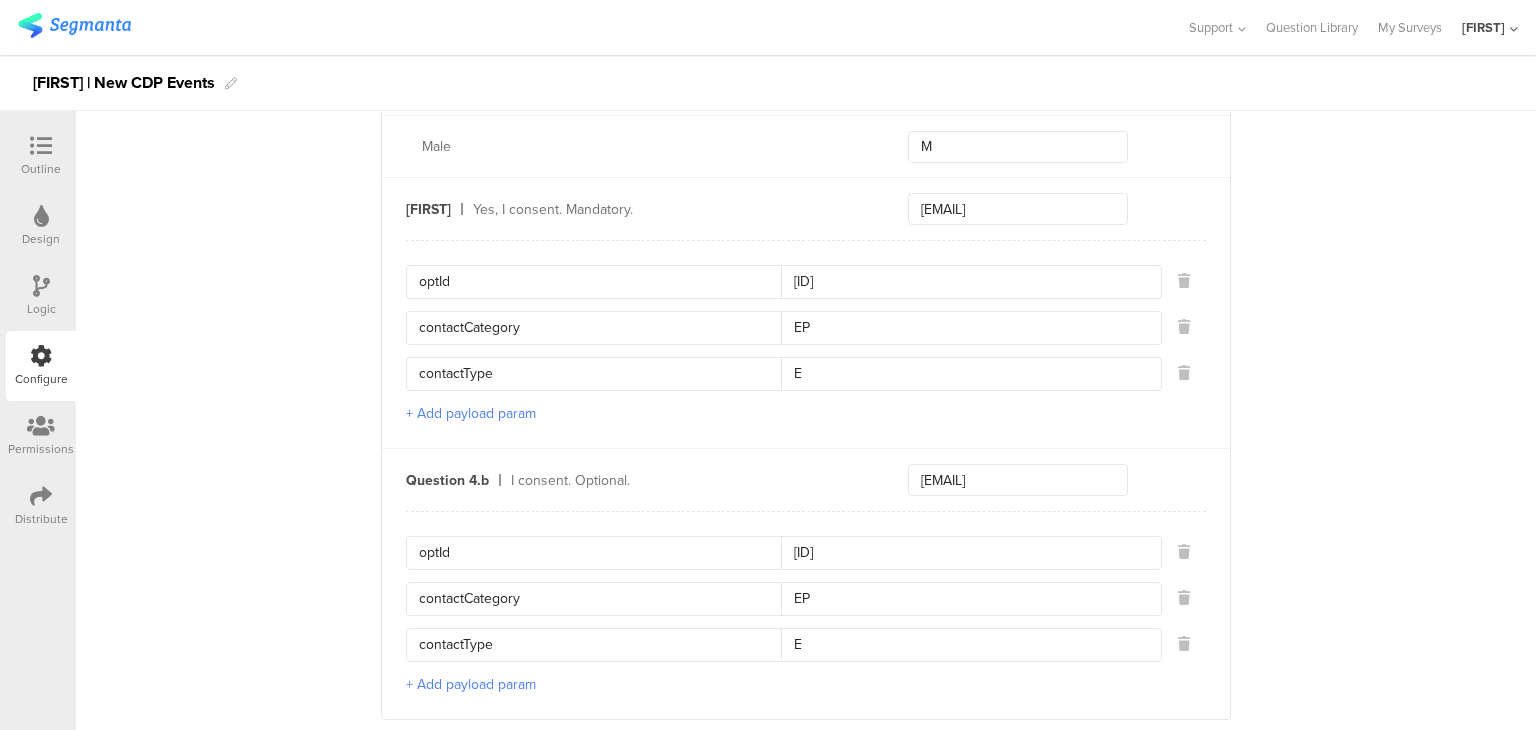 click on "Send data at the end
Static traits
Key     countryCode           Value     PHL           Key     sourceId           Value     98765           Key     marketingProgramNumber           Value     321           Key     transmitterSourceId           Value     77777               Add Field    Send event         Question 1       Choose a meal.     meal               Chicken and Rice     chickrice       Fish and Chips     fishchips Question 2       Consent Page Only           Question 2.a       Yes, I consent! Optin Consent Text in Consent Page Only.     optText     optId   321_98   channelIndicator   E     + Add payload param   Question 3       Choose a dessert.                   Oreo Cheesecake           NY Cheesecake     Question 4       Contact Form to register with opt           Question 4.a       First Name     firstName       + Add payload param   Question 4.b       Email     email     emailContactPointCategoryCode   EP   emailValidContactPointIndicator   Y" at bounding box center [806, -738] 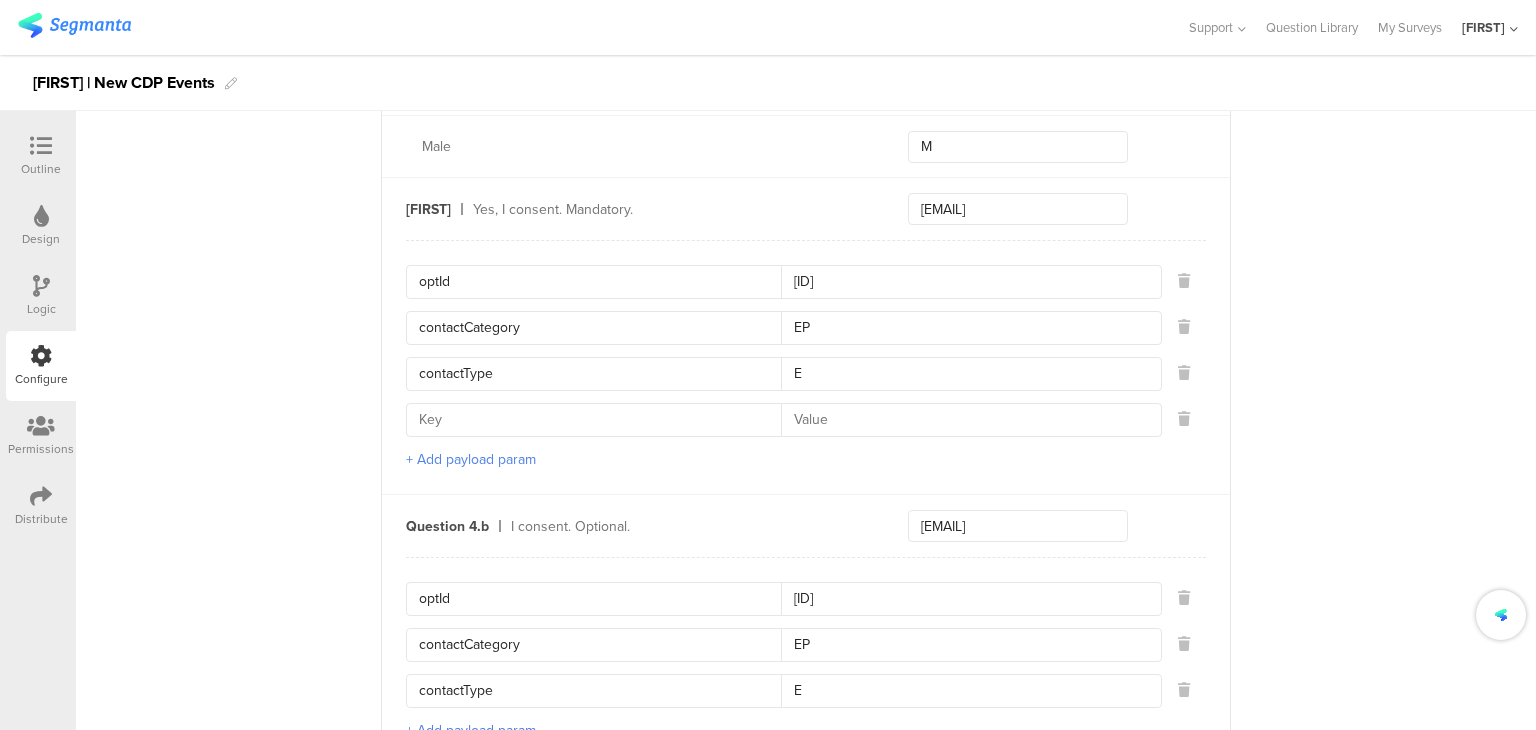 click at bounding box center (600, 420) 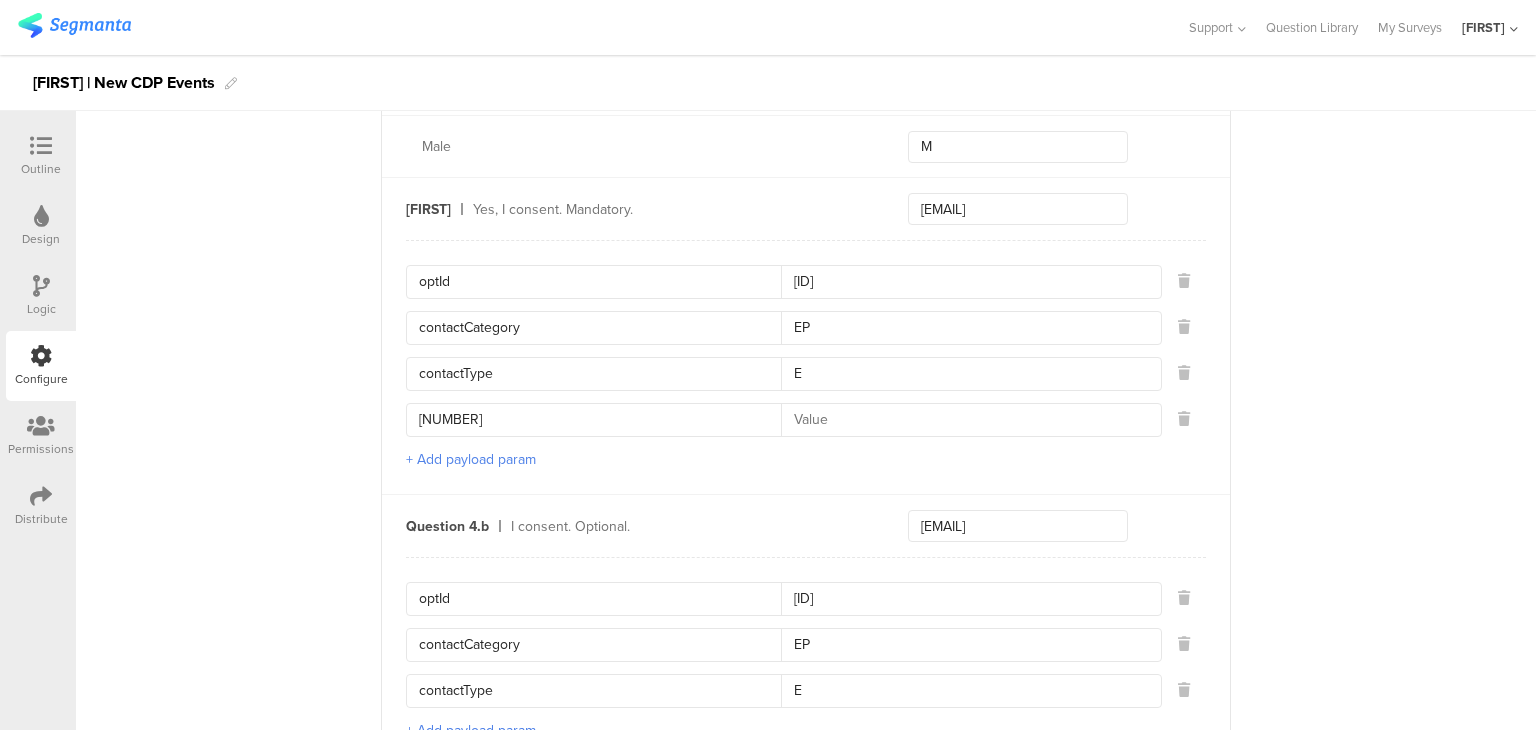 type on "optNumber" 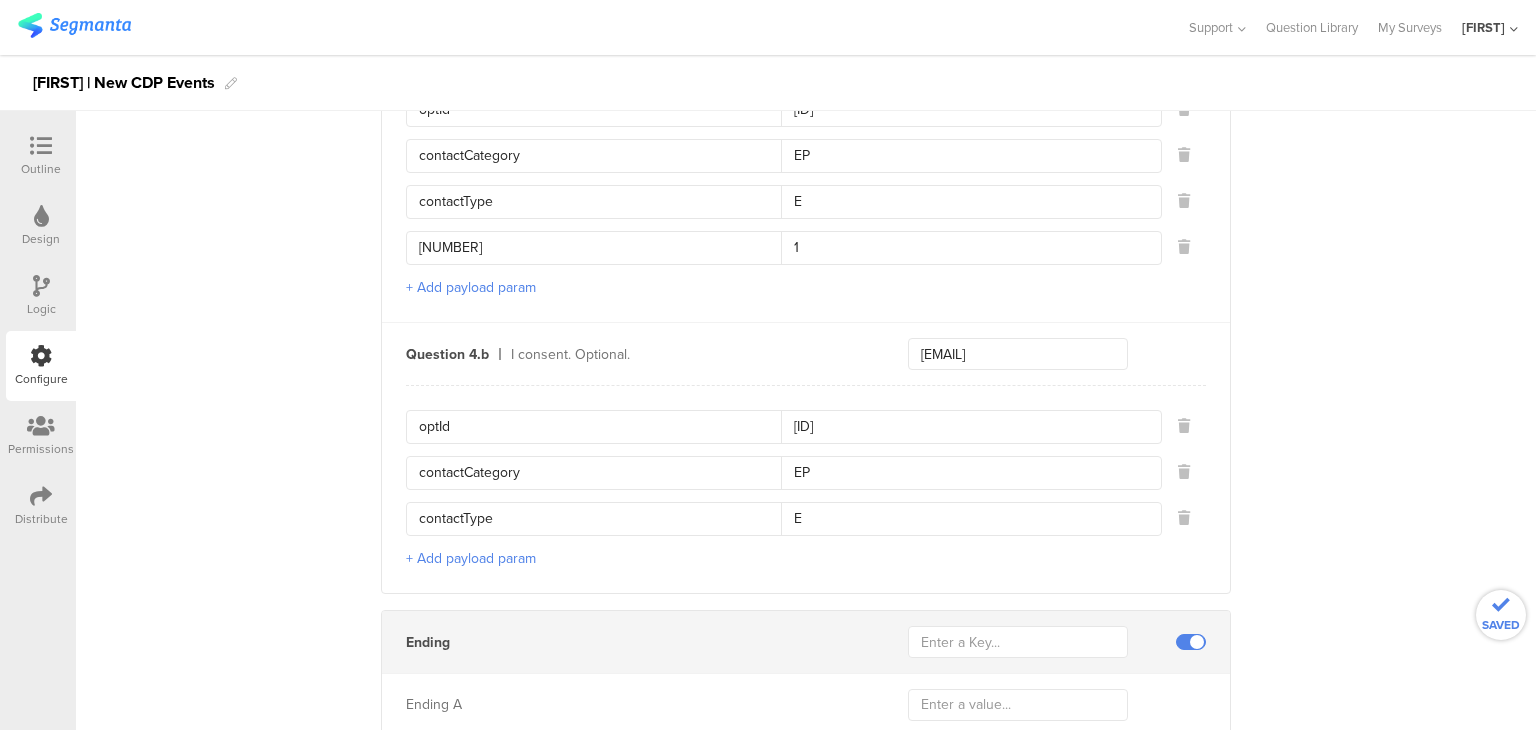 scroll, scrollTop: 2764, scrollLeft: 0, axis: vertical 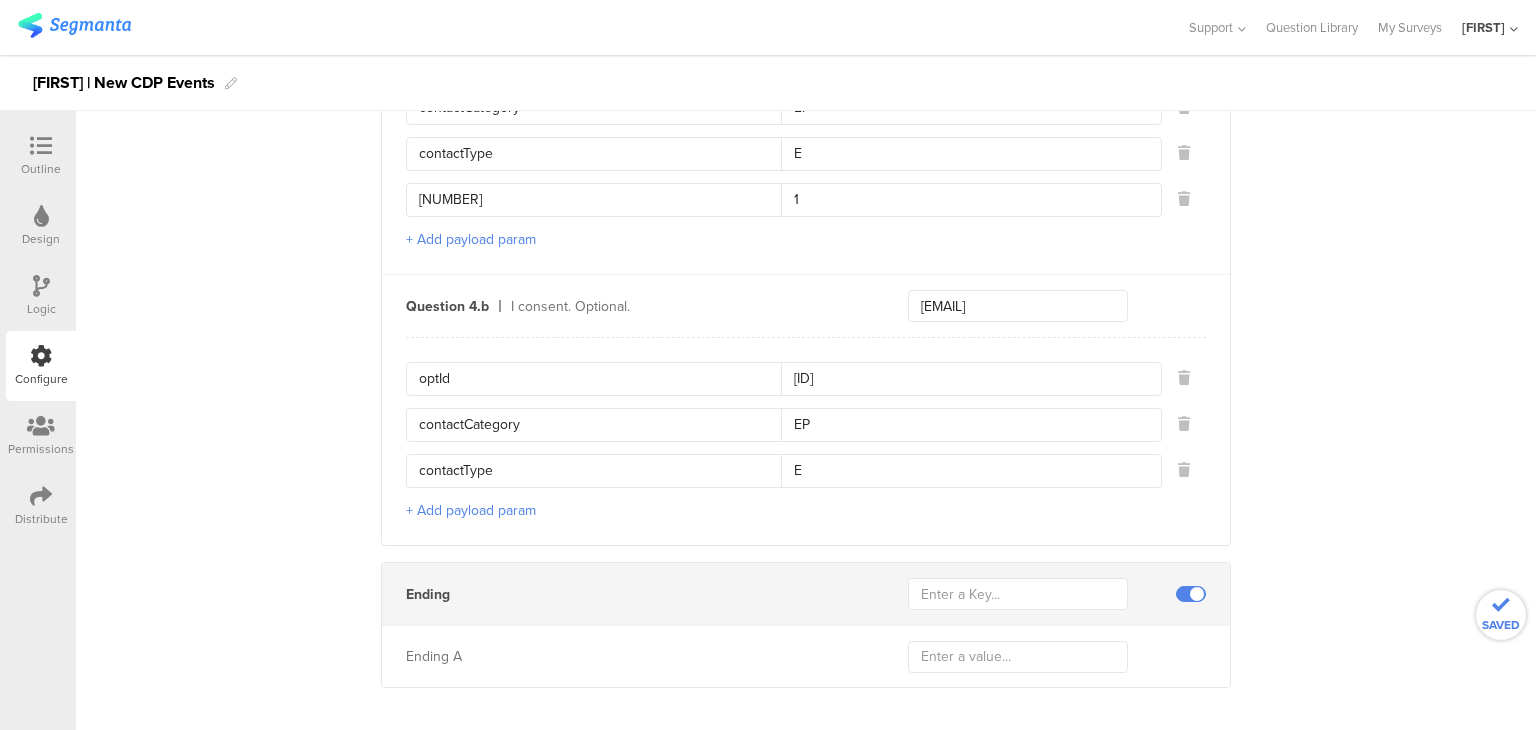 type on "1" 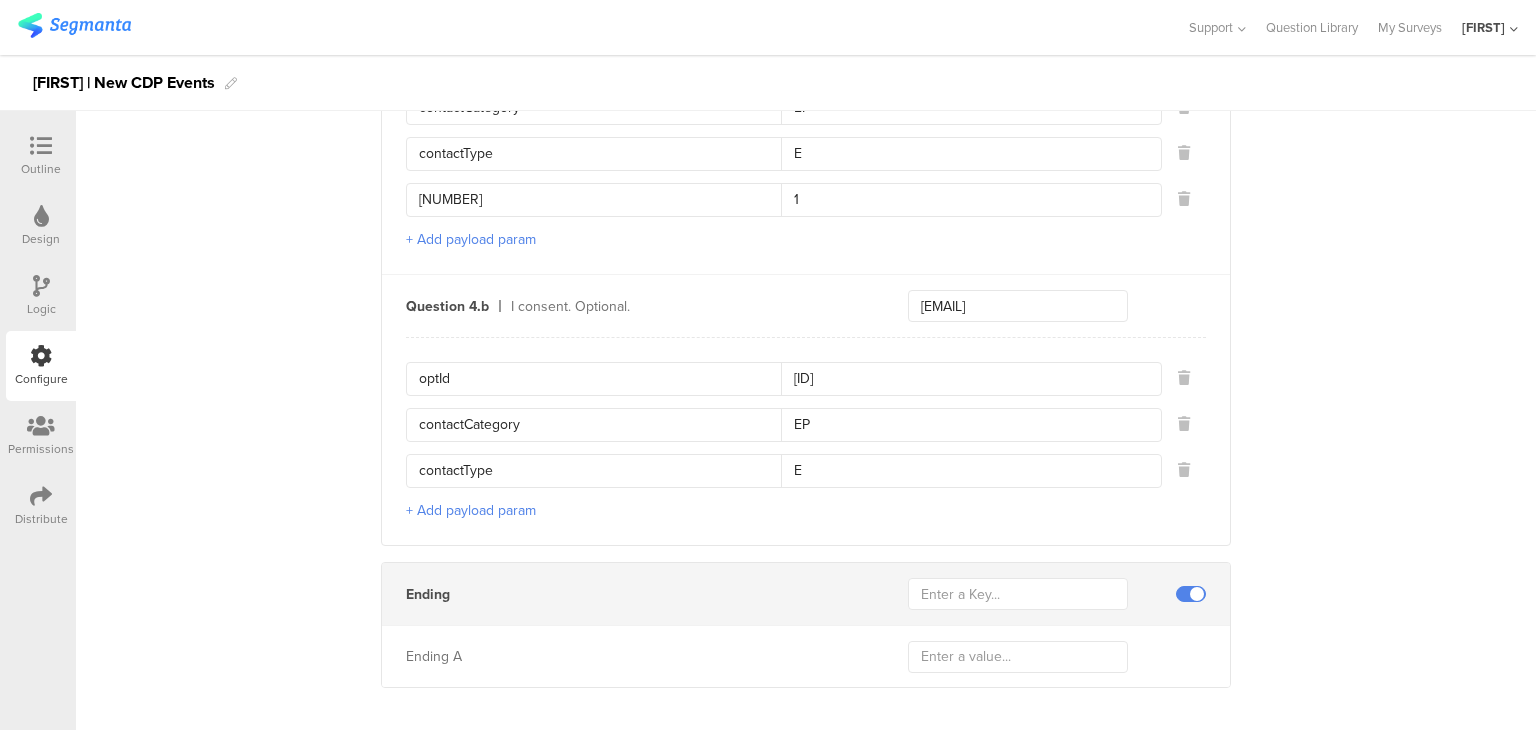 click on "+ Add payload param" at bounding box center [471, 510] 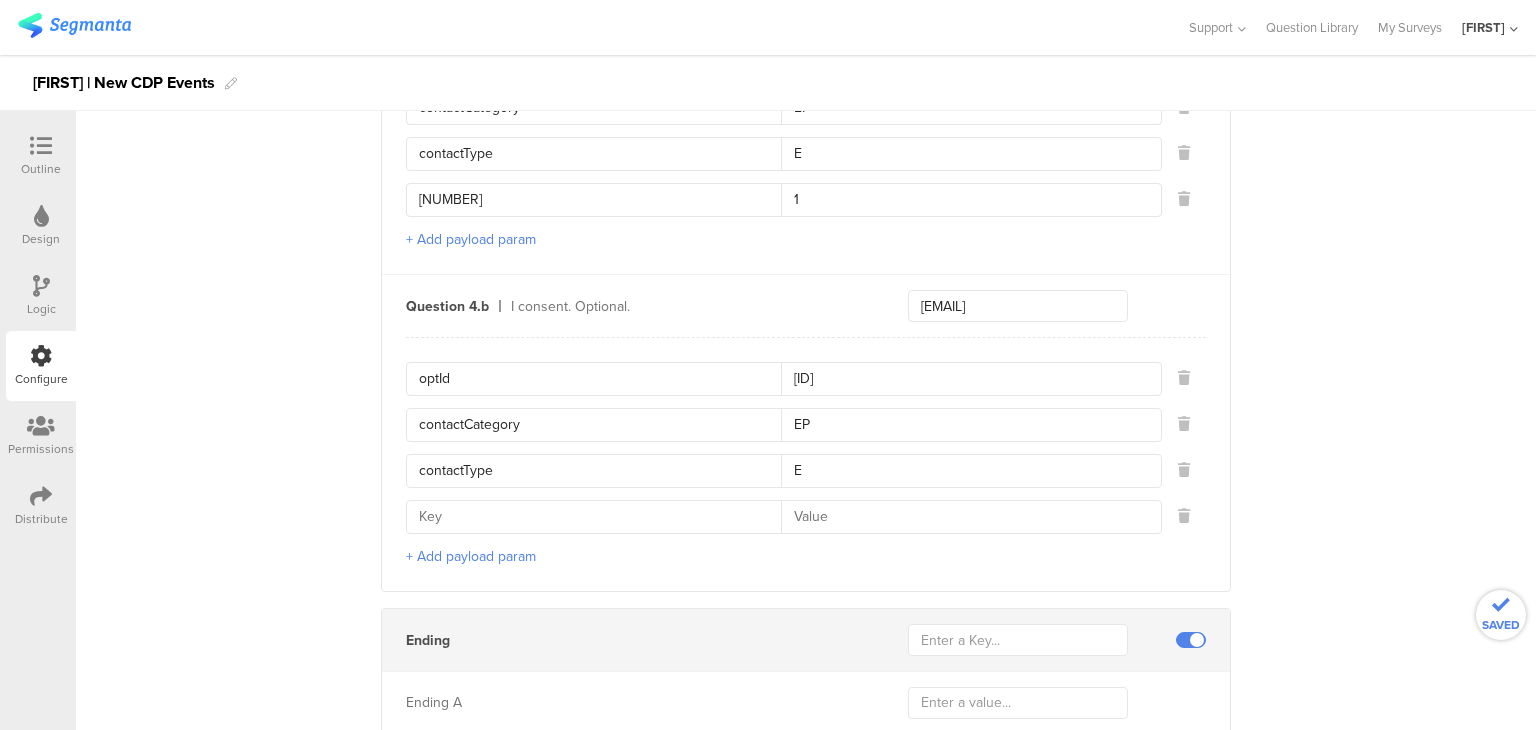 click at bounding box center [600, 517] 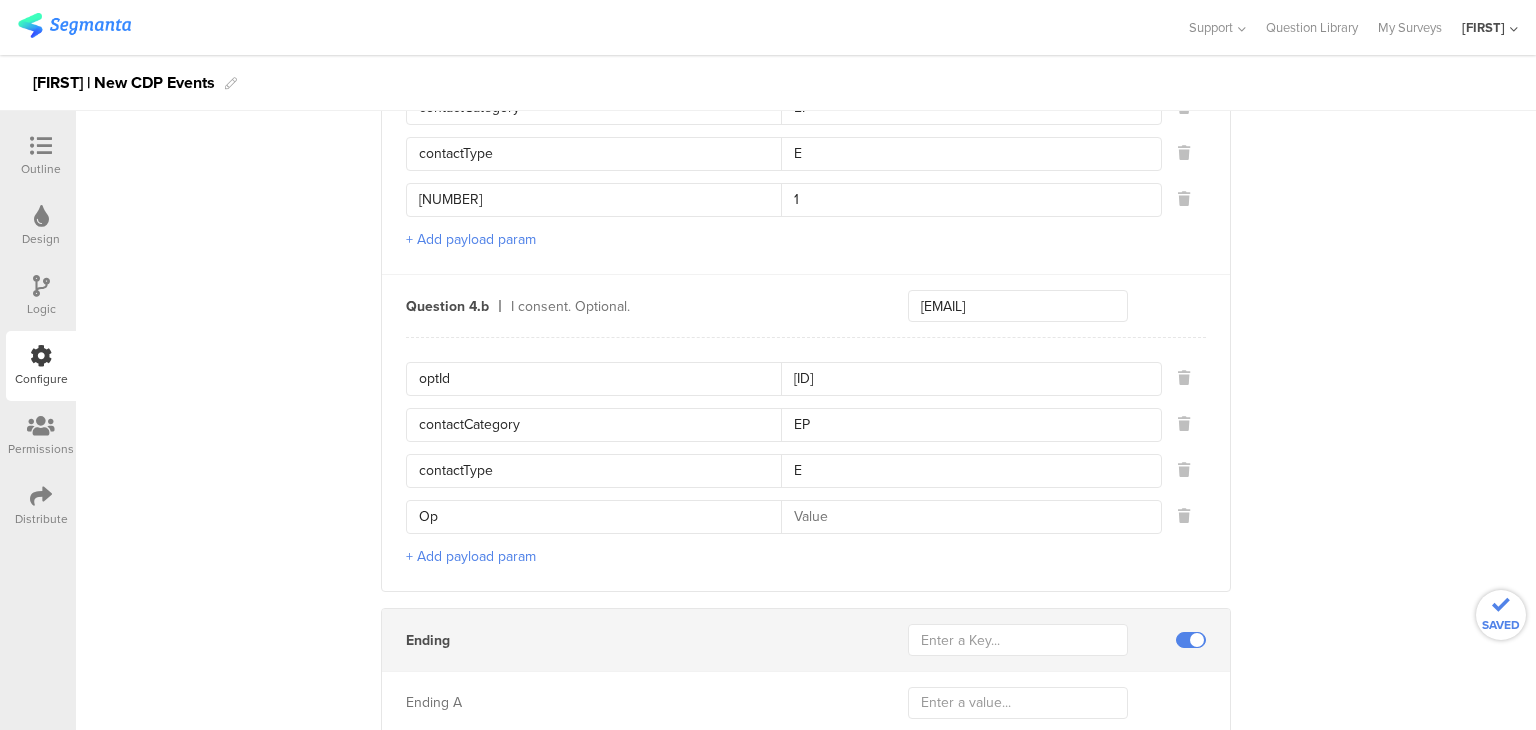 type on "O" 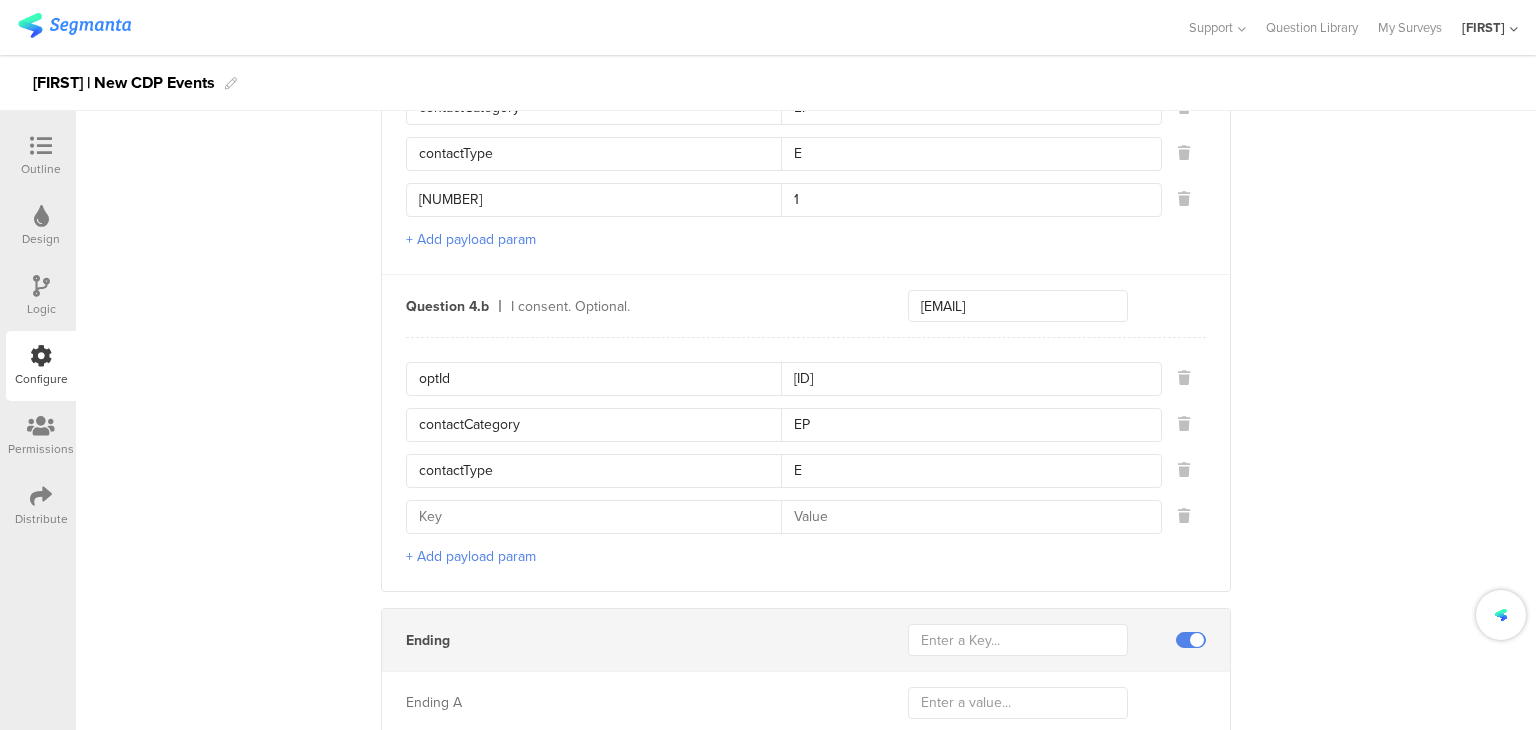 type on "i" 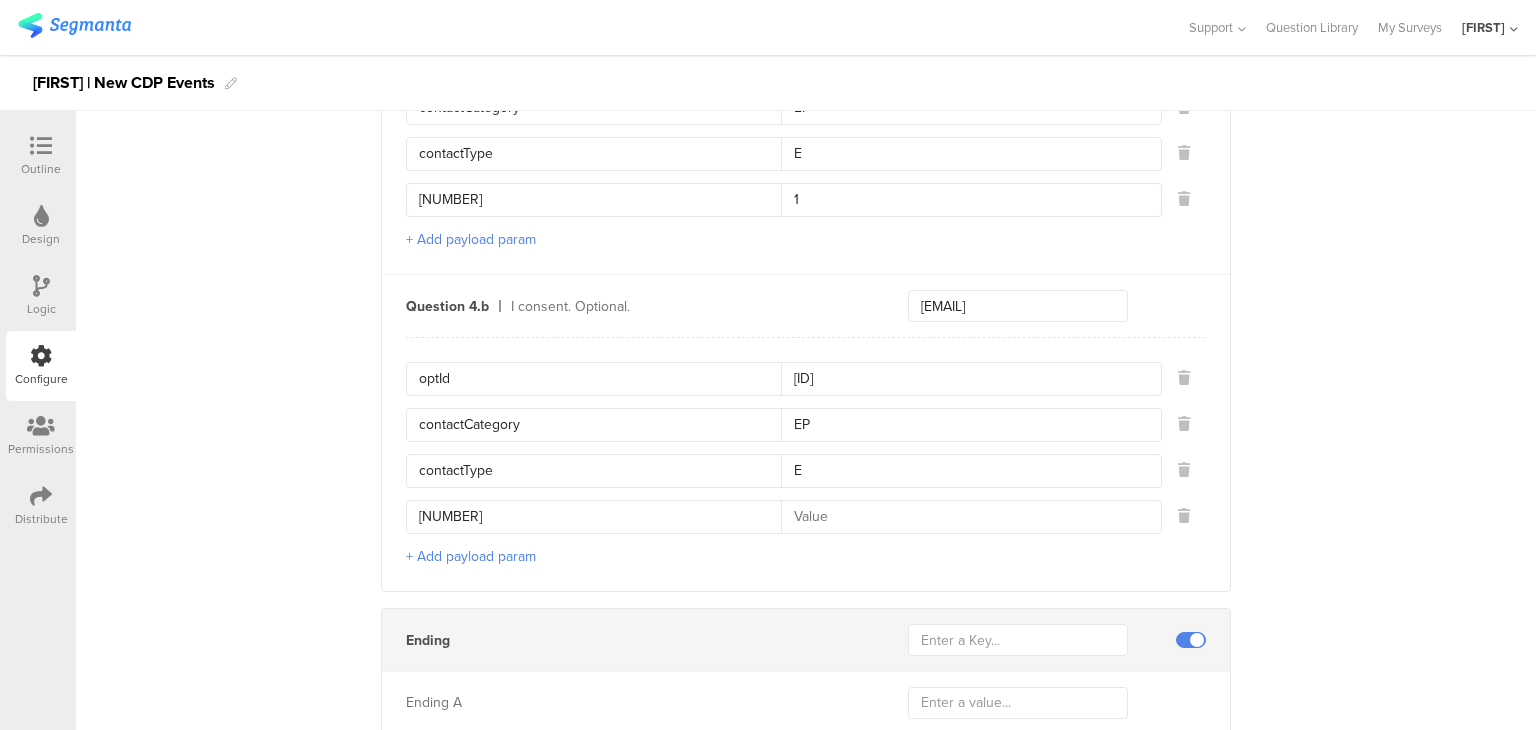 type on "optNumber" 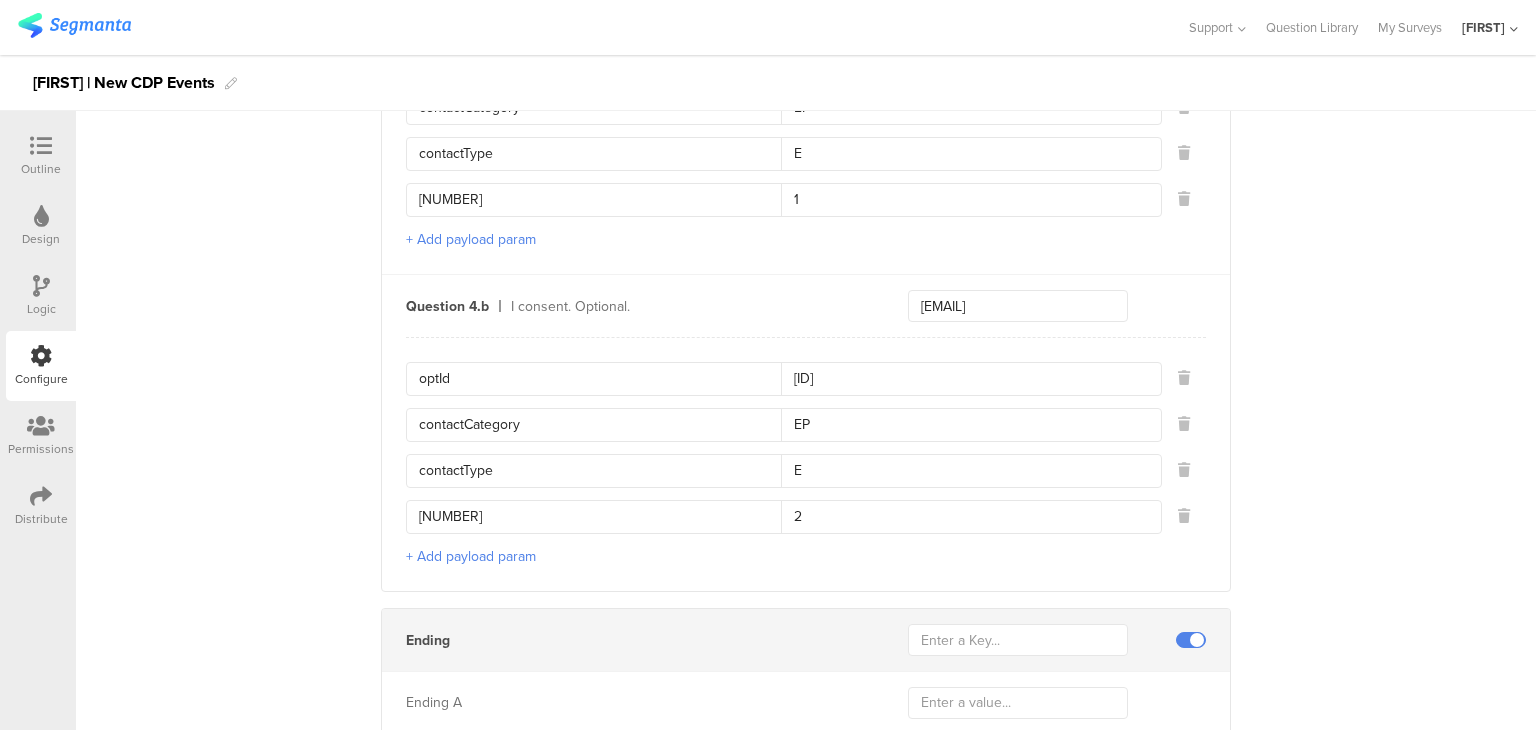 type on "2" 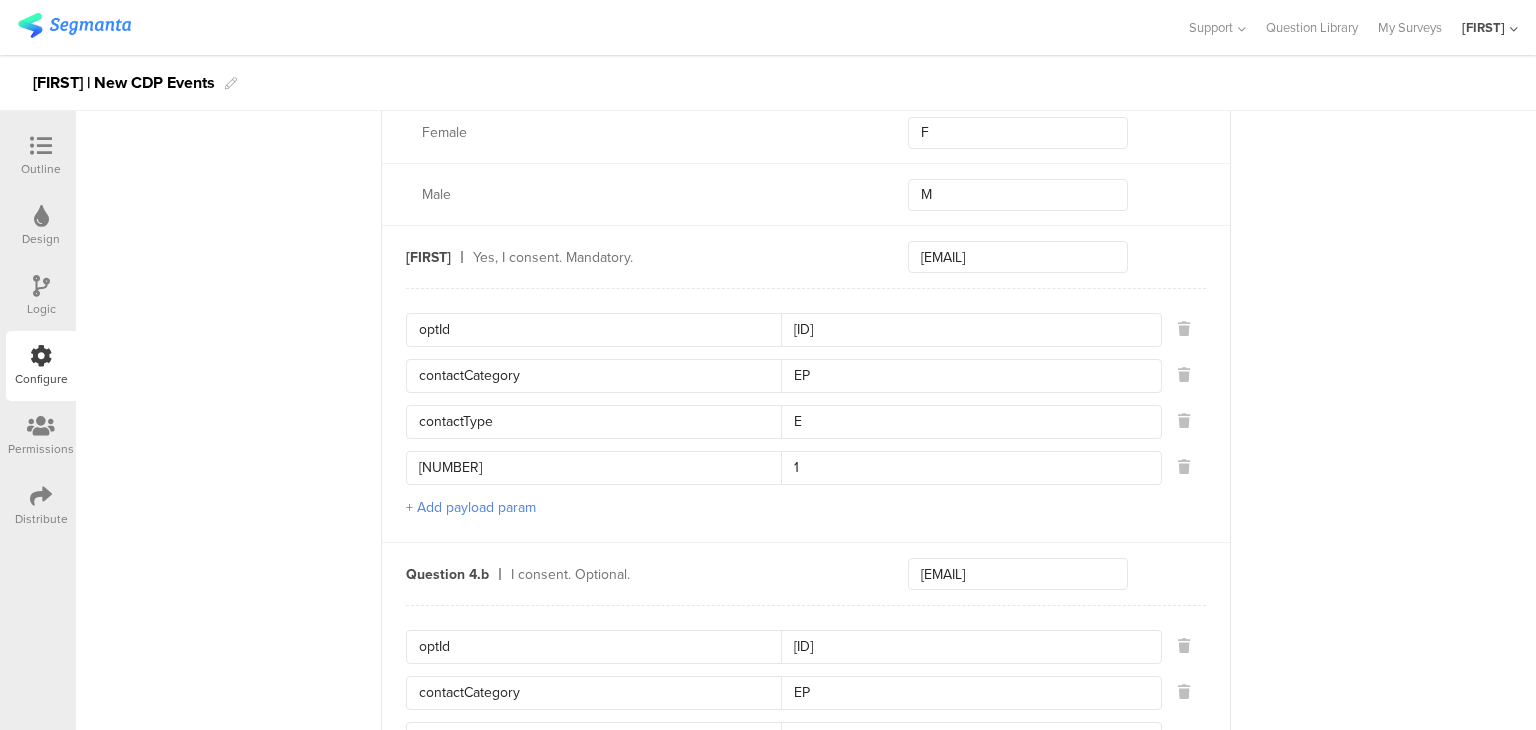 scroll, scrollTop: 2809, scrollLeft: 0, axis: vertical 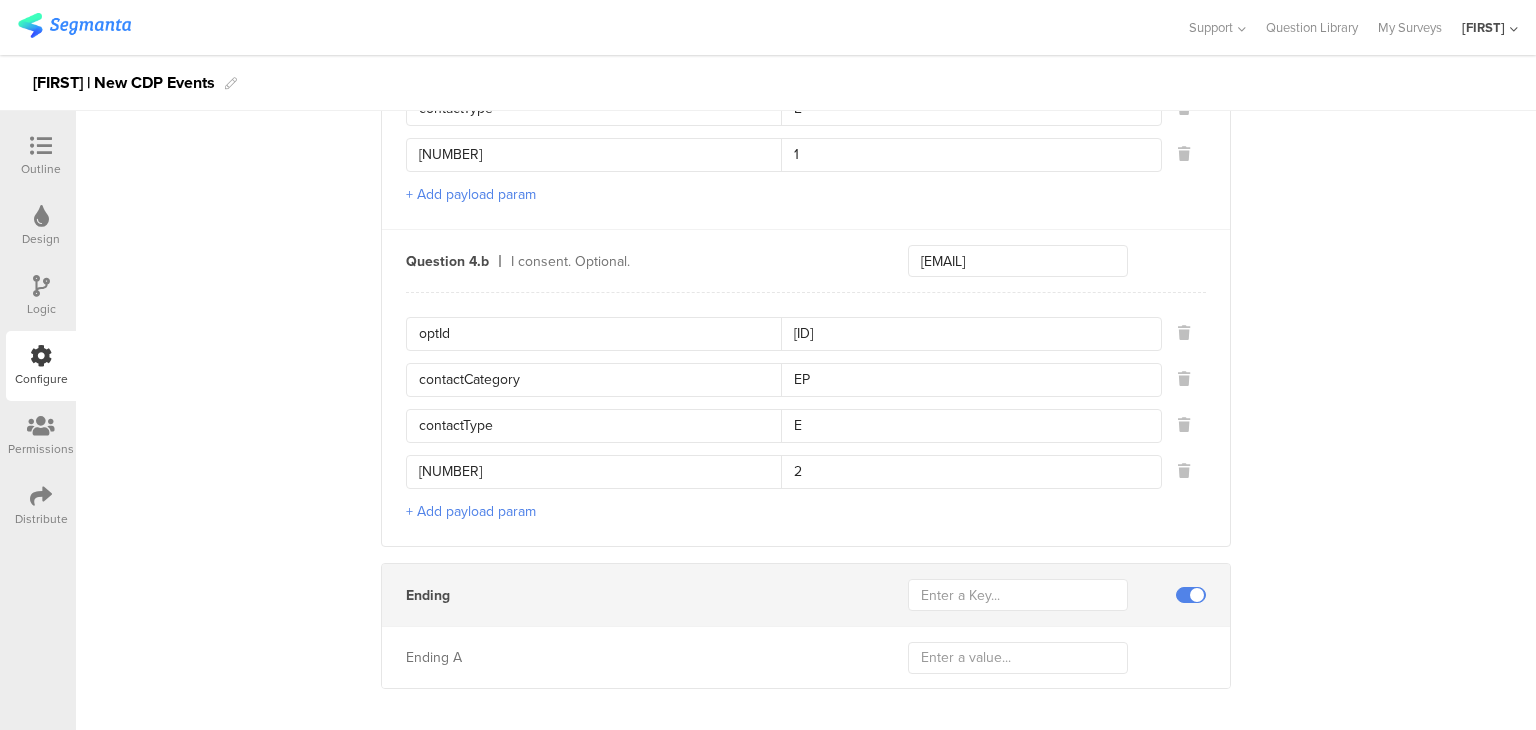 click on "Outline" at bounding box center (41, 156) 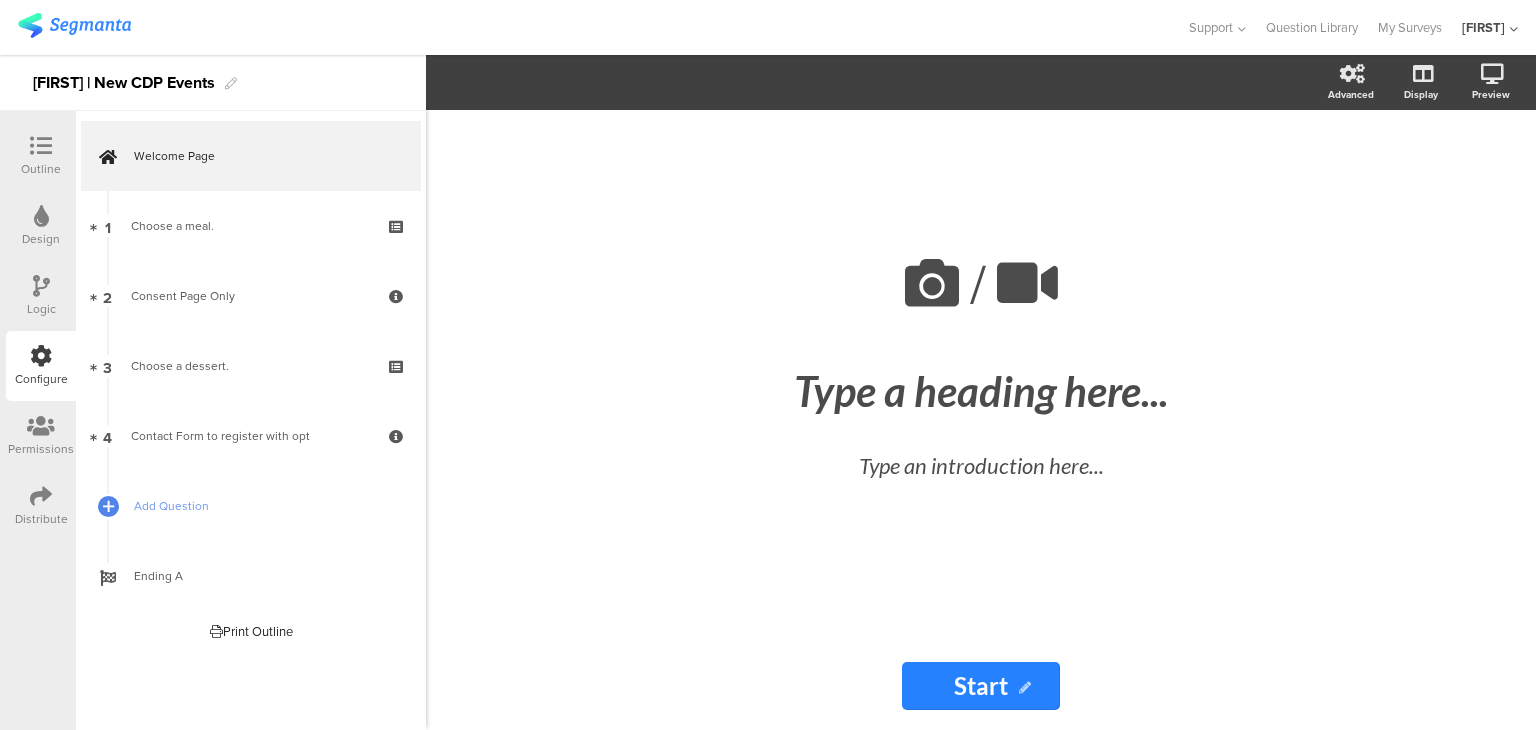 scroll, scrollTop: 0, scrollLeft: 0, axis: both 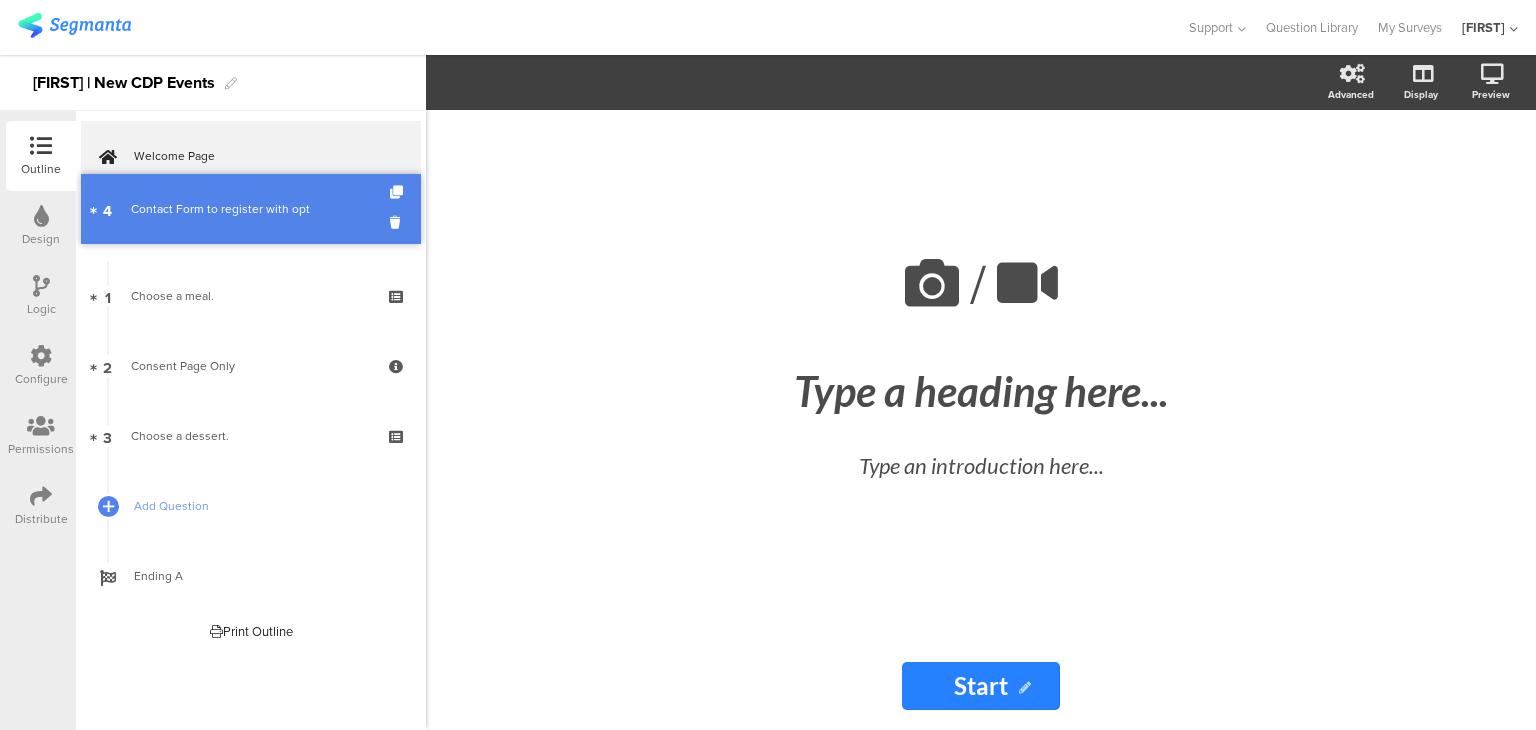 drag, startPoint x: 269, startPoint y: 431, endPoint x: 251, endPoint y: 204, distance: 227.71254 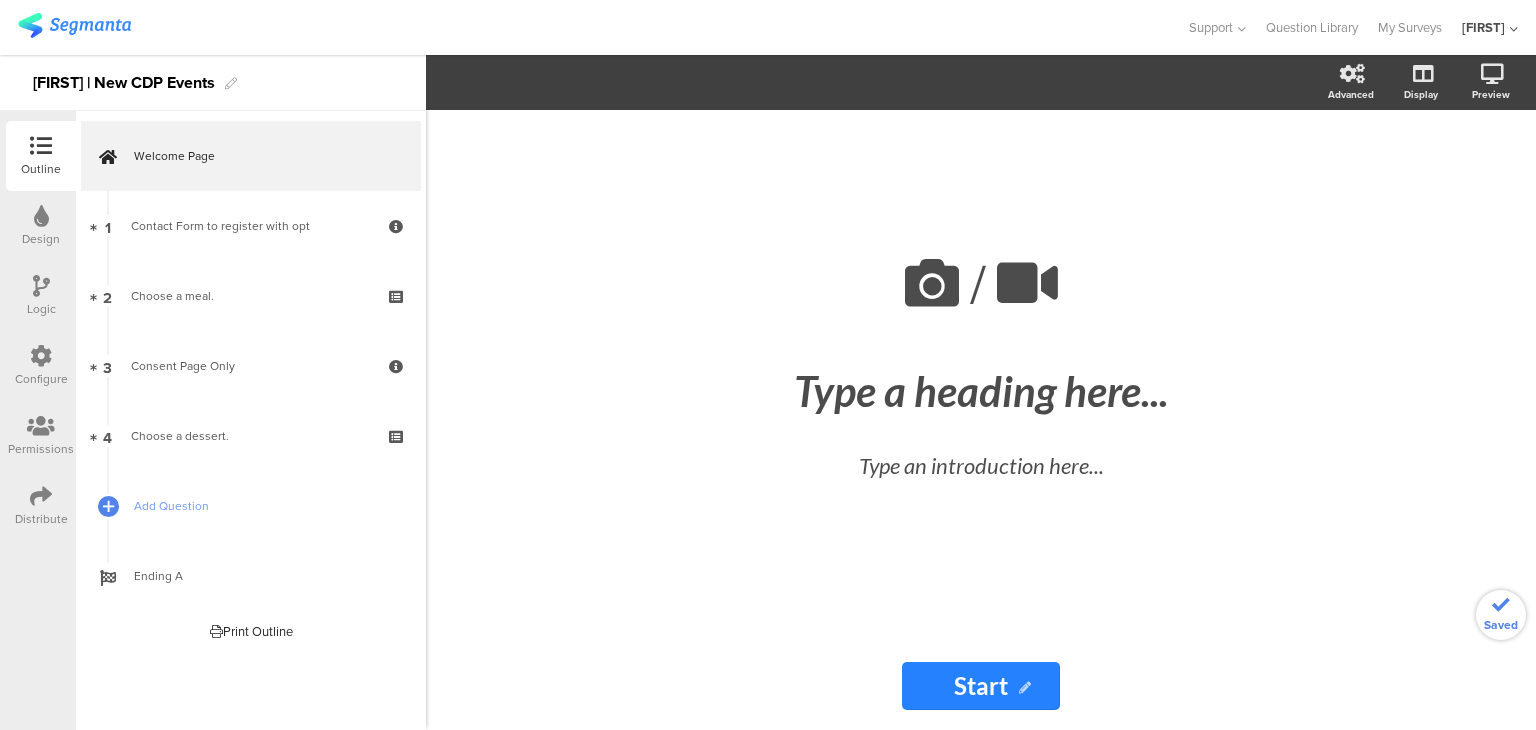 click at bounding box center [41, 356] 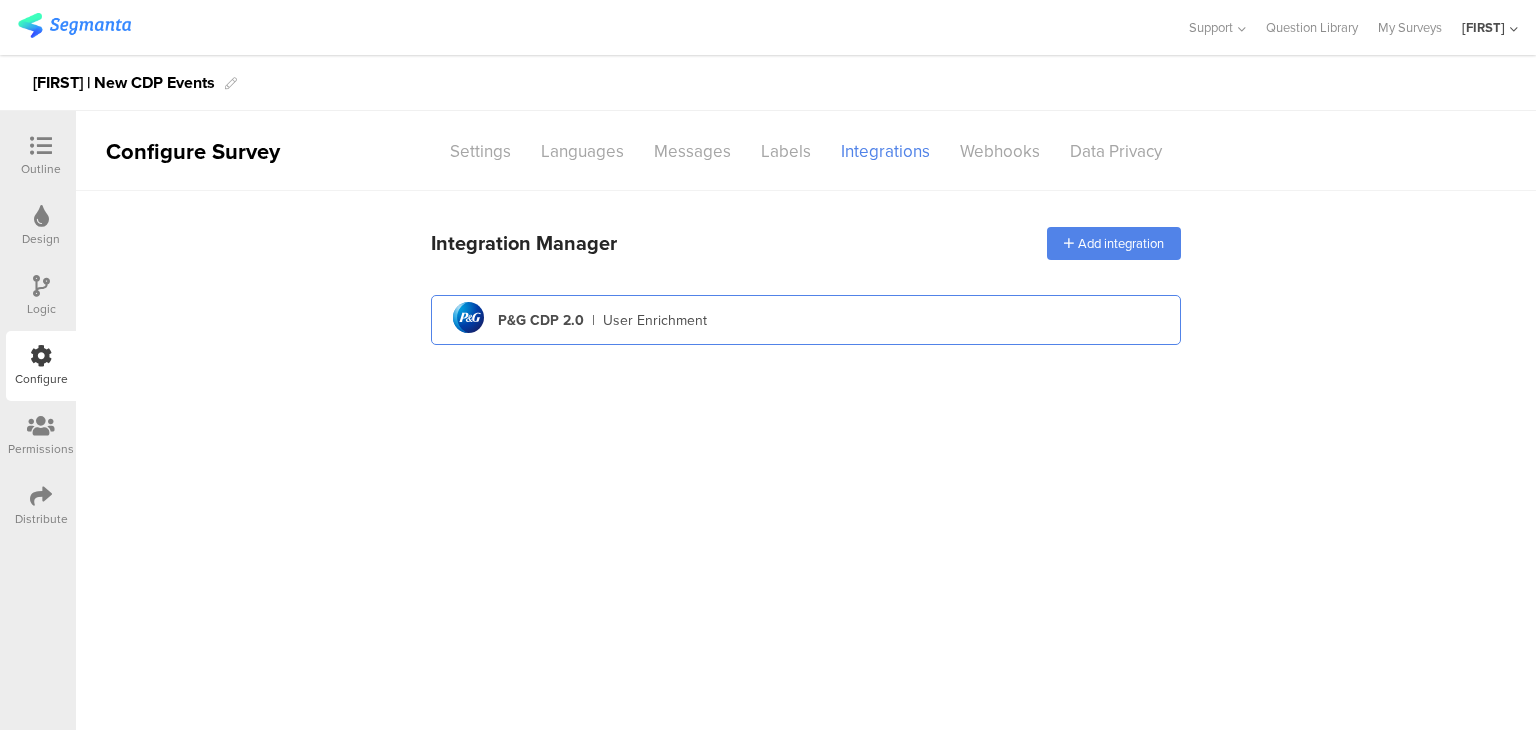 click on "pg logo                                                                         P&G CDP 2.0   |   User Enrichment" at bounding box center [806, 320] 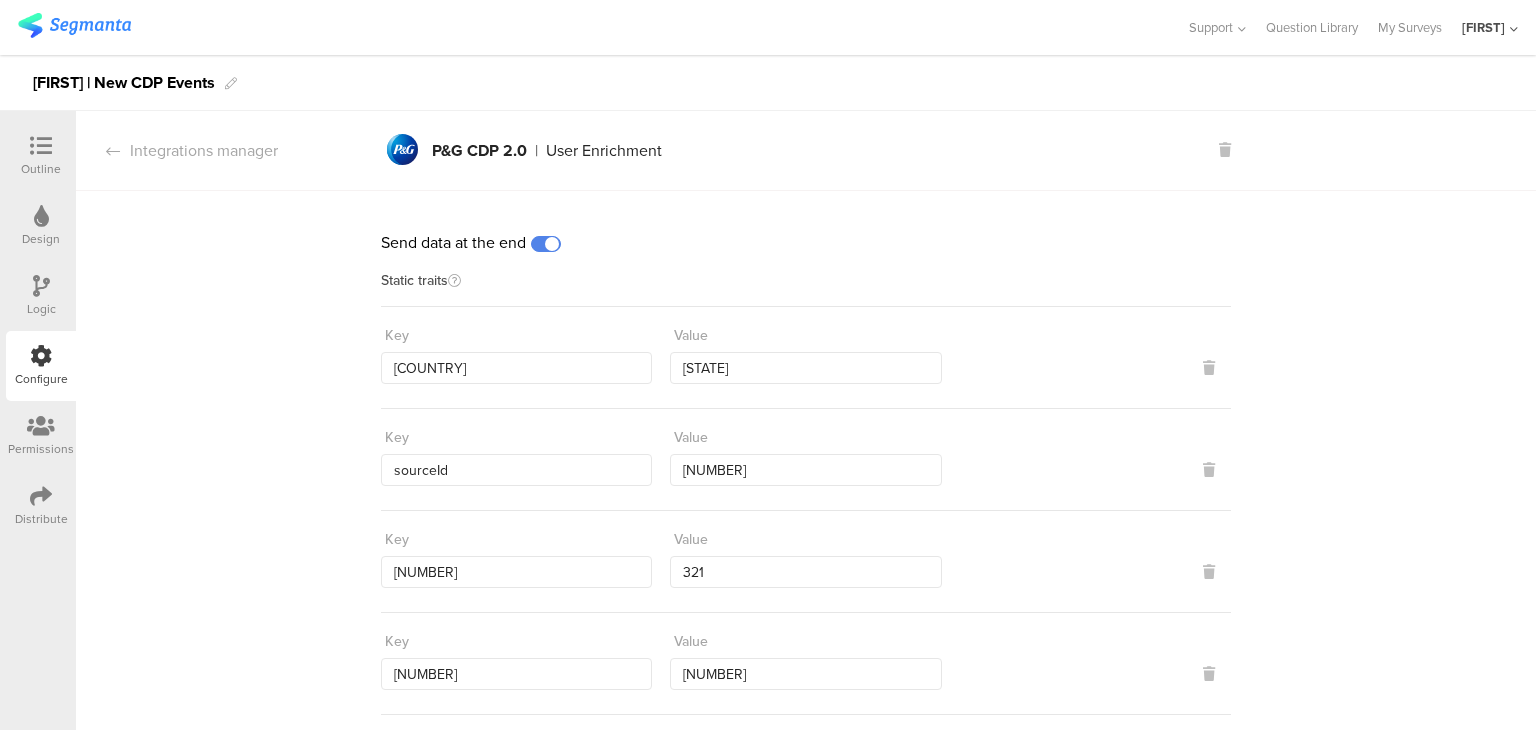 click at bounding box center (546, 244) 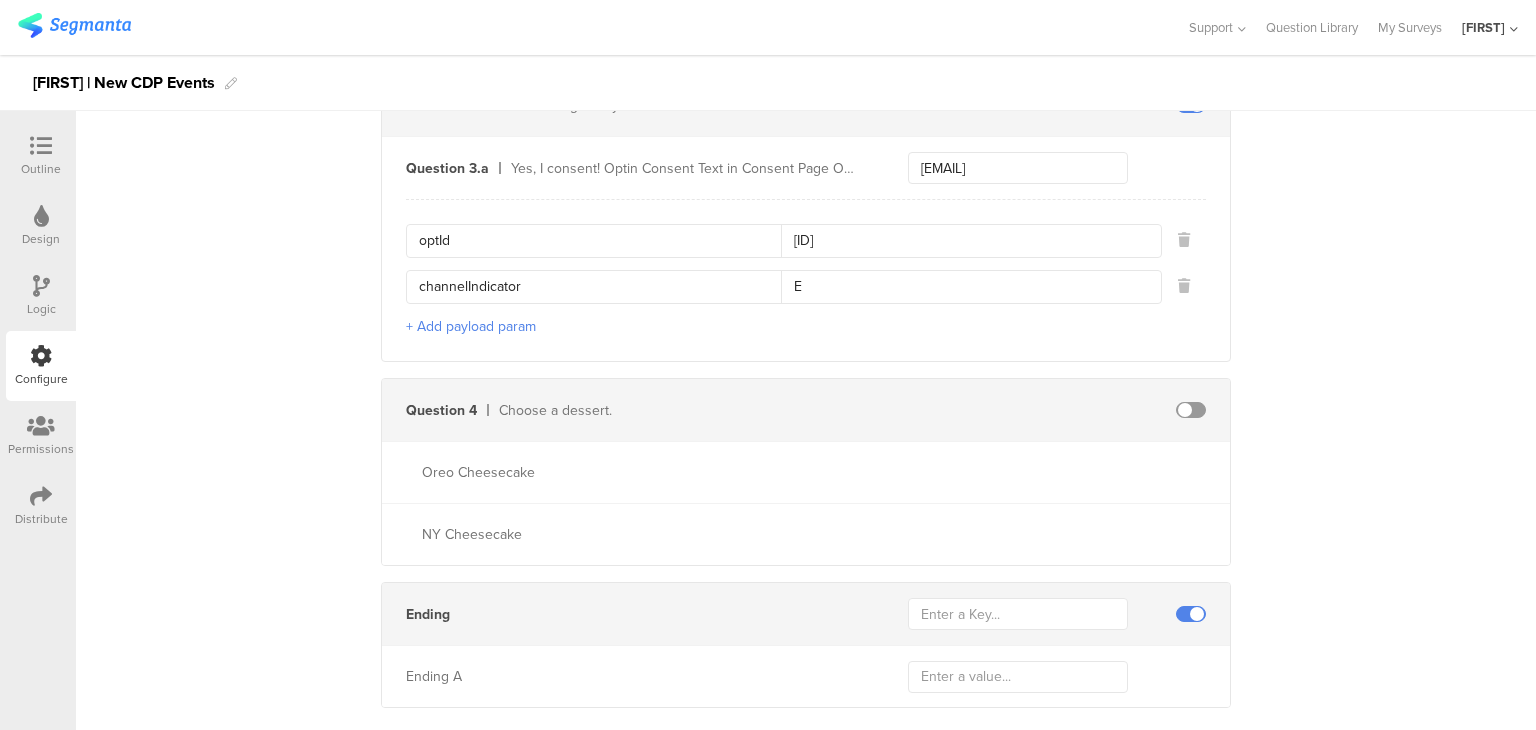 scroll, scrollTop: 2809, scrollLeft: 0, axis: vertical 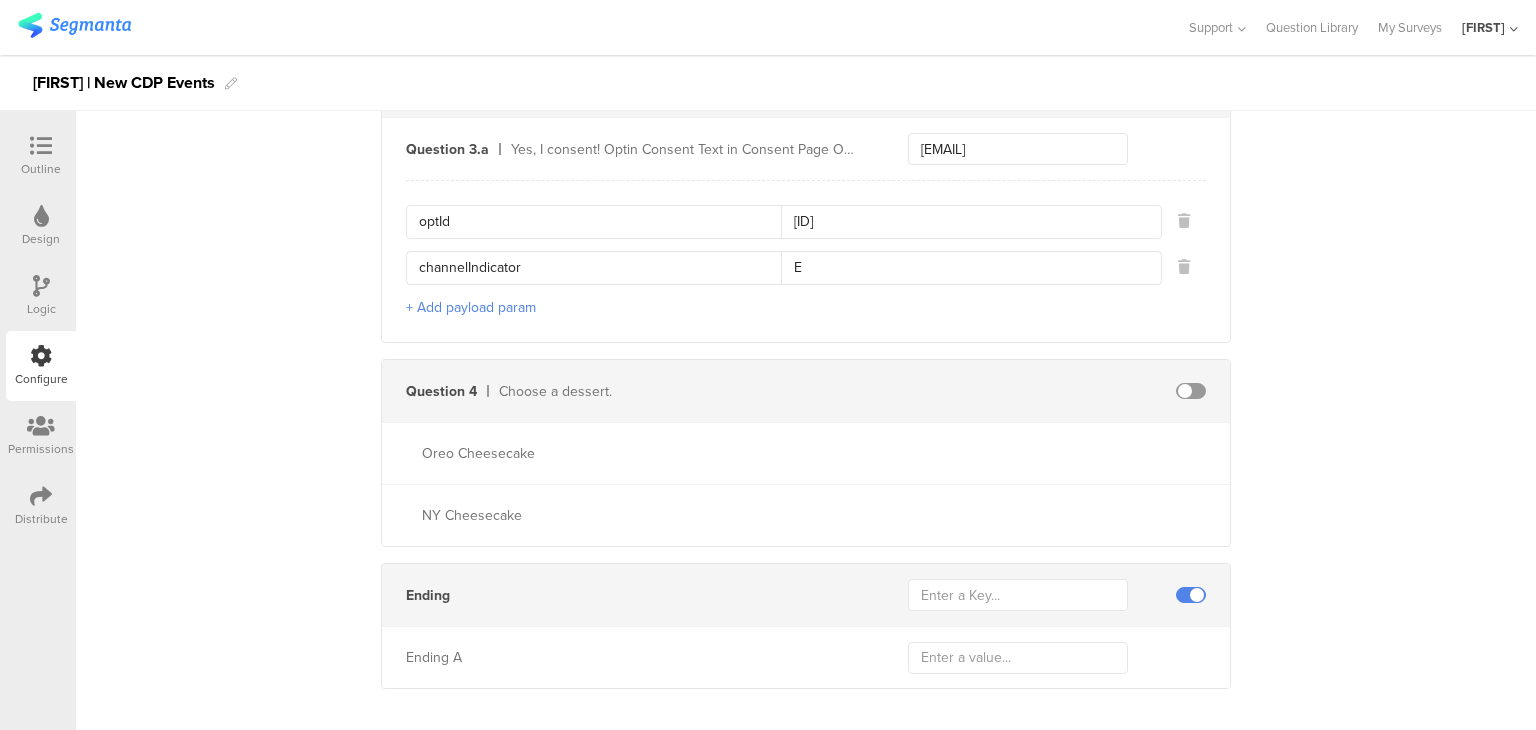 click on "Distribute" at bounding box center [41, 519] 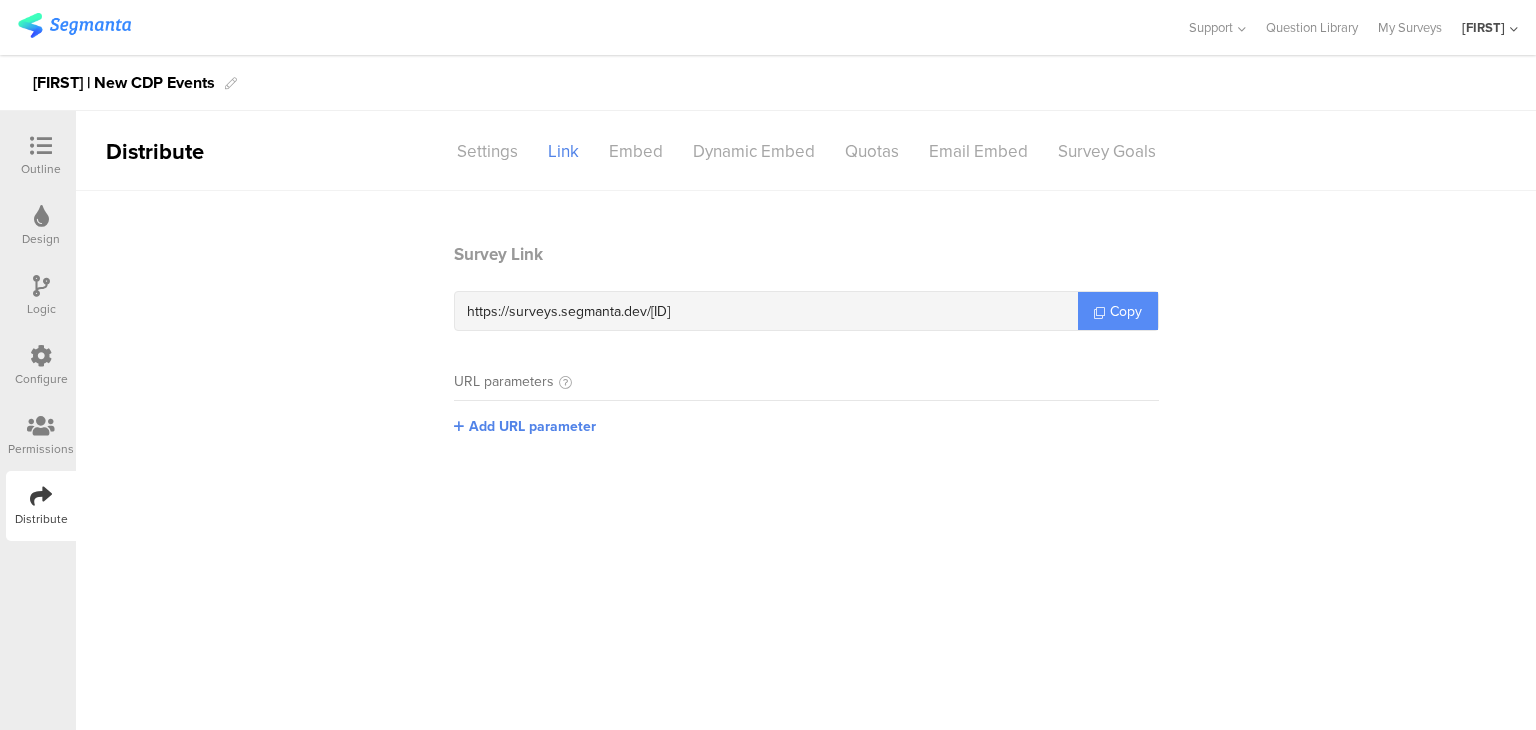 click on "Copy" at bounding box center (1118, 311) 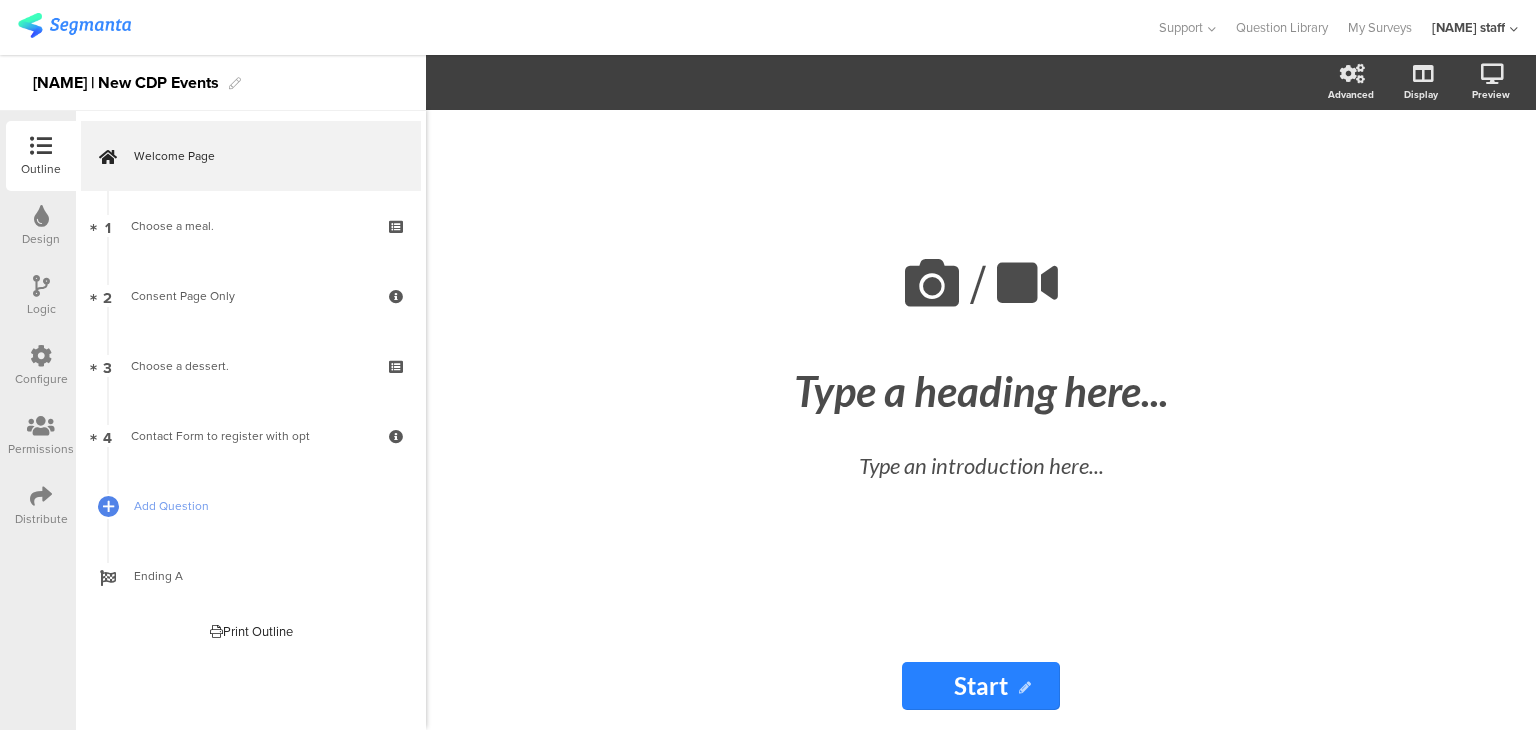 scroll, scrollTop: 0, scrollLeft: 0, axis: both 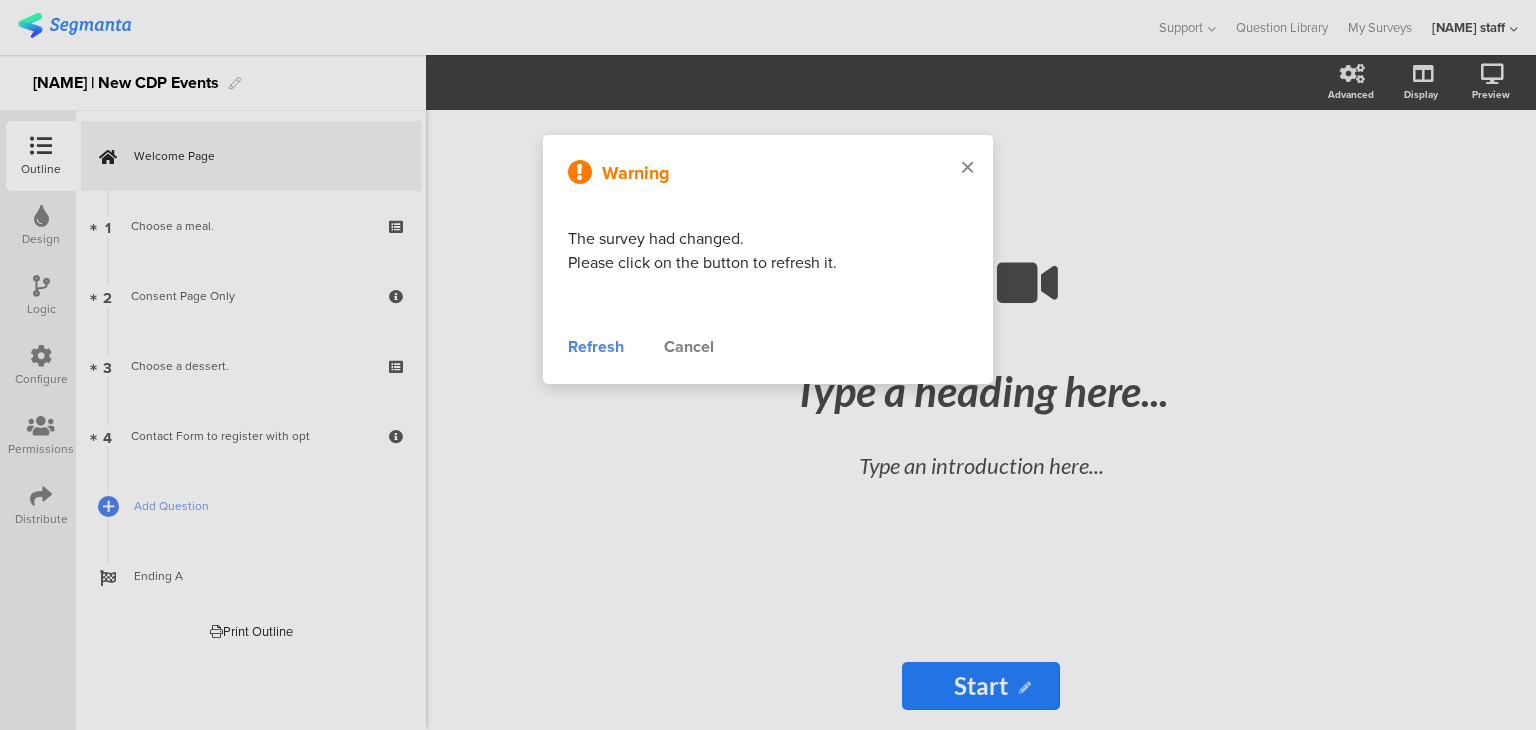 click at bounding box center [967, 168] 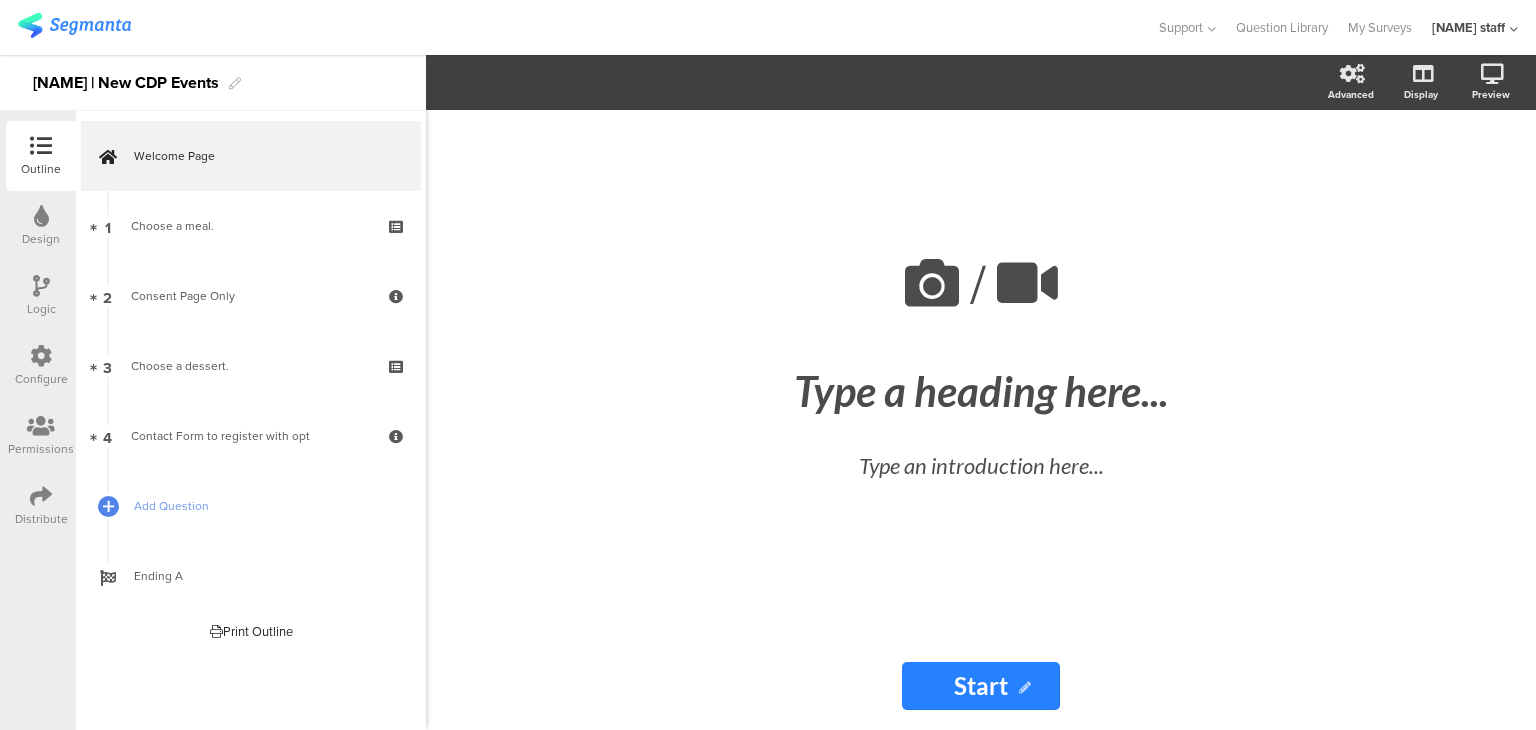 click on "Configure" at bounding box center (41, 379) 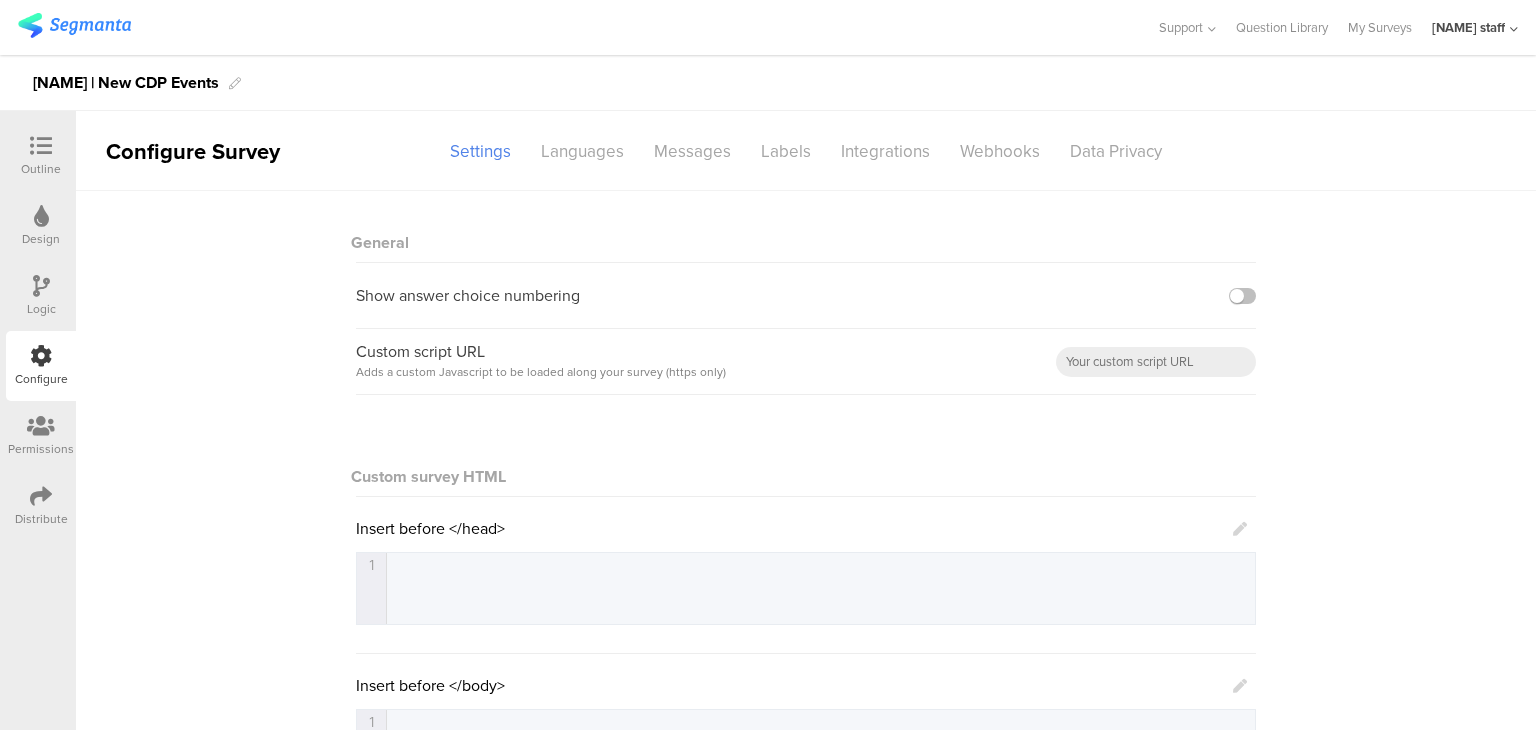 click on "Configure" at bounding box center [41, 379] 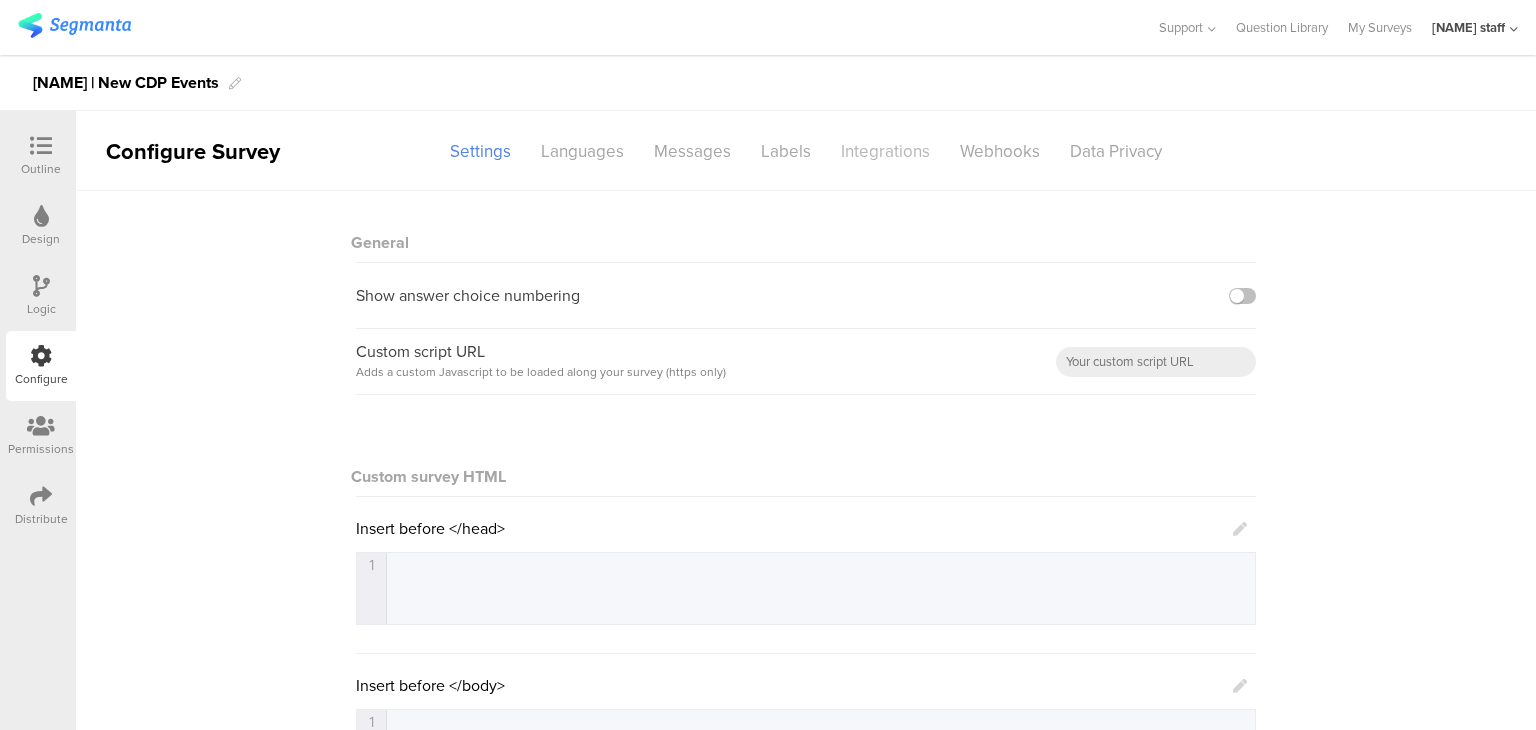click on "Integrations" at bounding box center (885, 151) 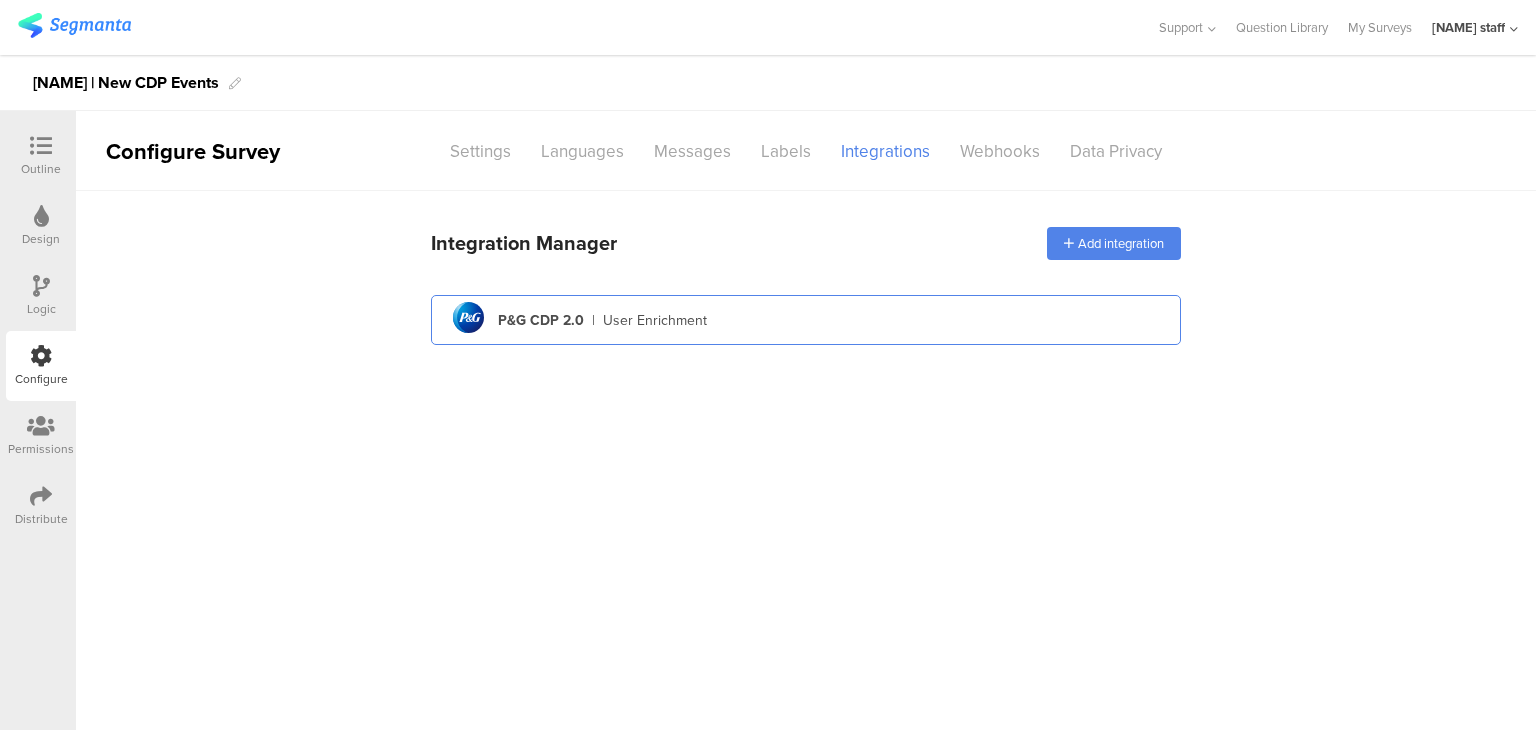 click on "P&G CDP 2.0   |   User Enrichment" at bounding box center [806, 320] 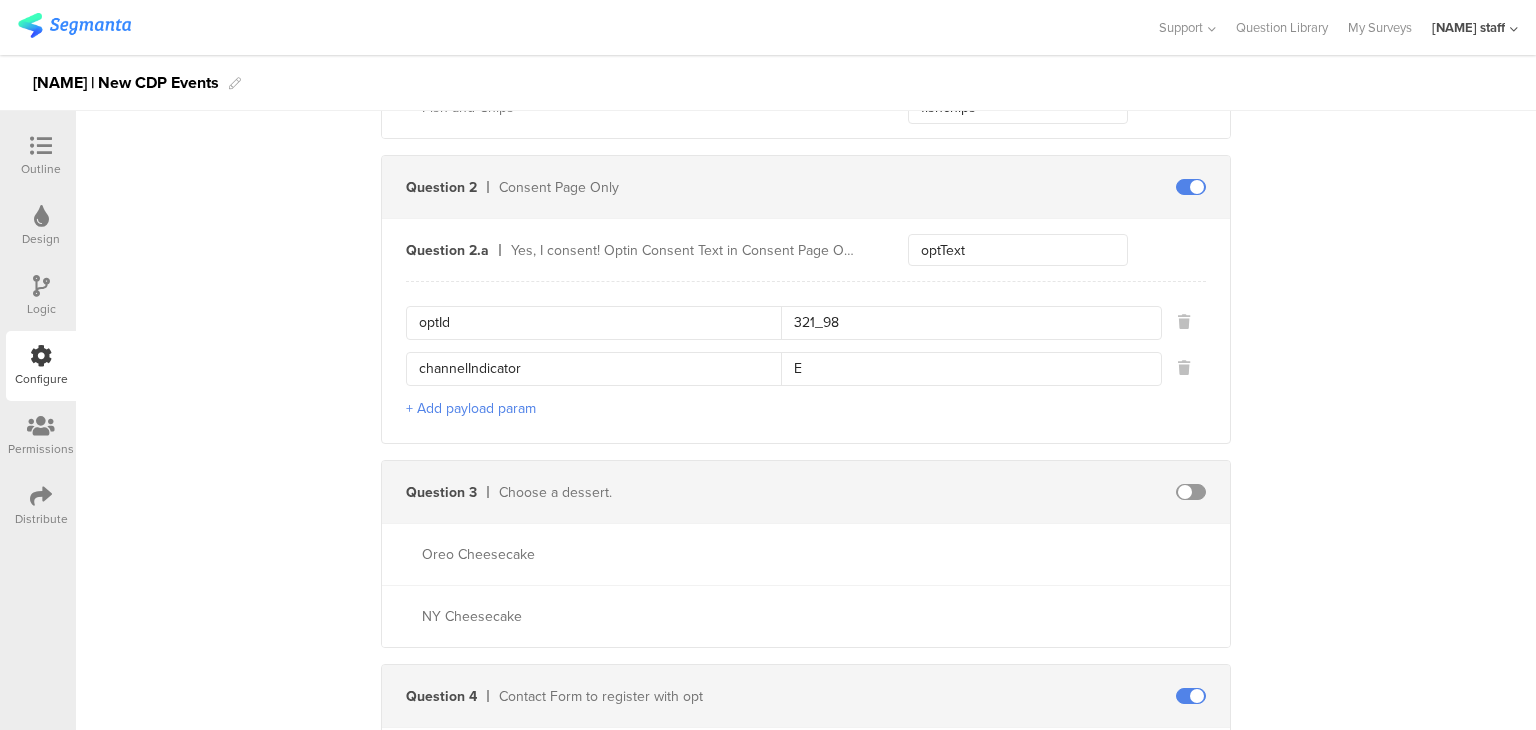 scroll, scrollTop: 888, scrollLeft: 0, axis: vertical 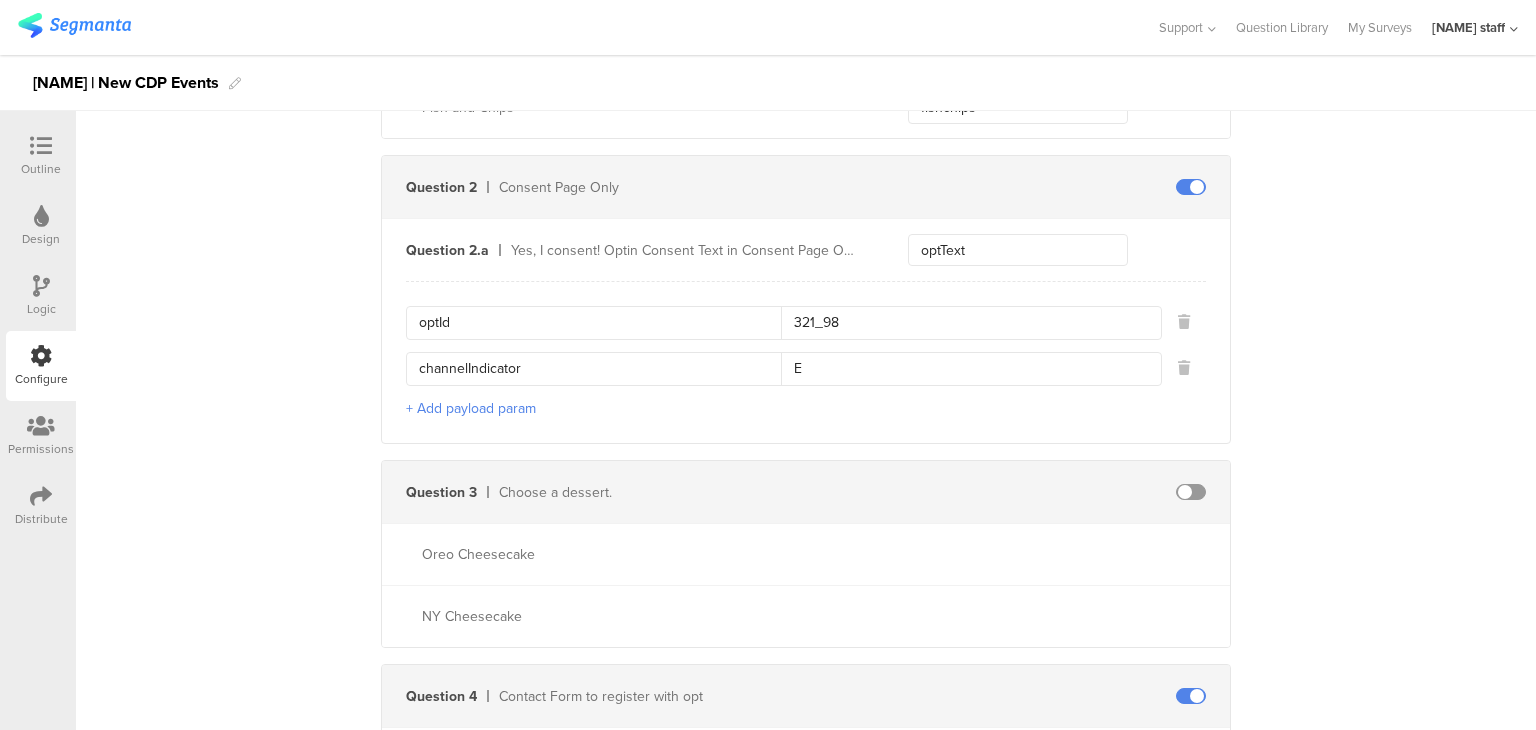 click on "+ Add payload param" at bounding box center [471, 408] 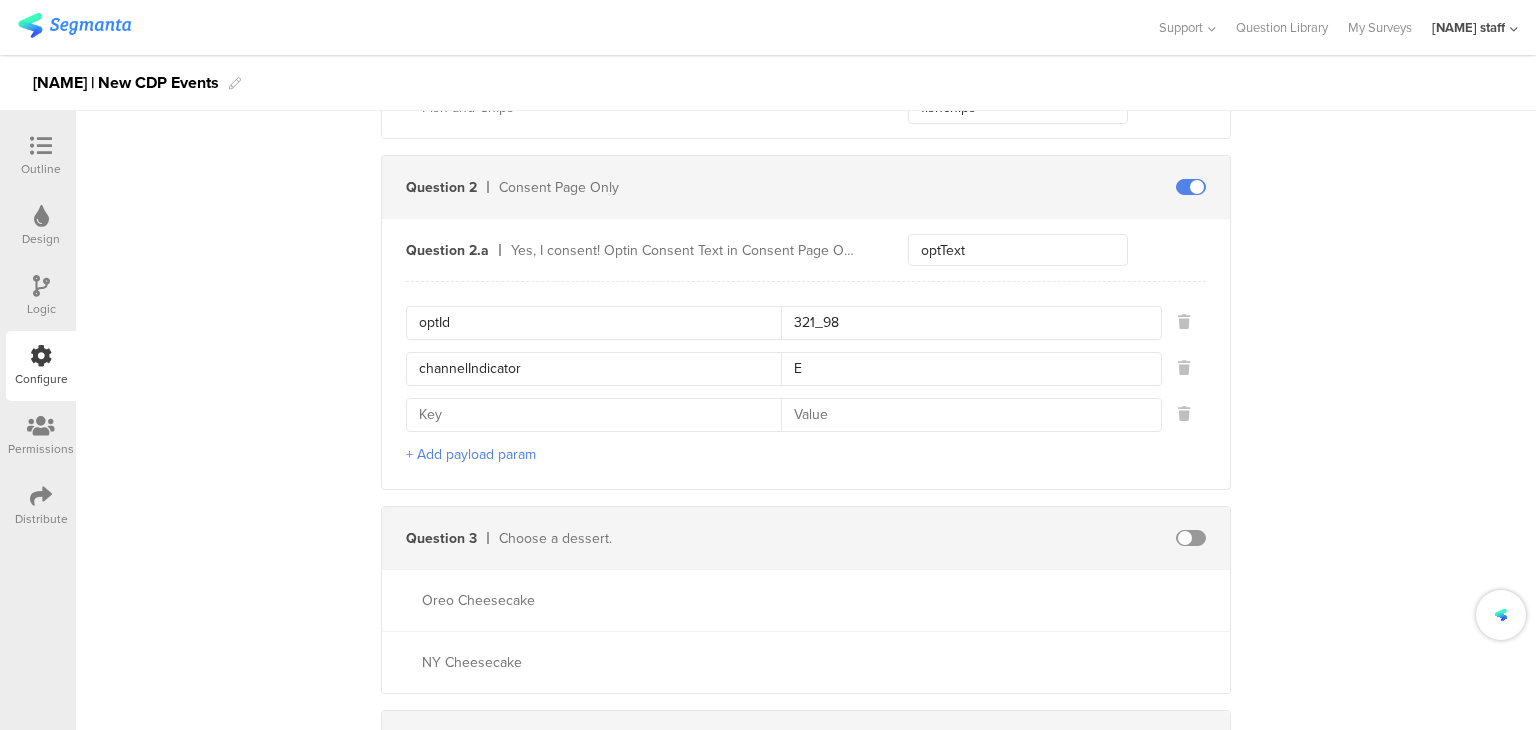 click at bounding box center (600, 415) 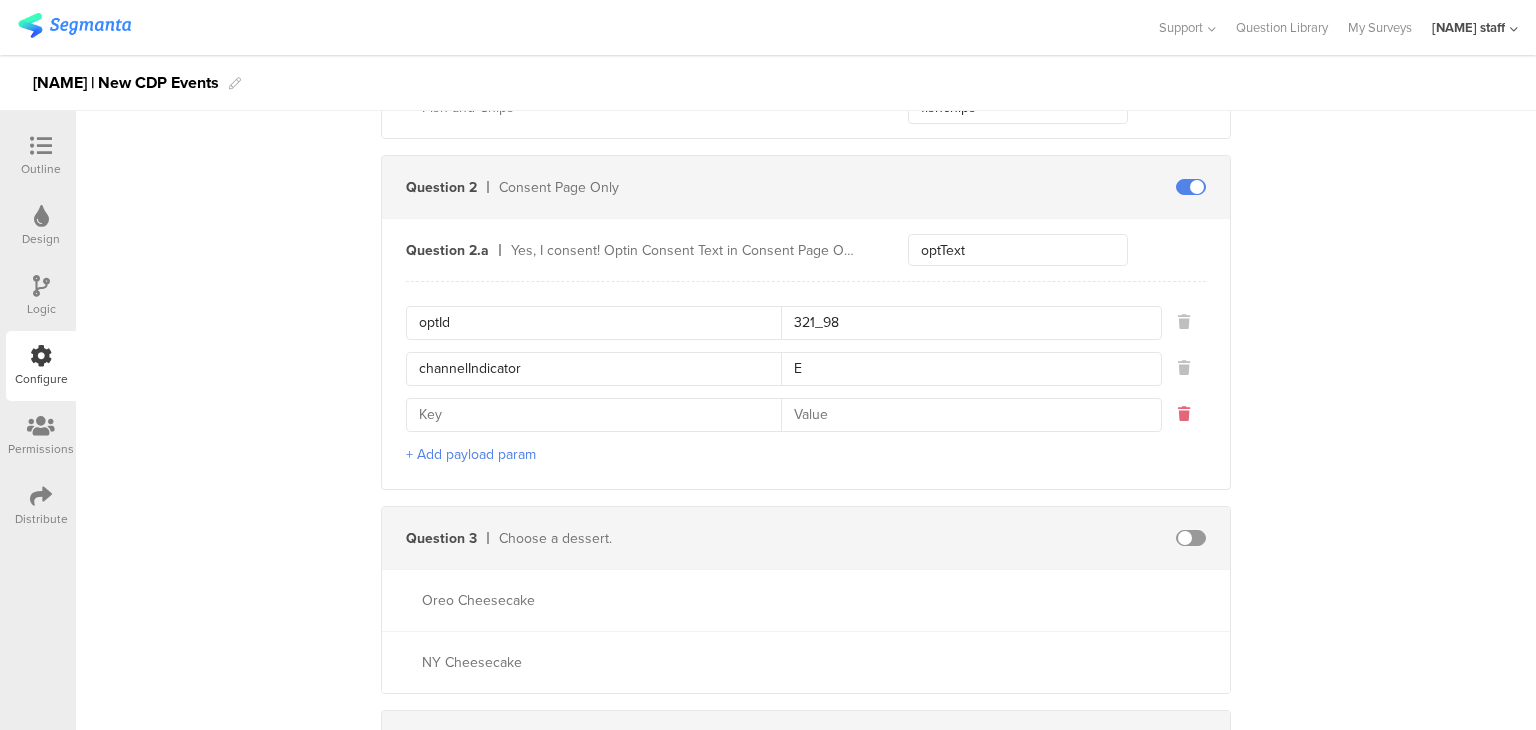 click at bounding box center [1184, 414] 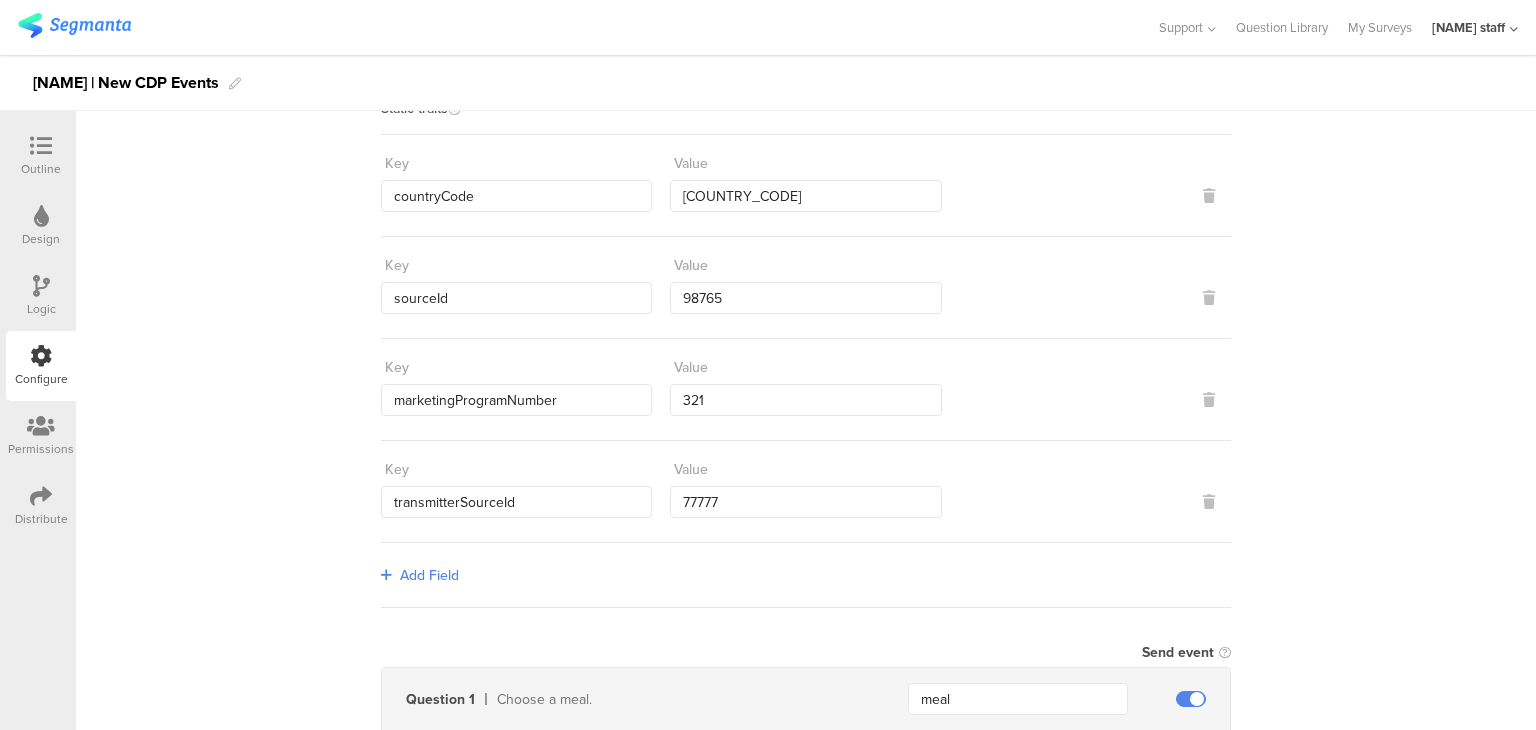 scroll, scrollTop: 0, scrollLeft: 0, axis: both 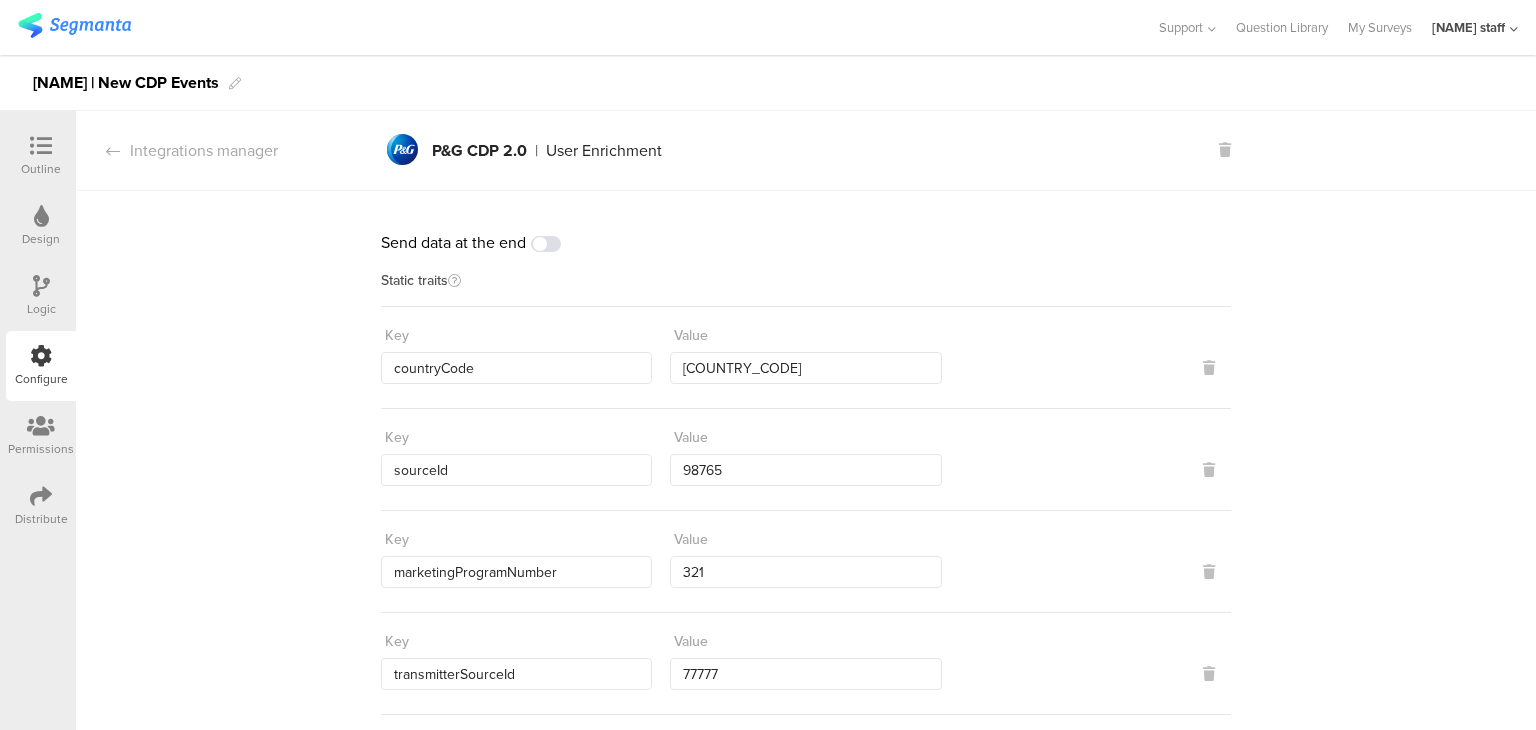 click on "Send data at the end
Static traits
Key     countryCode           Value     PHL           Key     sourceId           Value     98765           Key     marketingProgramNumber           Value     321           Key     transmitterSourceId           Value     77777               Add Field    Send event         Question 1       Choose a meal.     meal               Chicken and Rice     chickrice       Fish and Chips     fishchips Question 2       Consent Page Only           Question 2.a       Yes, I consent! Optin Consent Text in Consent Page Only.     optText     optId   321_98   channelIndicator   E     + Add payload param   Question 3       Choose a dessert.                   Oreo Cheesecake           NY Cheesecake     Question 4       Contact Form to register with opt           Question 4.a       First Name     firstName       + Add payload param   Question 4.b       Email     email     emailContactPointCategoryCode   EP   emailValidContactPointIndicator   Y" at bounding box center [806, 1852] 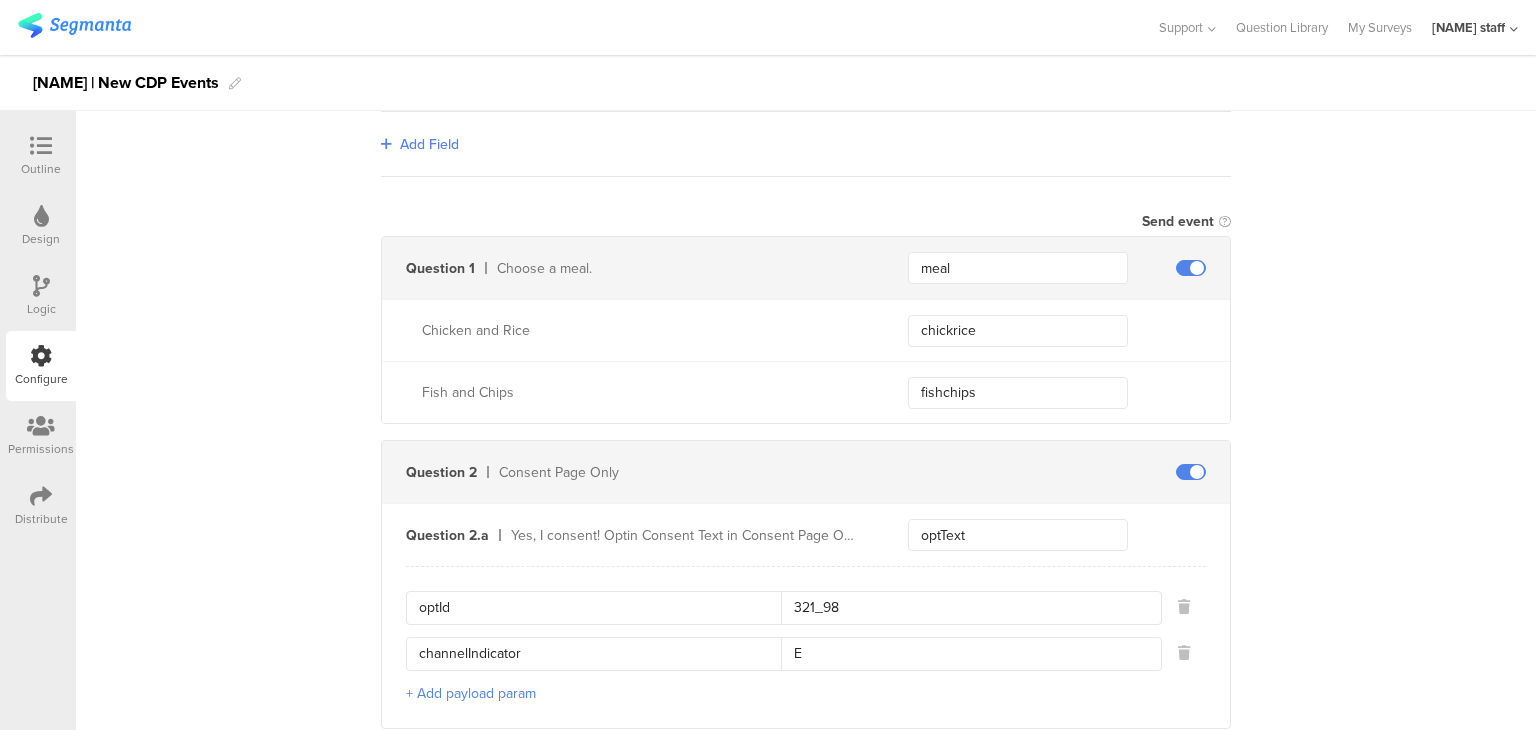 scroll, scrollTop: 0, scrollLeft: 0, axis: both 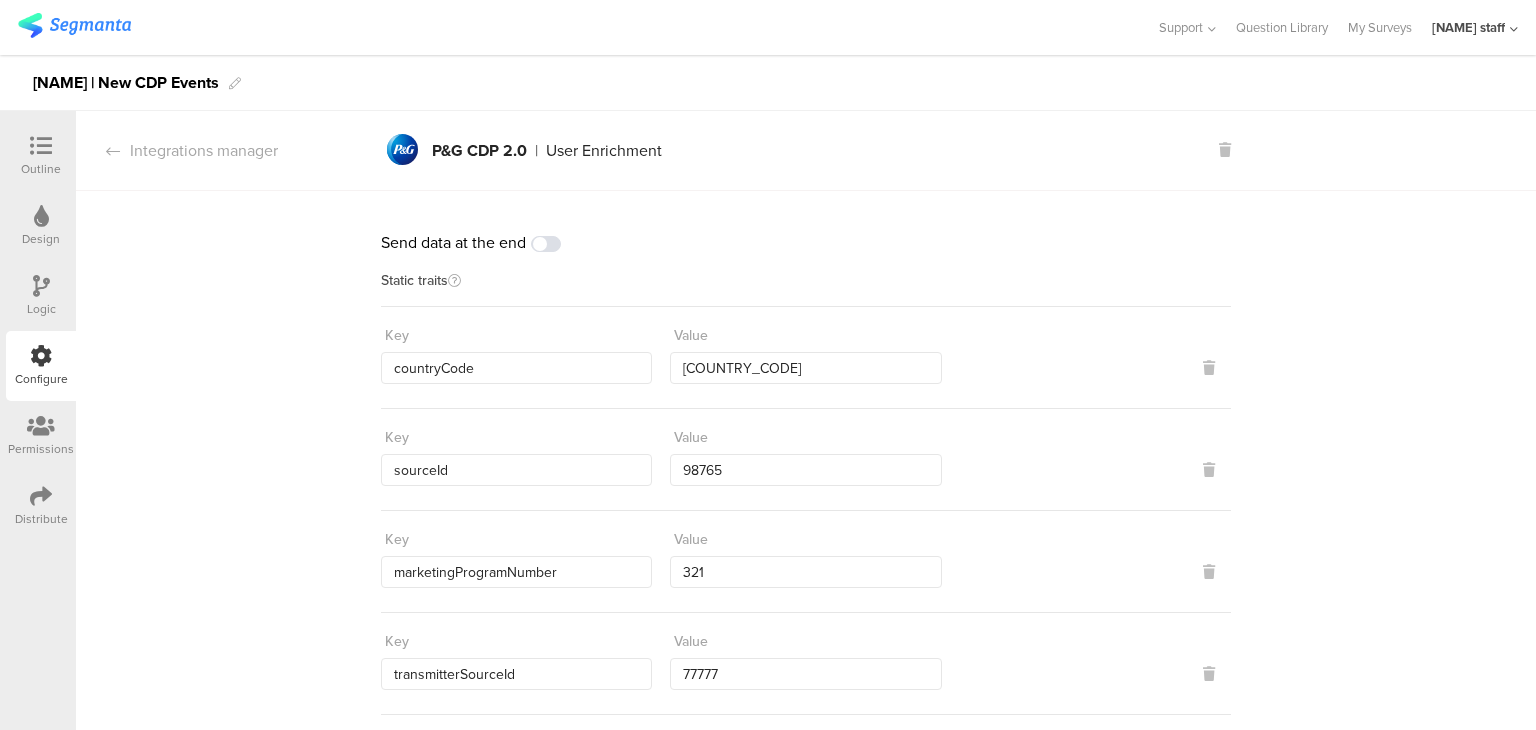 click at bounding box center [546, 244] 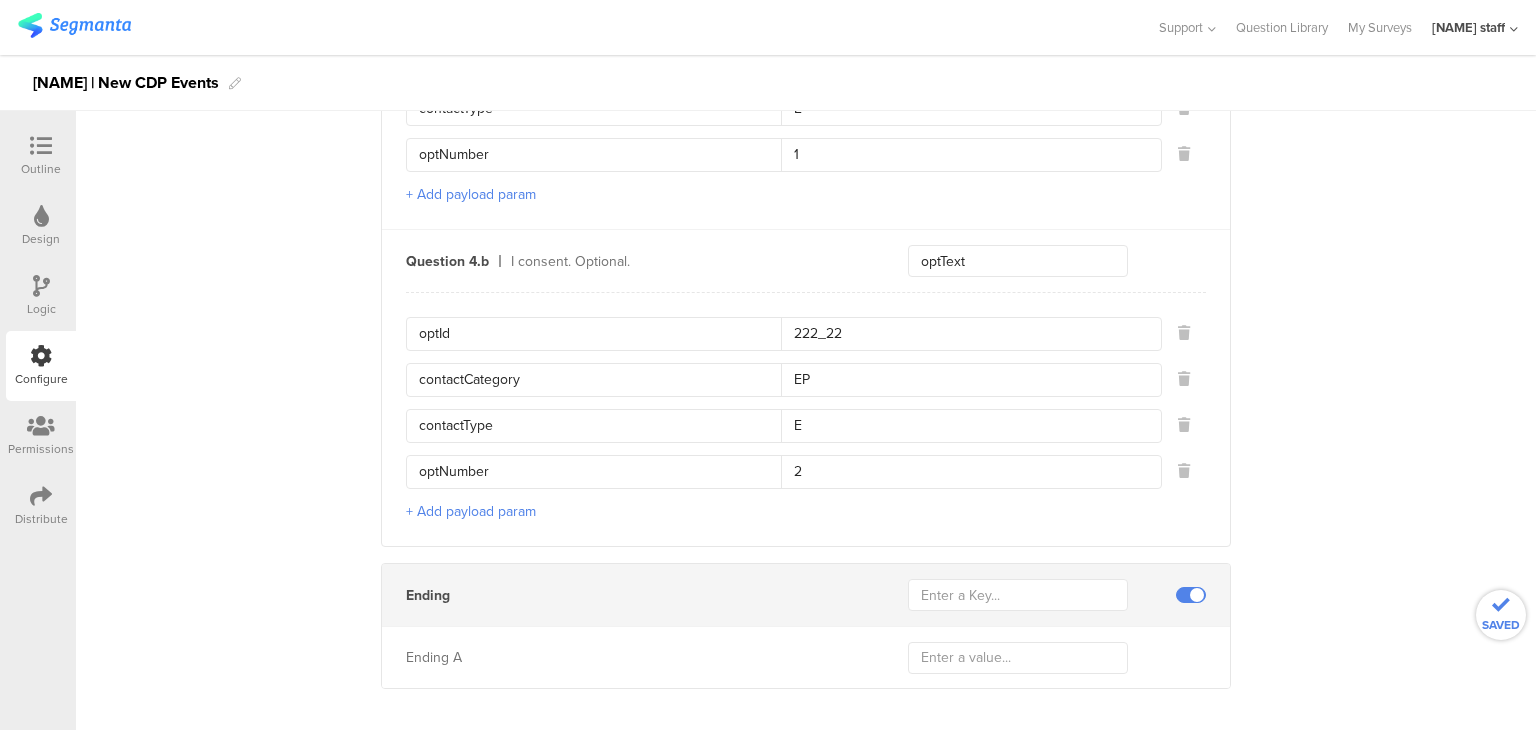 scroll, scrollTop: 2809, scrollLeft: 0, axis: vertical 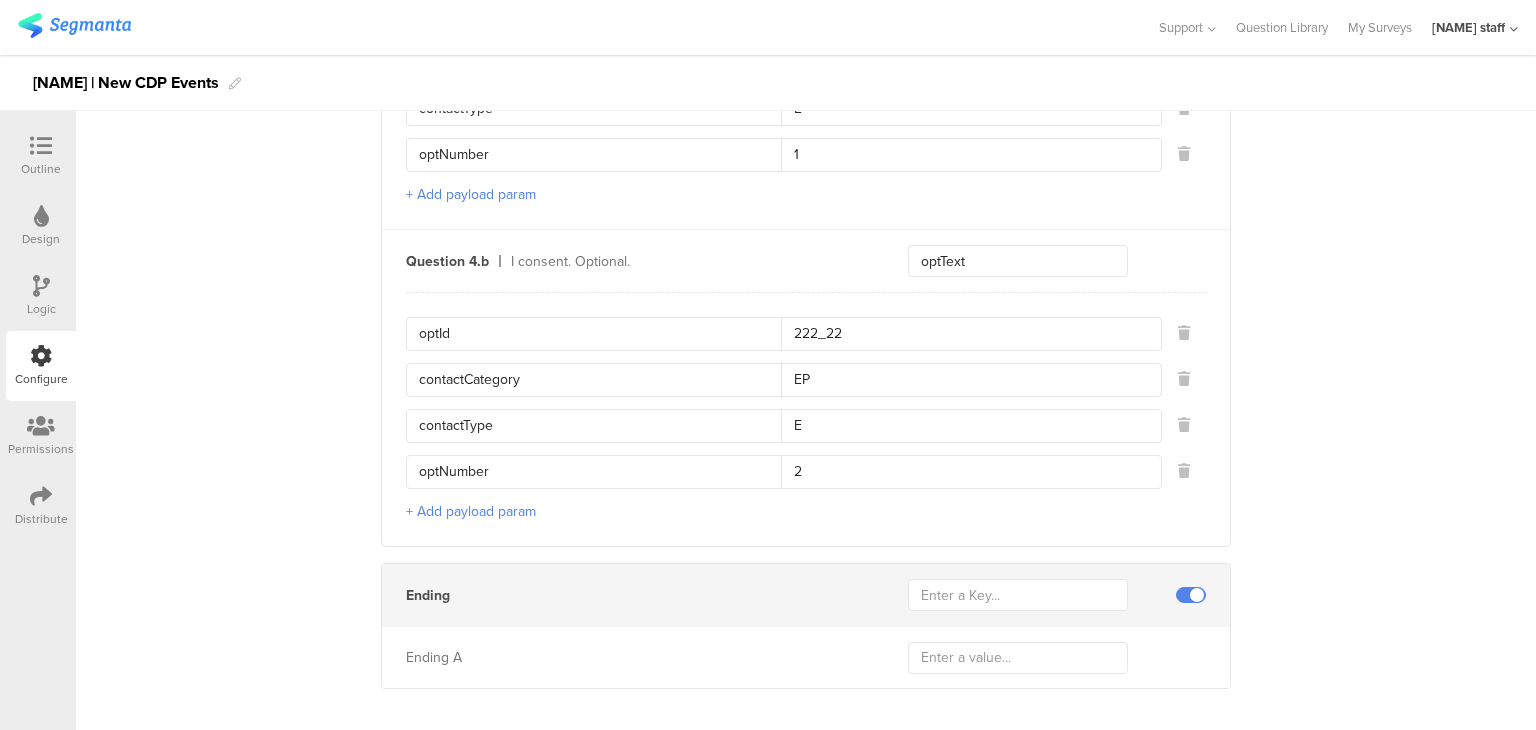 click at bounding box center [41, 496] 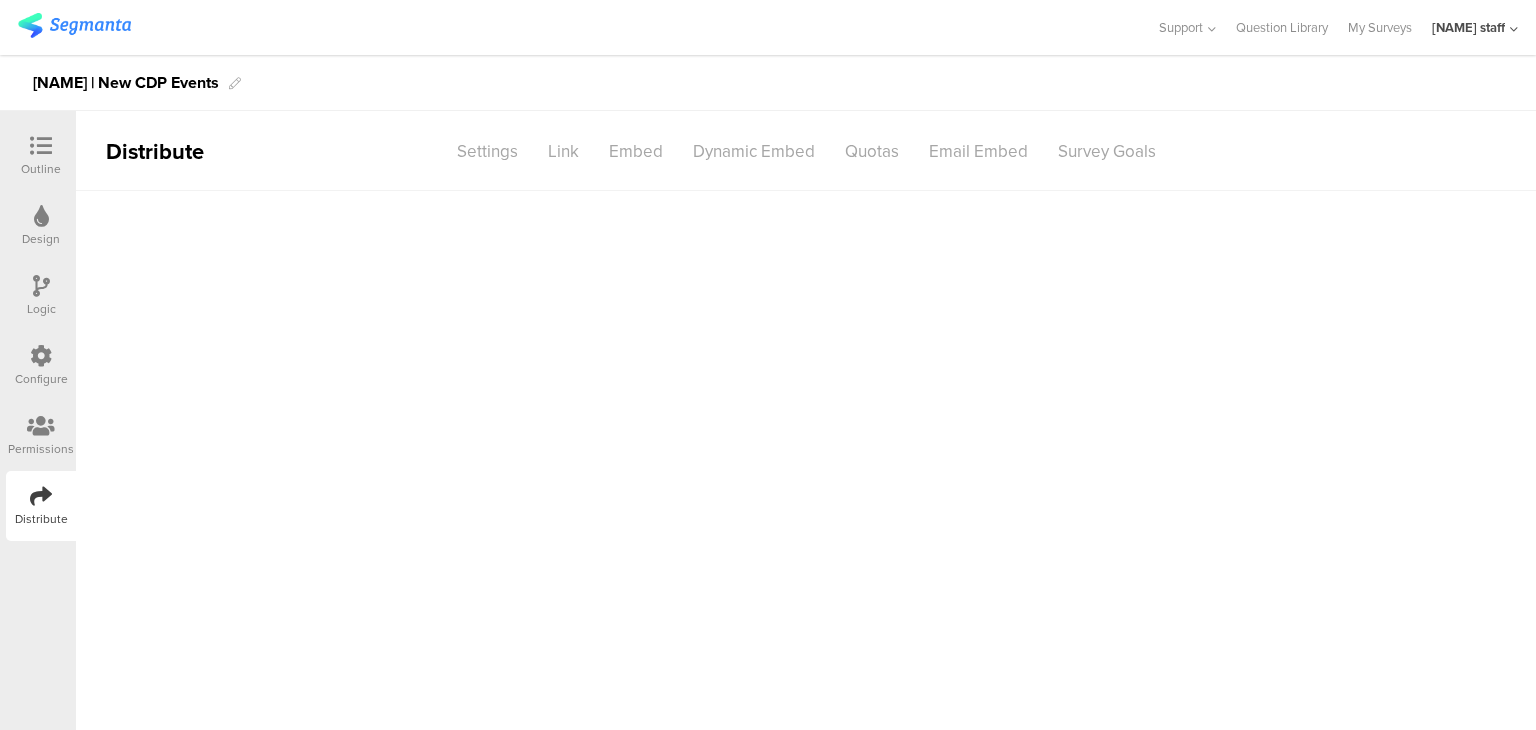 scroll, scrollTop: 0, scrollLeft: 0, axis: both 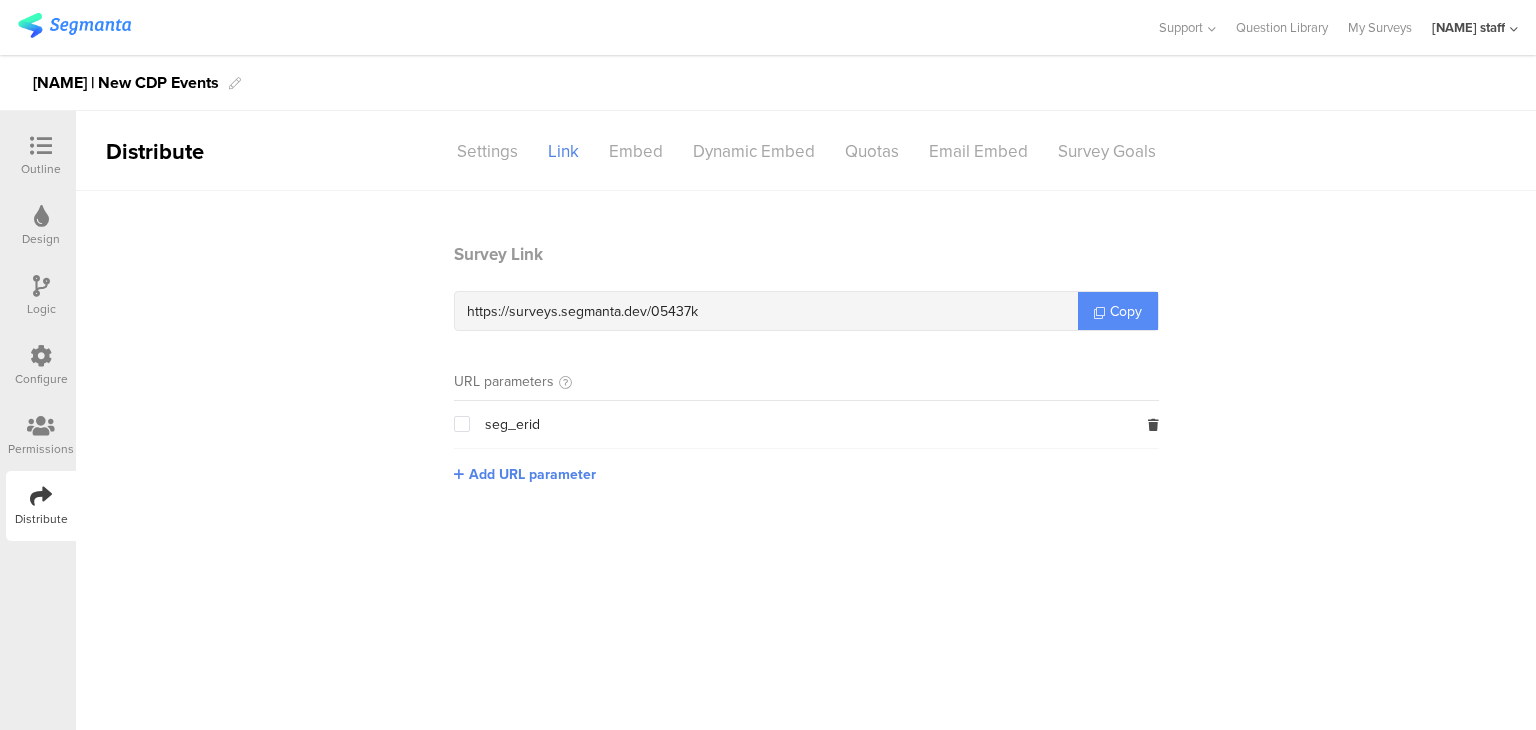 click on "Copy" at bounding box center [1126, 311] 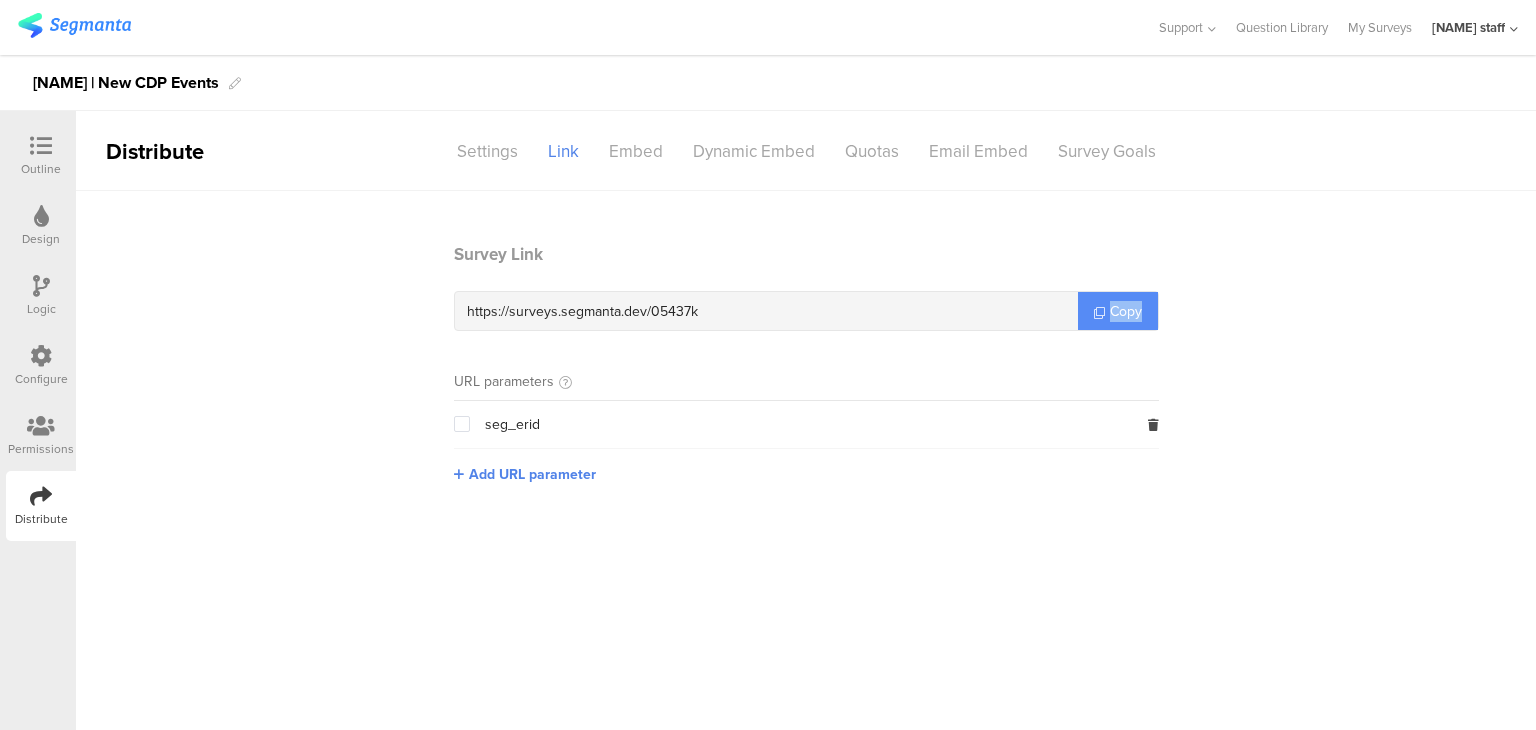 click on "Copy" at bounding box center [1126, 311] 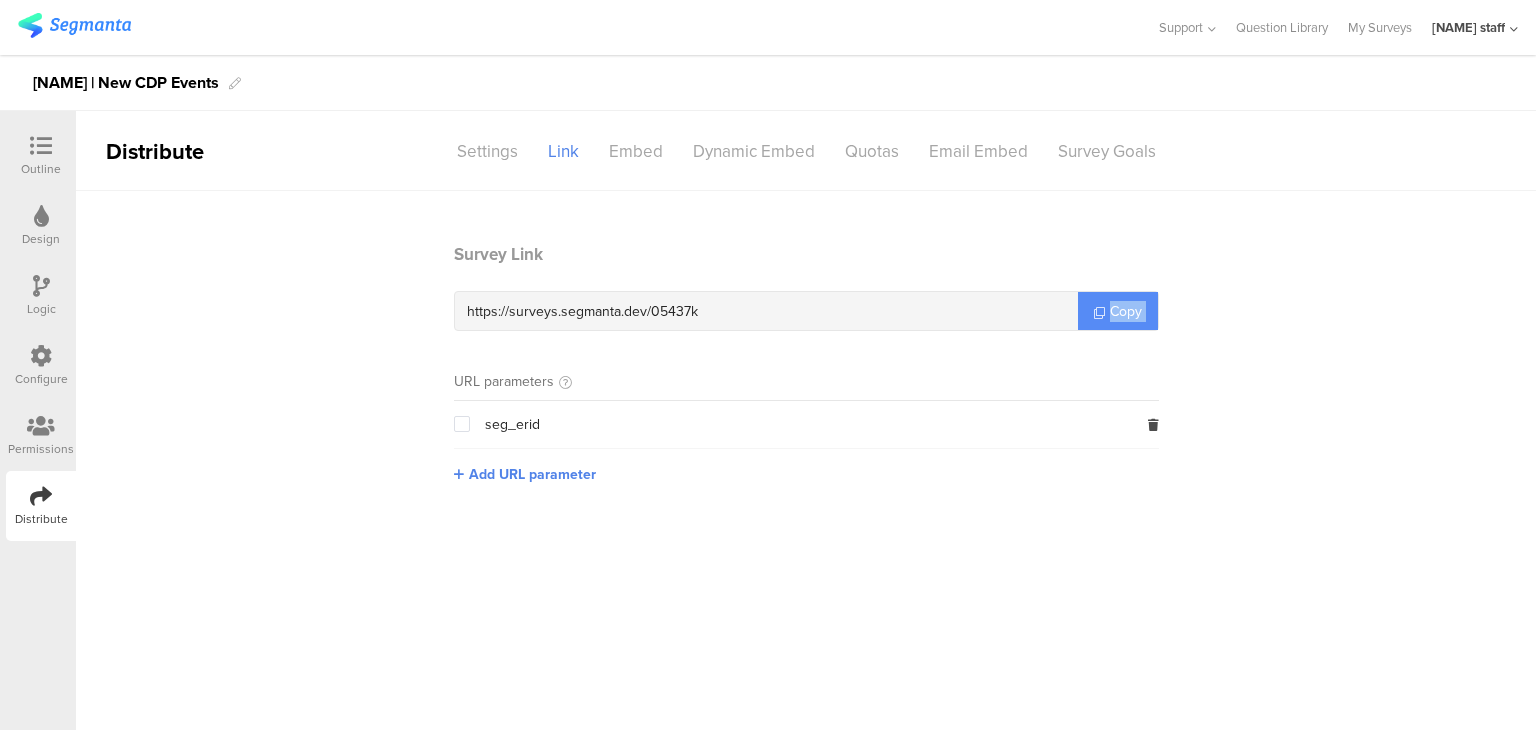 click on "Copy" at bounding box center [1126, 311] 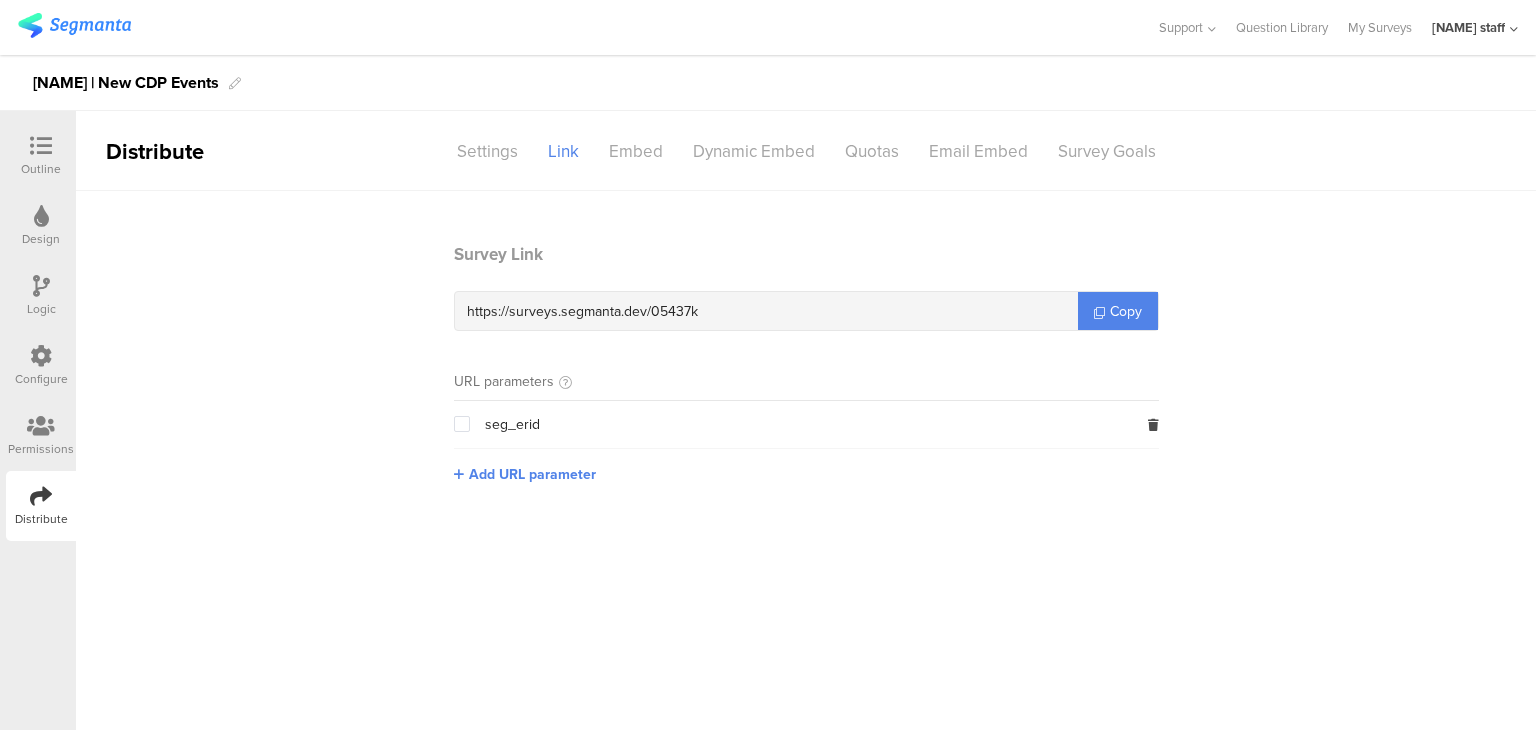 drag, startPoint x: 1376, startPoint y: 0, endPoint x: 21, endPoint y: 161, distance: 1364.5314 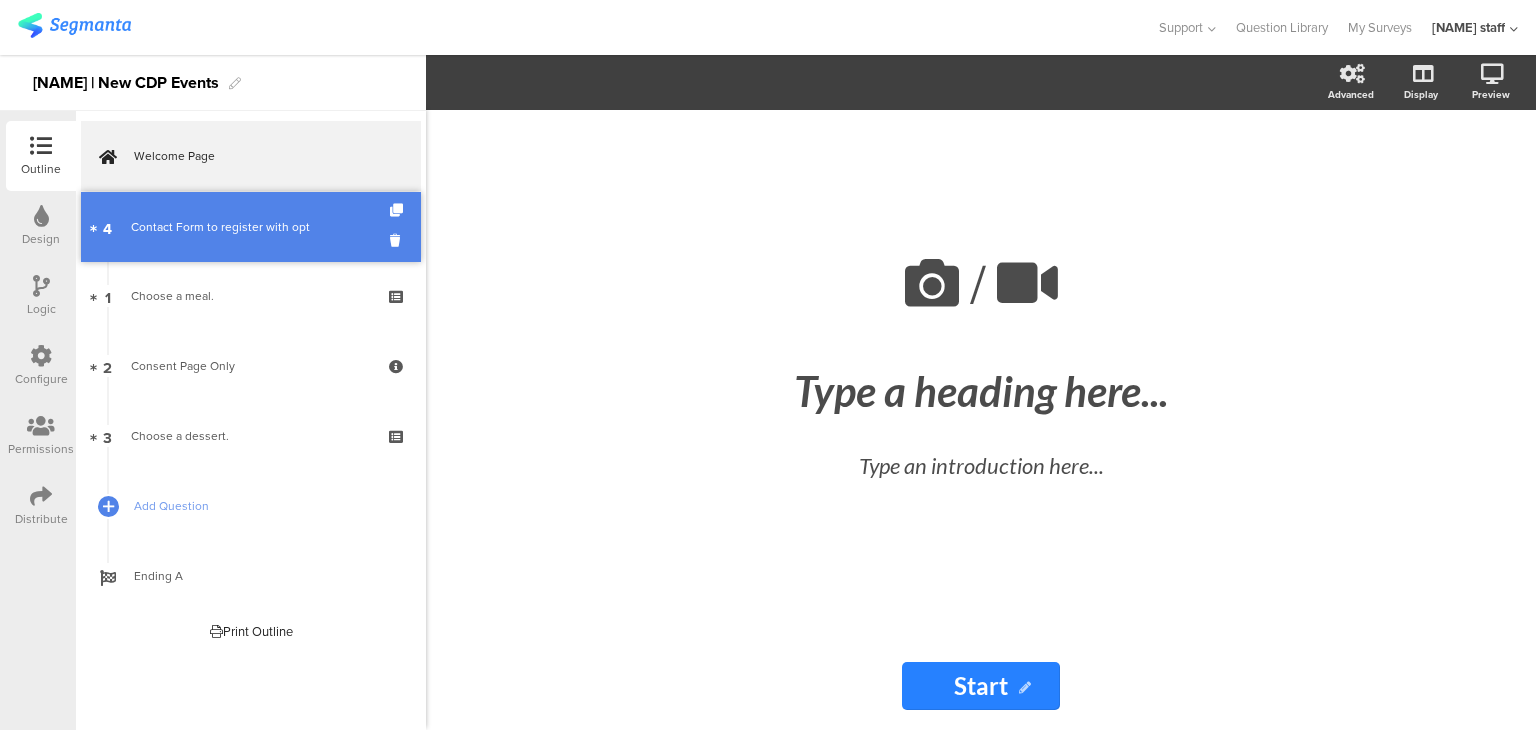 drag, startPoint x: 216, startPoint y: 427, endPoint x: 228, endPoint y: 218, distance: 209.34421 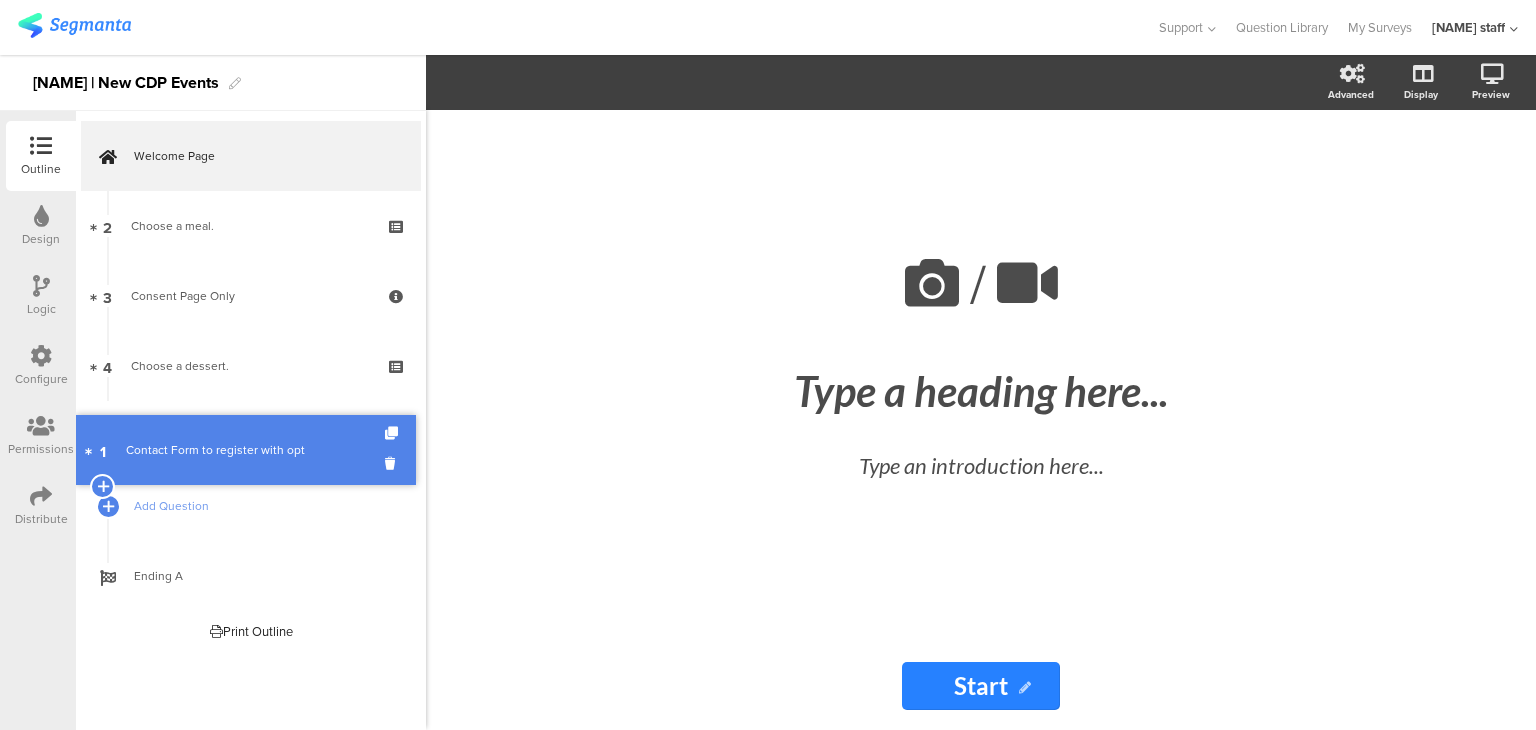 drag, startPoint x: 228, startPoint y: 218, endPoint x: 218, endPoint y: 442, distance: 224.2231 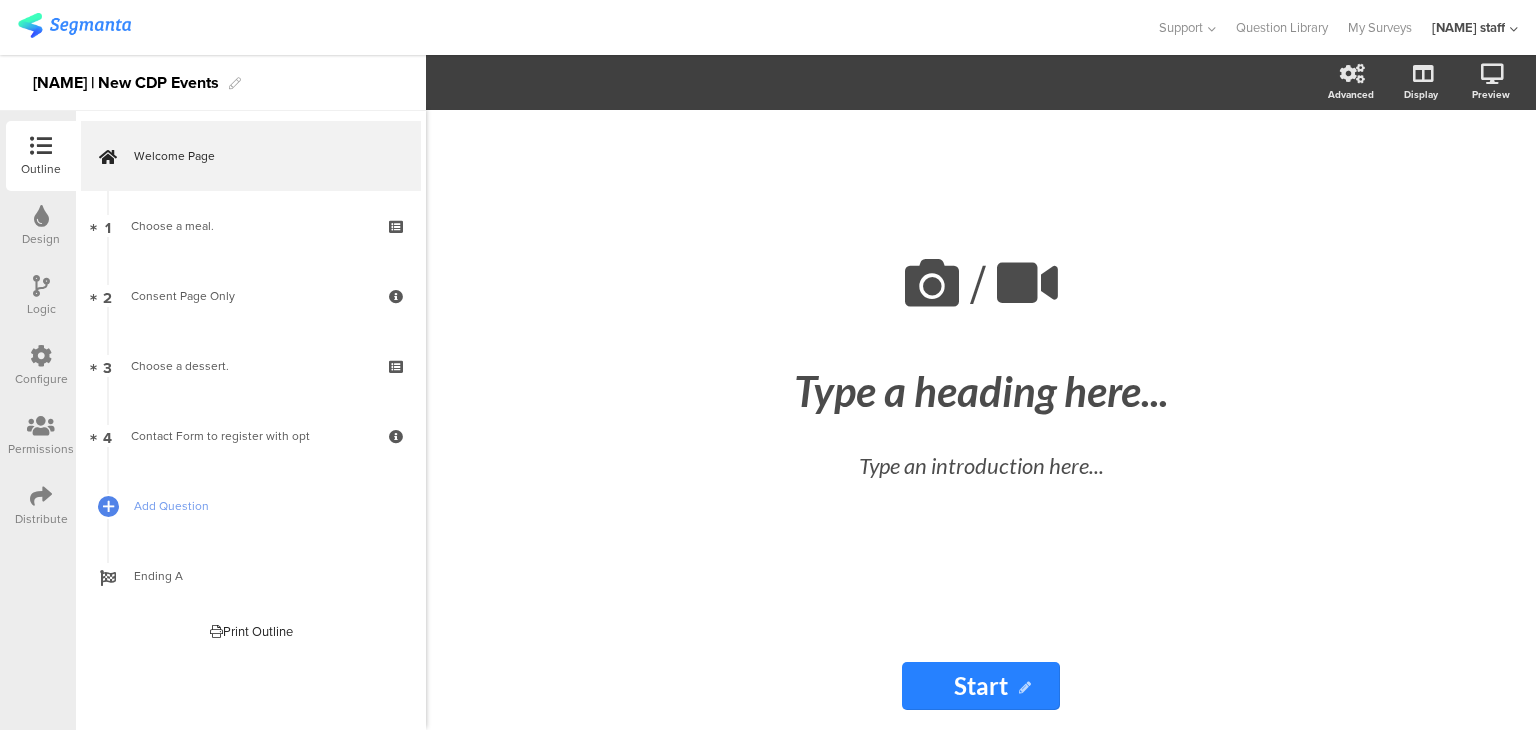 click on "Distribute" at bounding box center (41, 519) 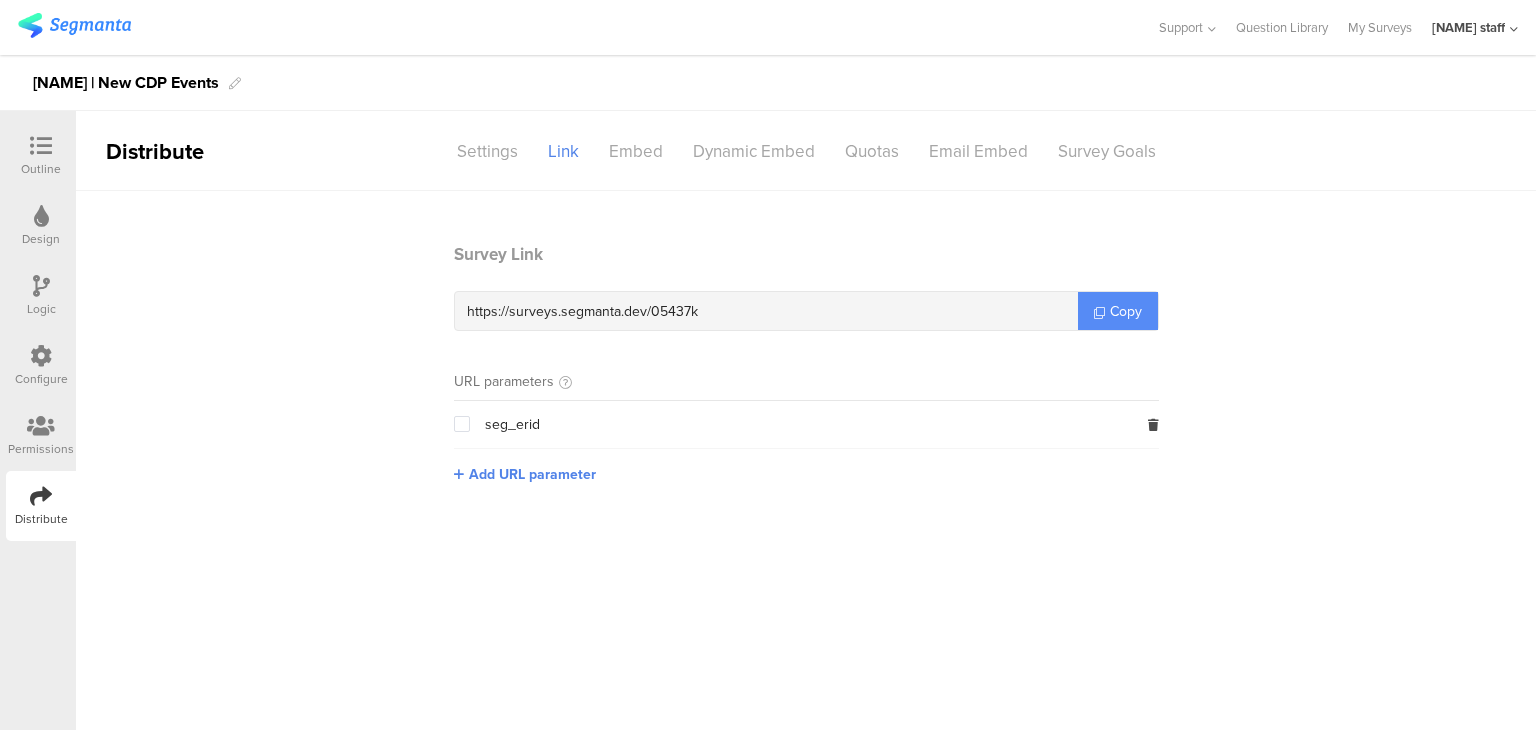 click at bounding box center [1099, 312] 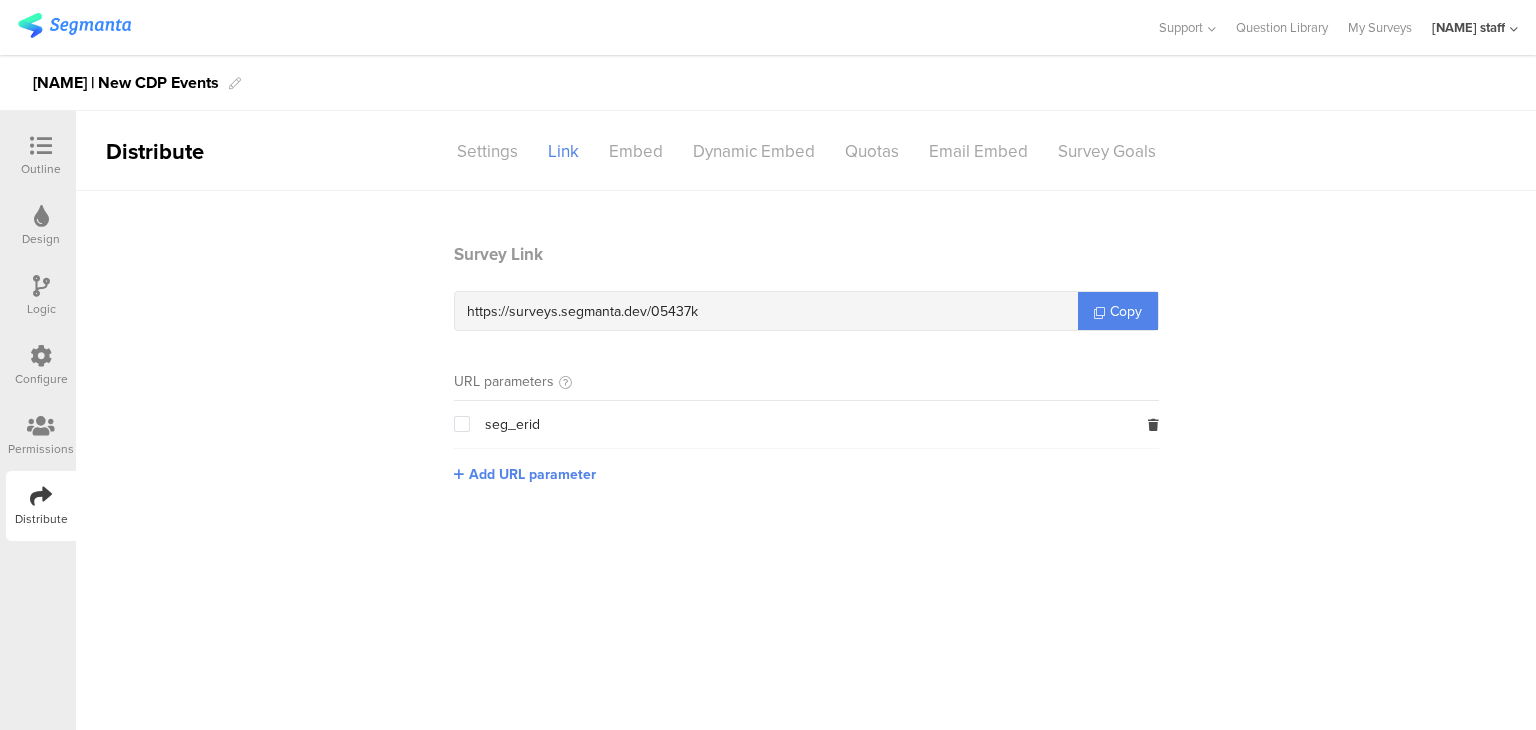 drag, startPoint x: 1420, startPoint y: 1, endPoint x: 41, endPoint y: 366, distance: 1426.4873 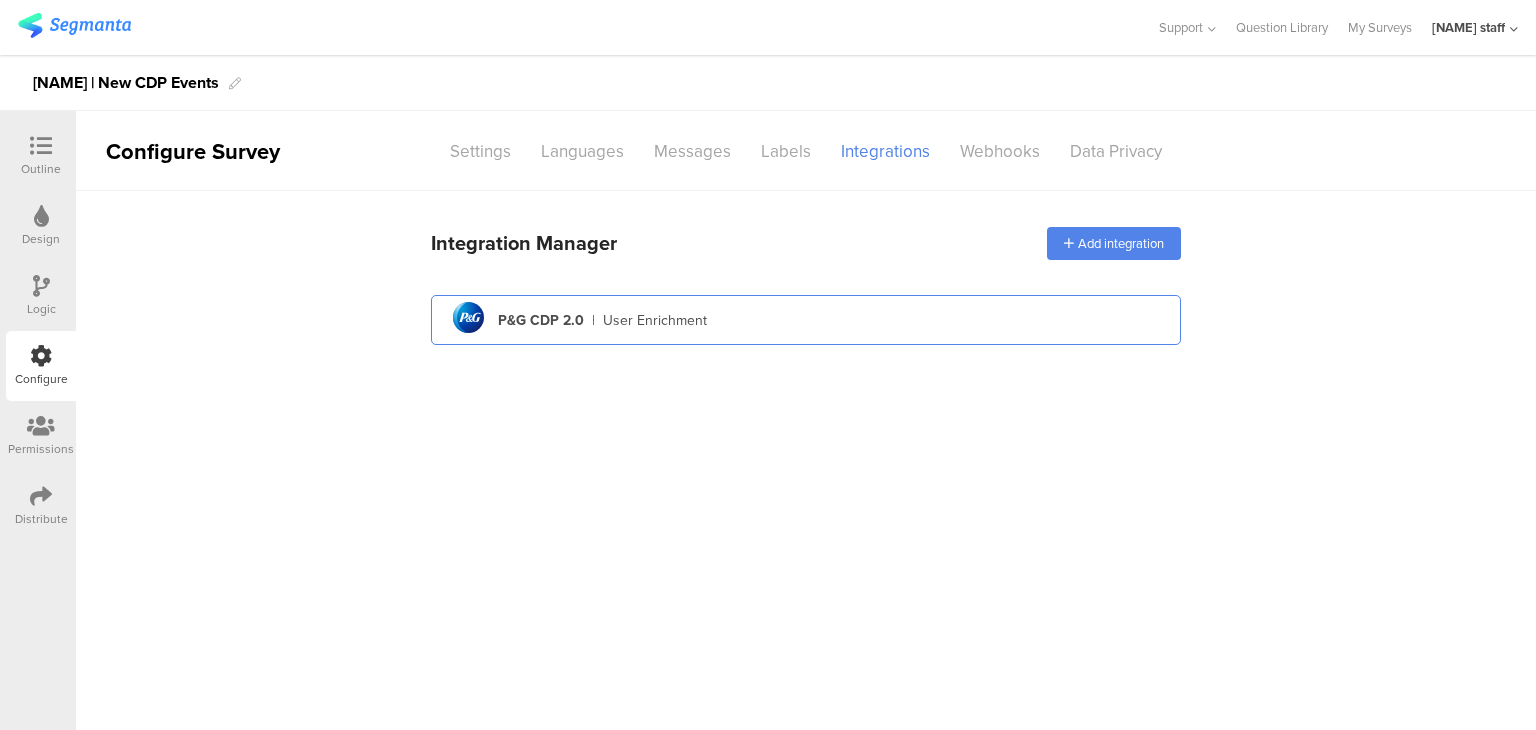 click on "pg logo                                                                         P&G CDP 2.0   |   User Enrichment" at bounding box center [806, 320] 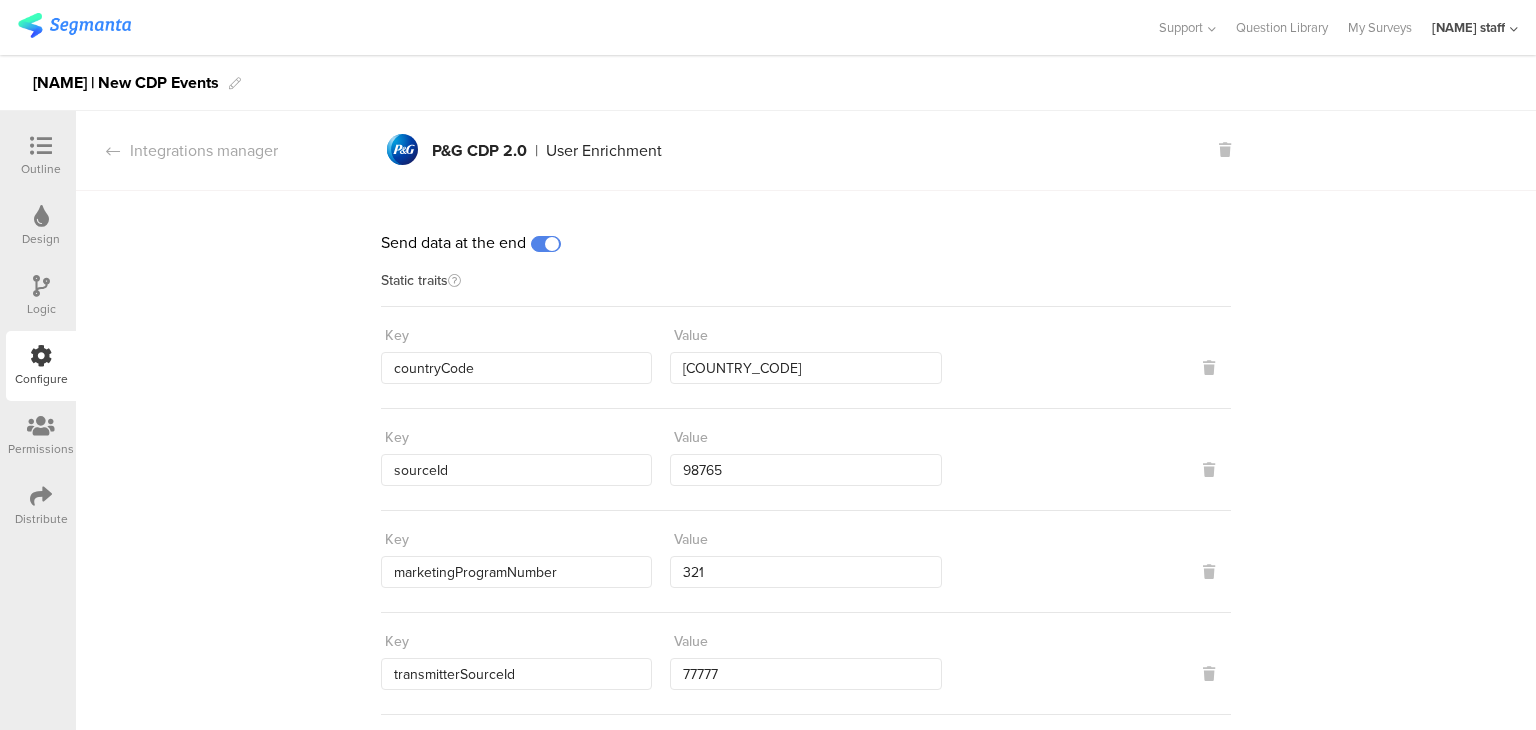 click at bounding box center (546, 244) 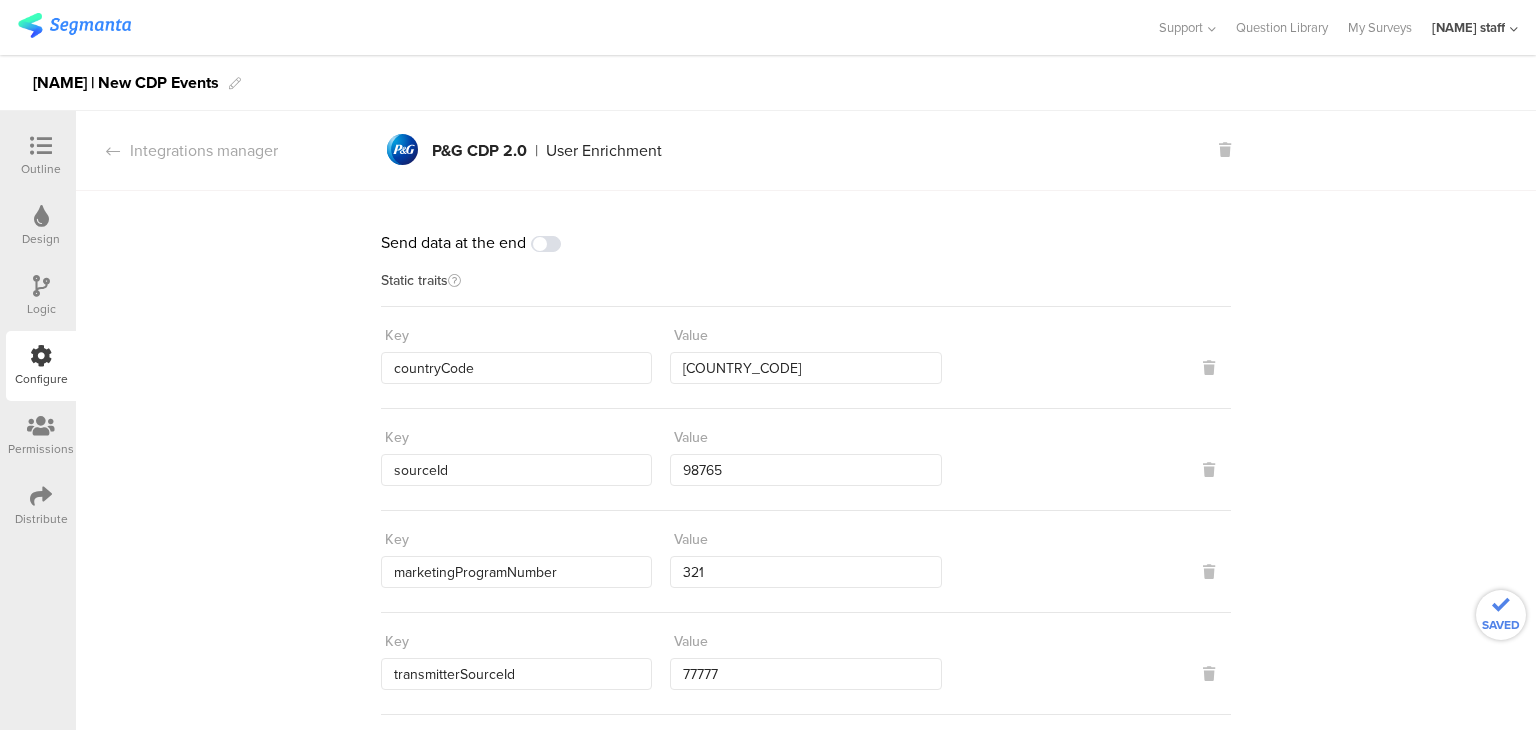 click on "Outline" at bounding box center [41, 169] 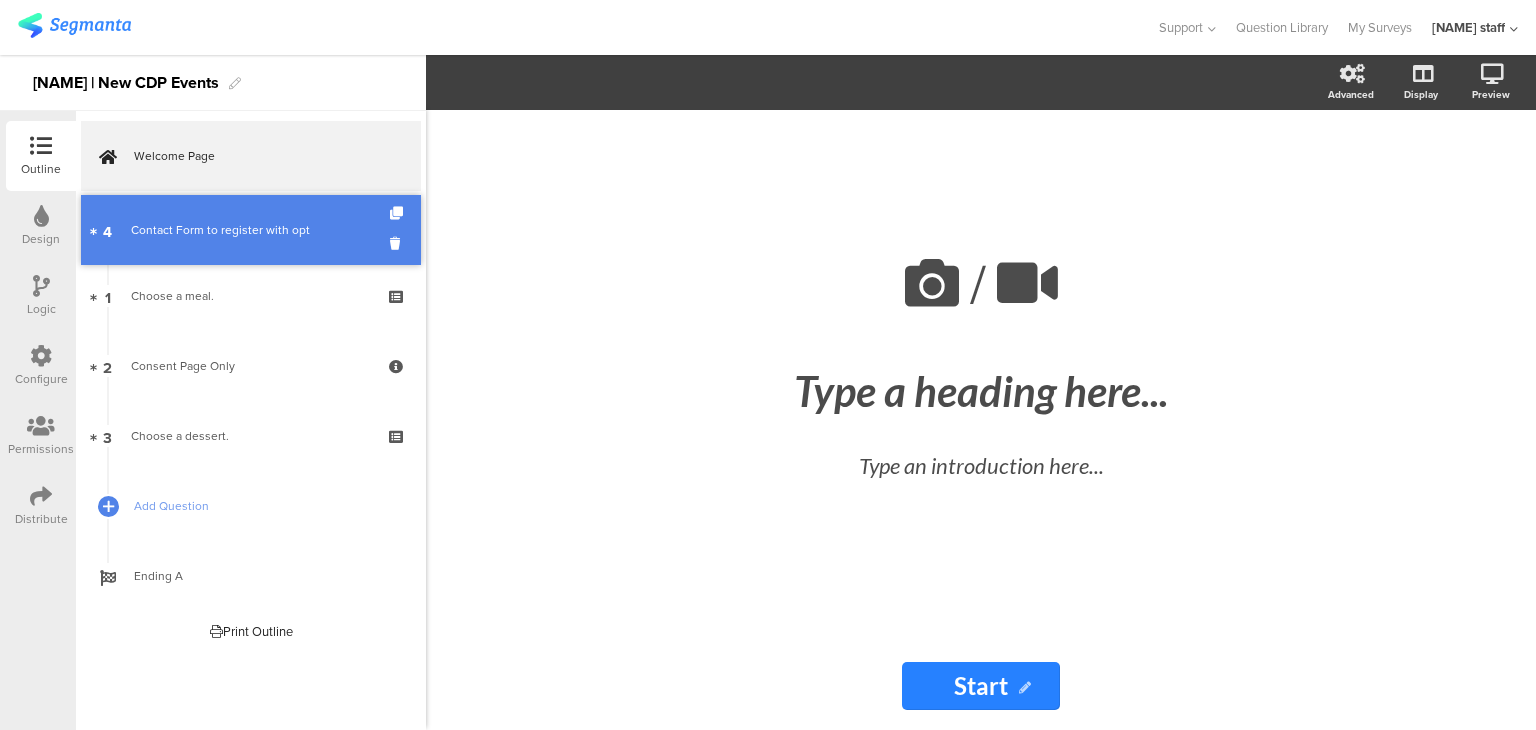 drag, startPoint x: 236, startPoint y: 421, endPoint x: 238, endPoint y: 215, distance: 206.0097 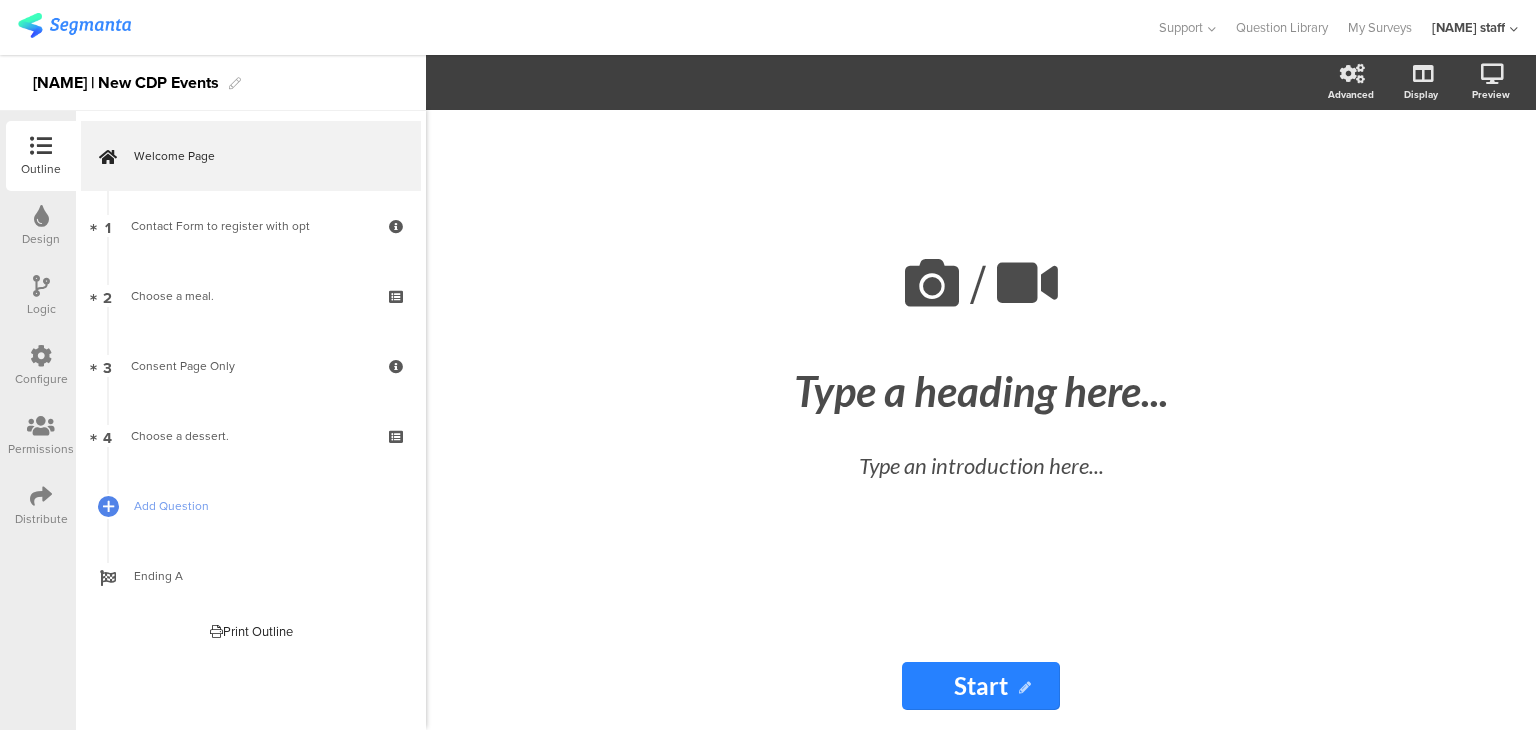click on "Distribute" at bounding box center [41, 519] 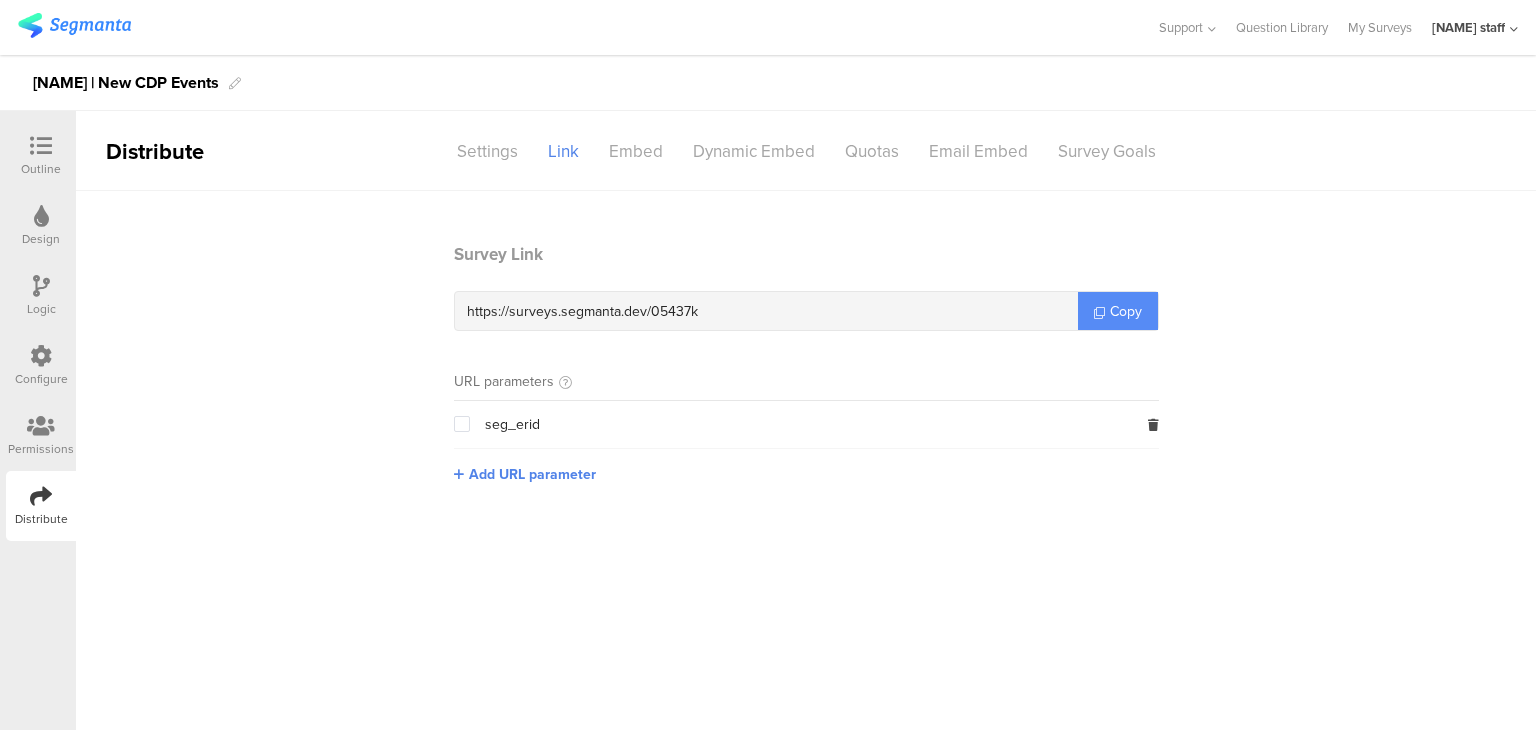 click on "Copy" at bounding box center (1118, 311) 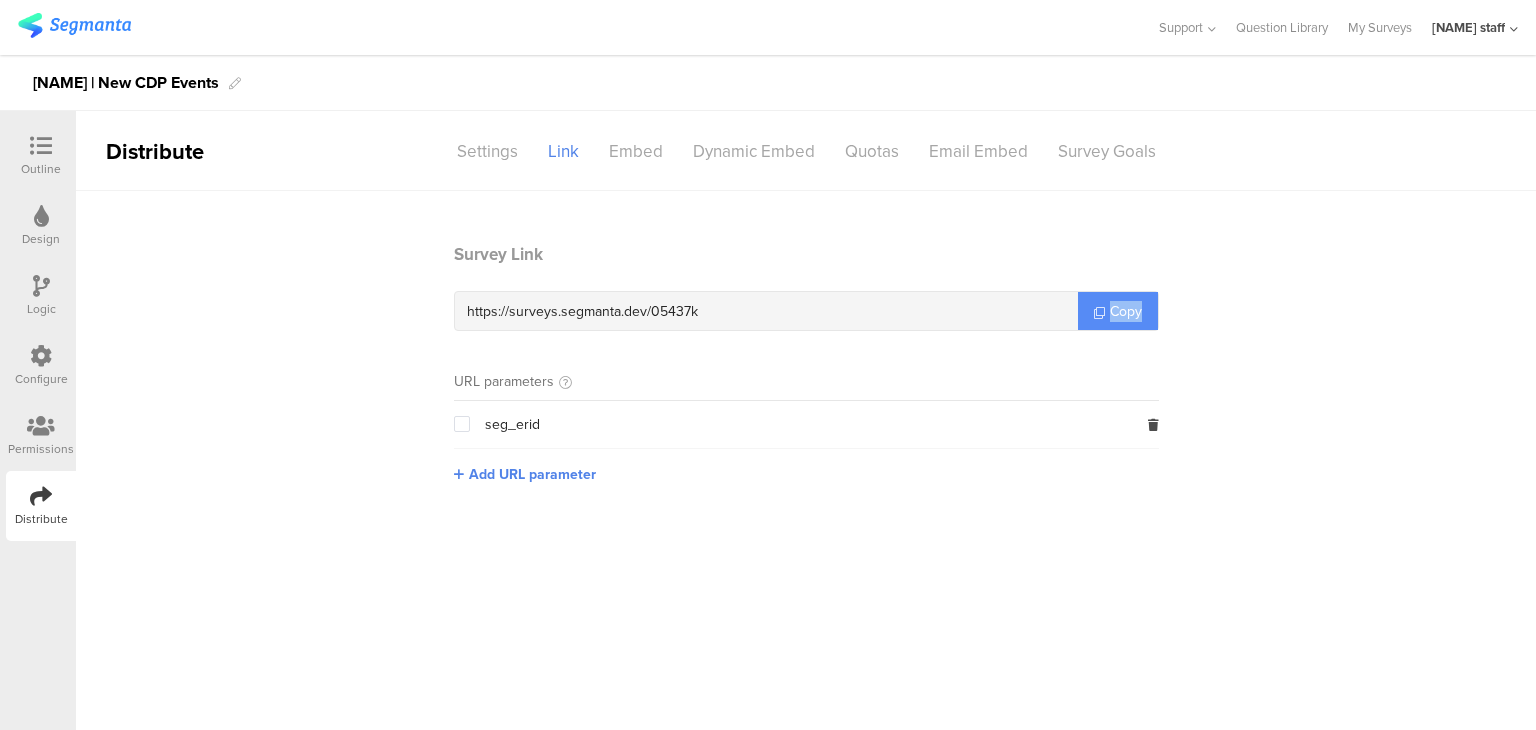 click on "Copy" at bounding box center [1118, 311] 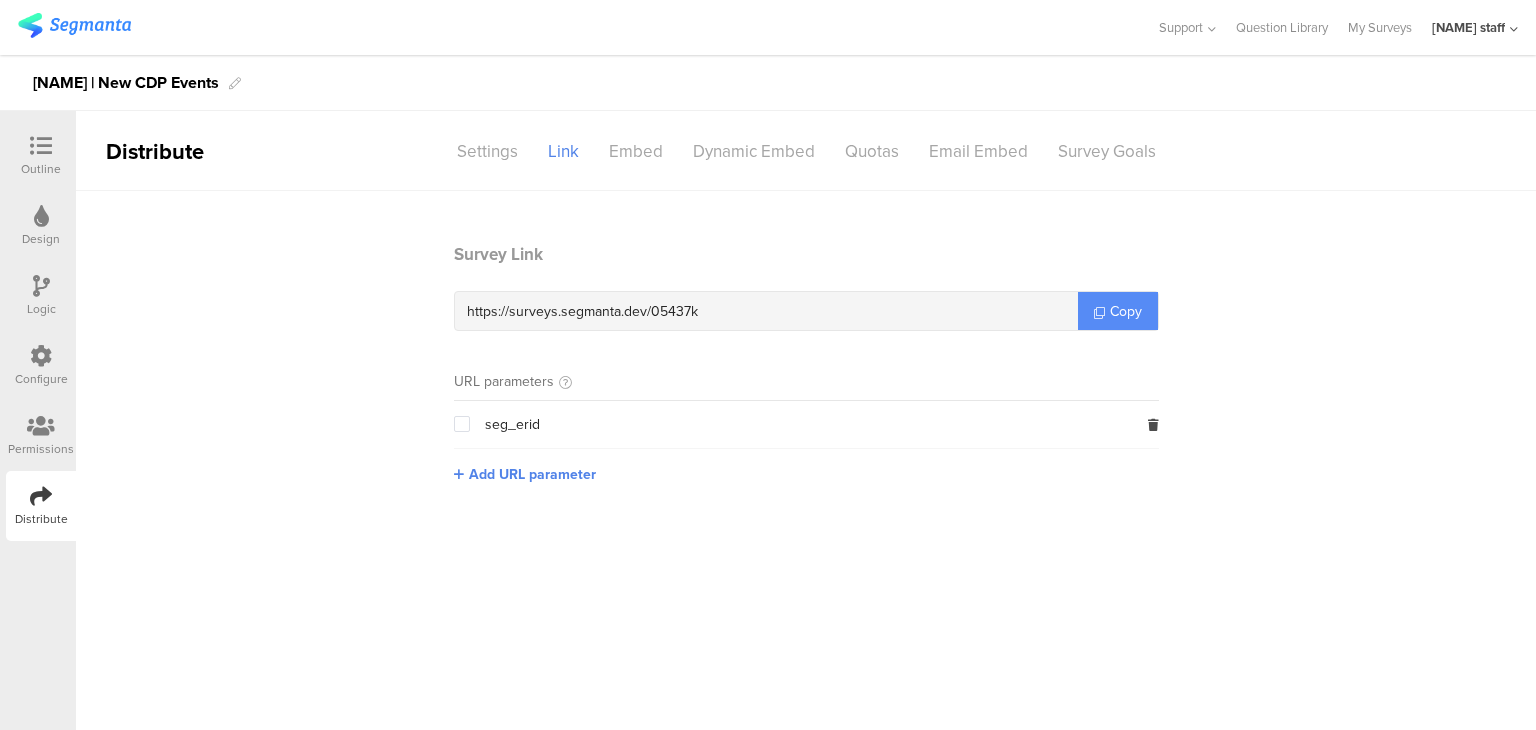 click on "Copy" at bounding box center [1126, 311] 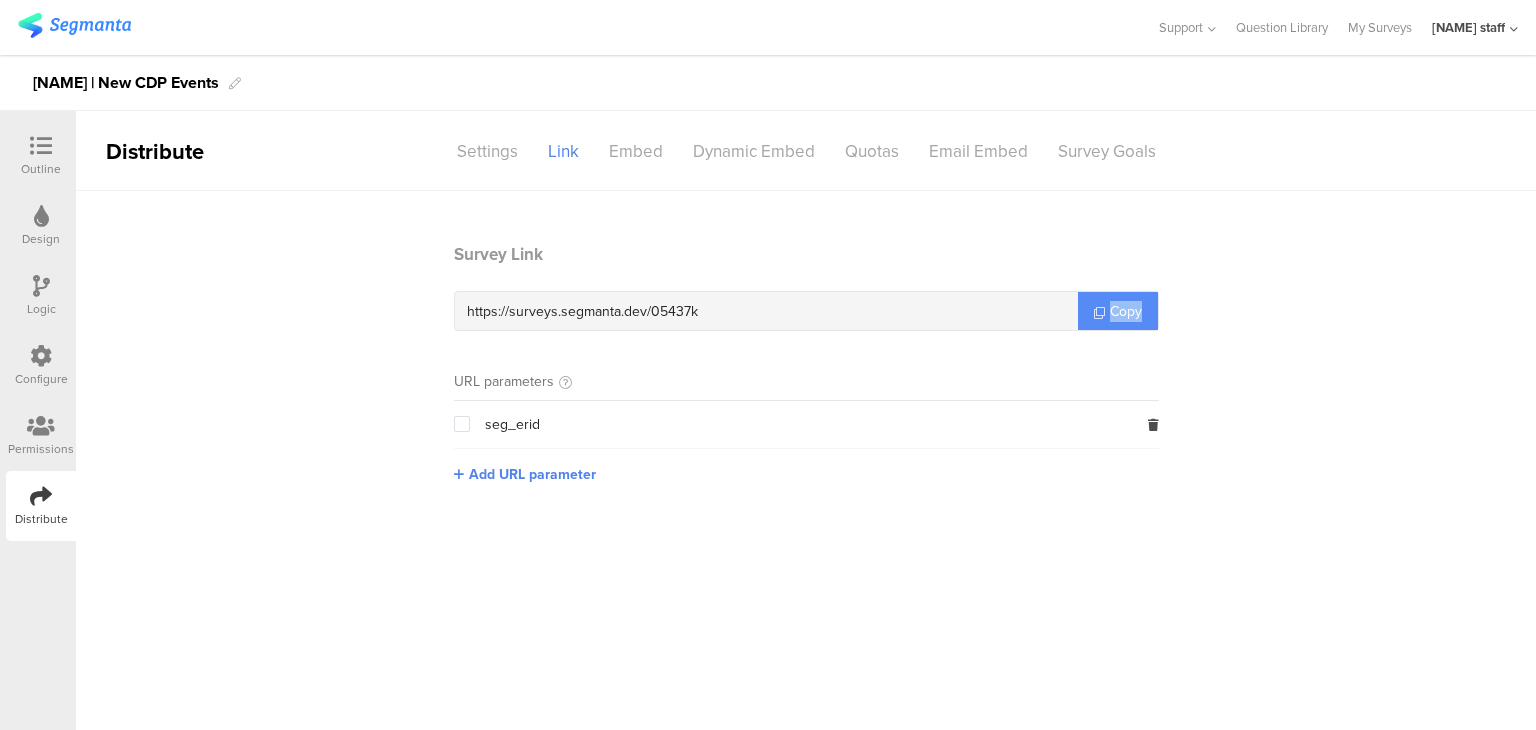 click on "Copy" at bounding box center (1126, 311) 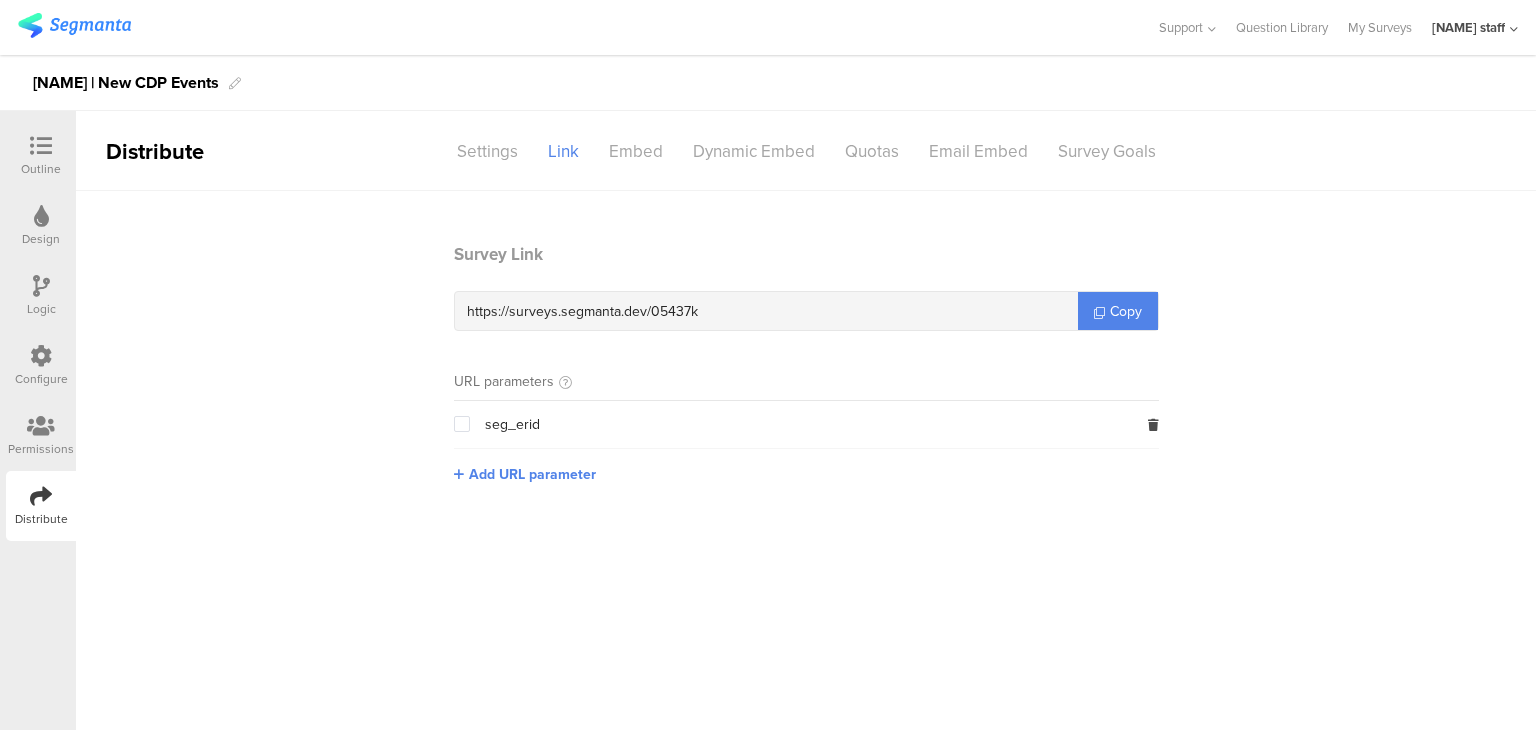 click at bounding box center [41, 146] 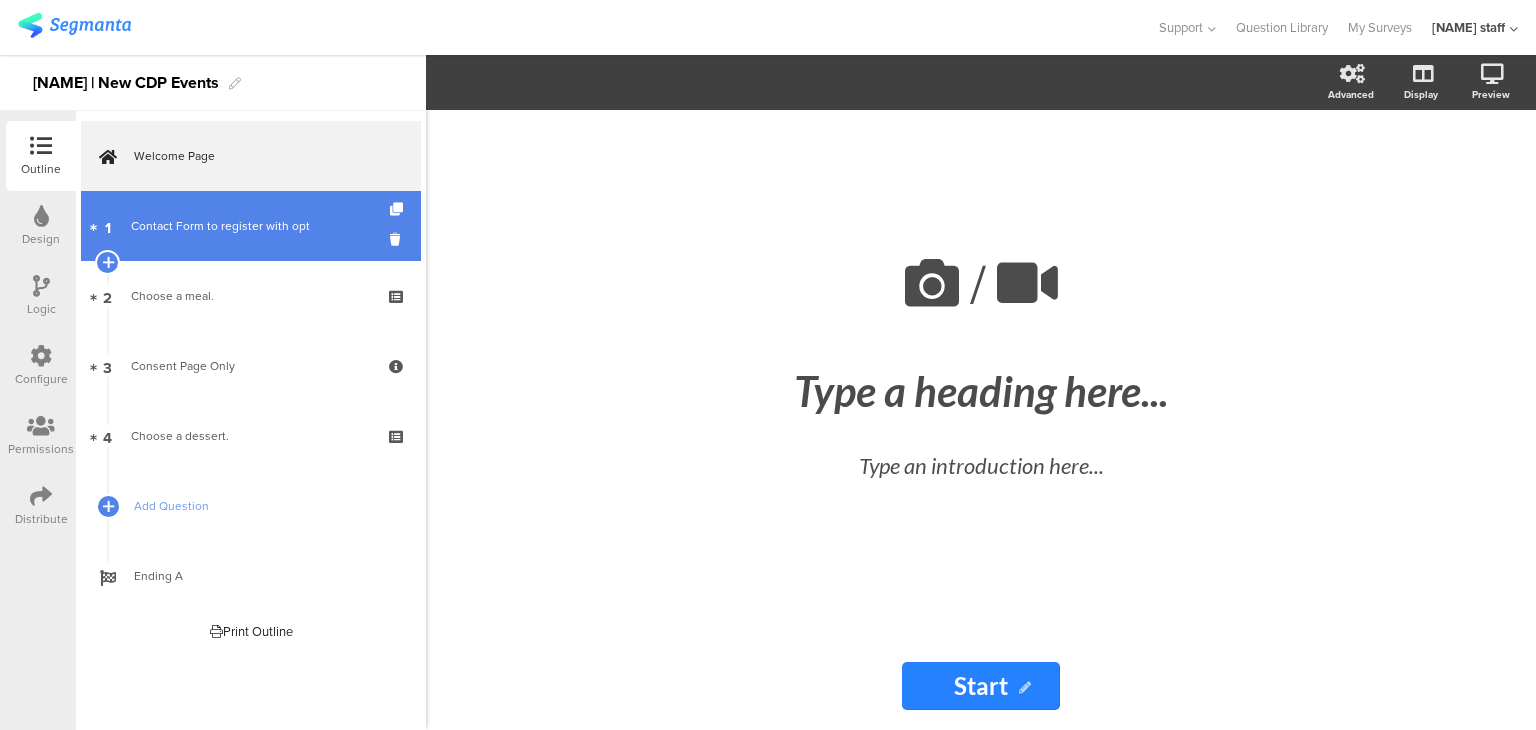 click on "Contact Form to register with opt" at bounding box center (250, 226) 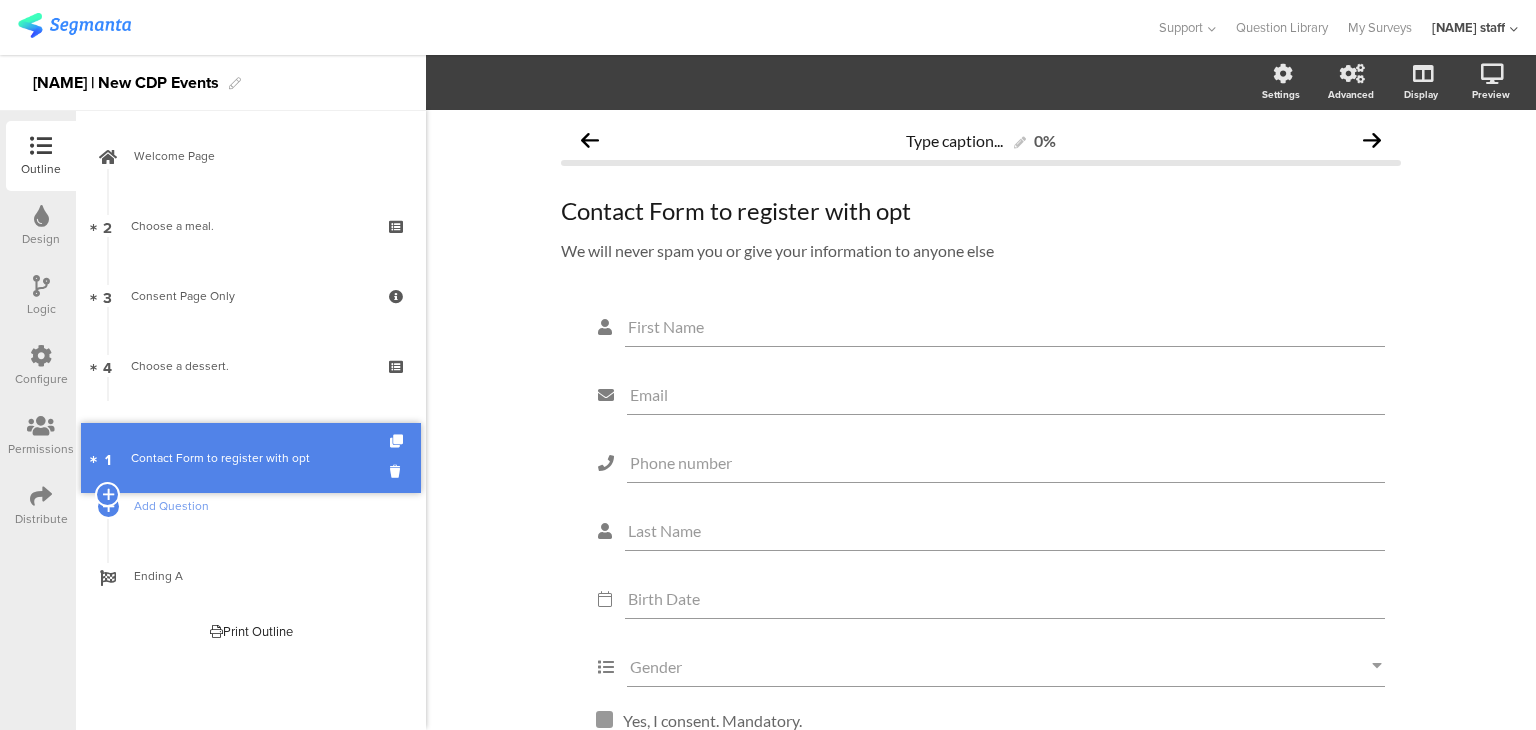 drag, startPoint x: 297, startPoint y: 233, endPoint x: 278, endPoint y: 465, distance: 232.77672 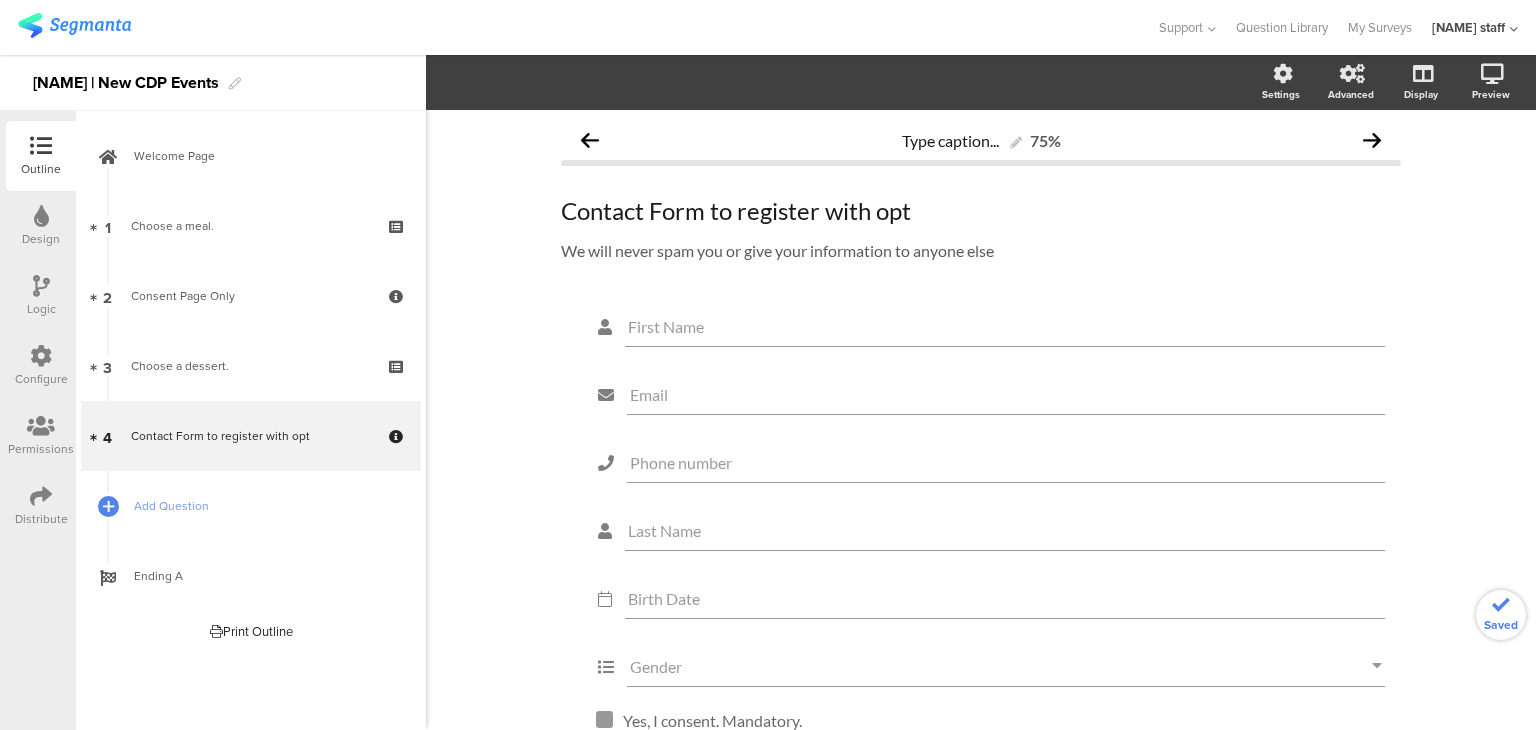 click at bounding box center [41, 356] 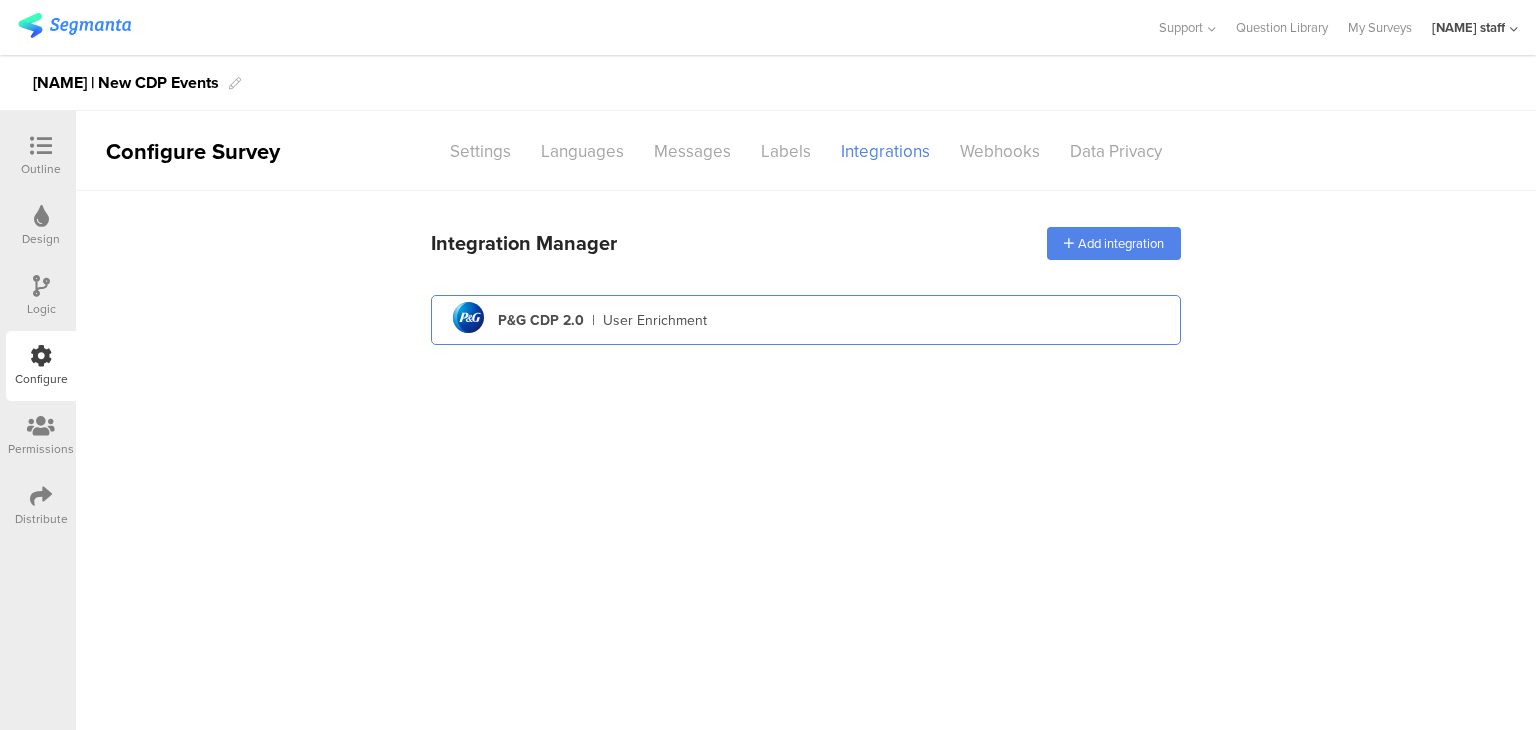 click on "pg logo                                                                         P&G CDP 2.0   |   User Enrichment" at bounding box center (806, 320) 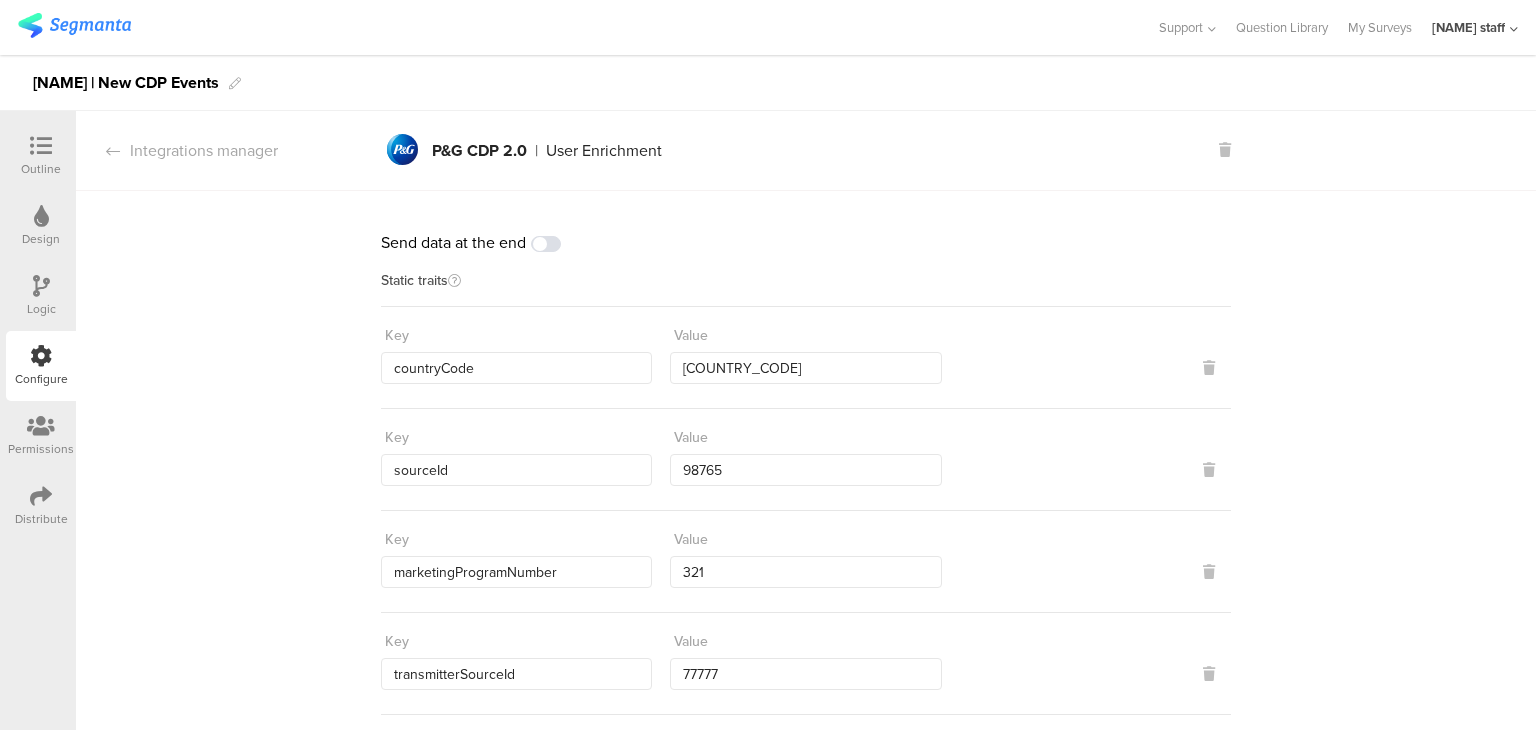 click at bounding box center (546, 244) 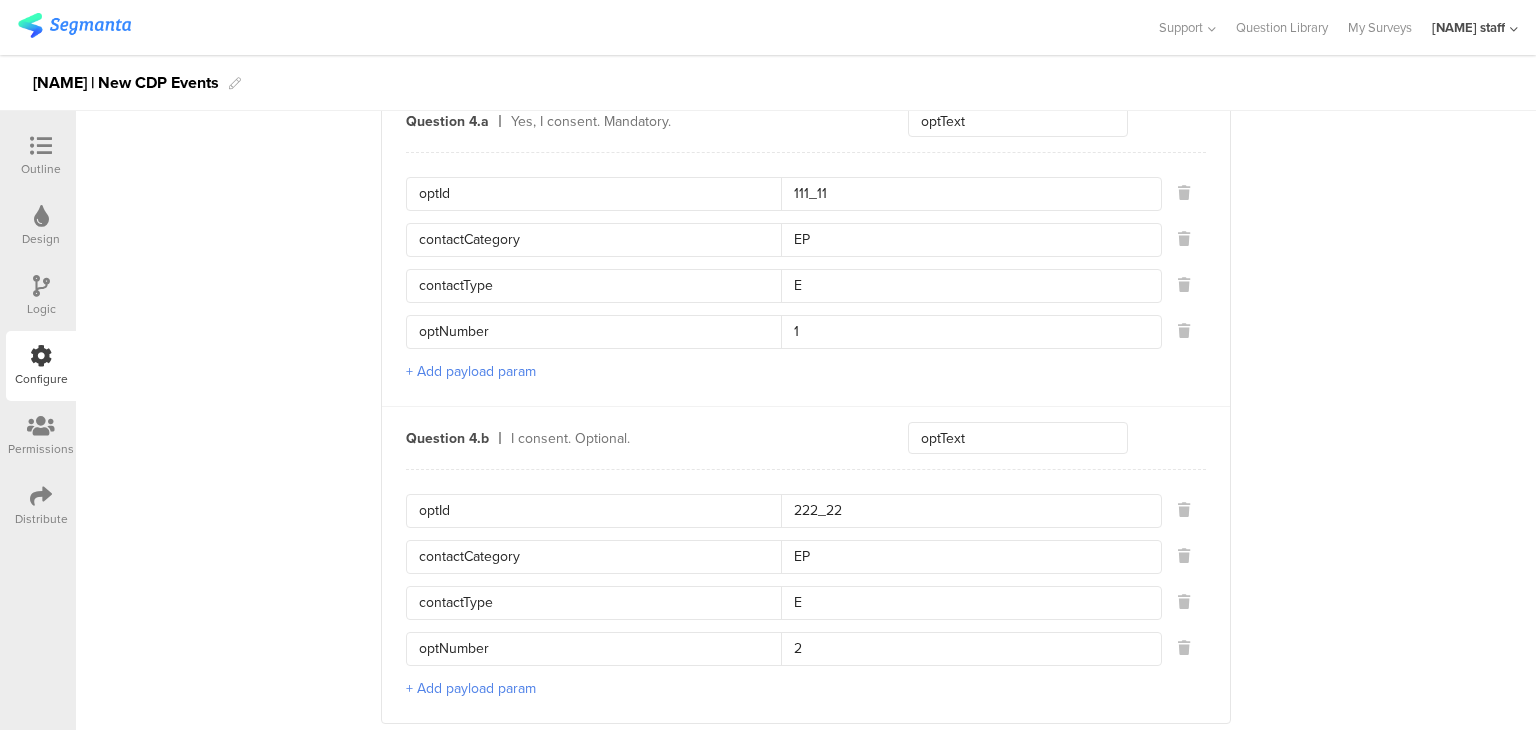 scroll, scrollTop: 2630, scrollLeft: 0, axis: vertical 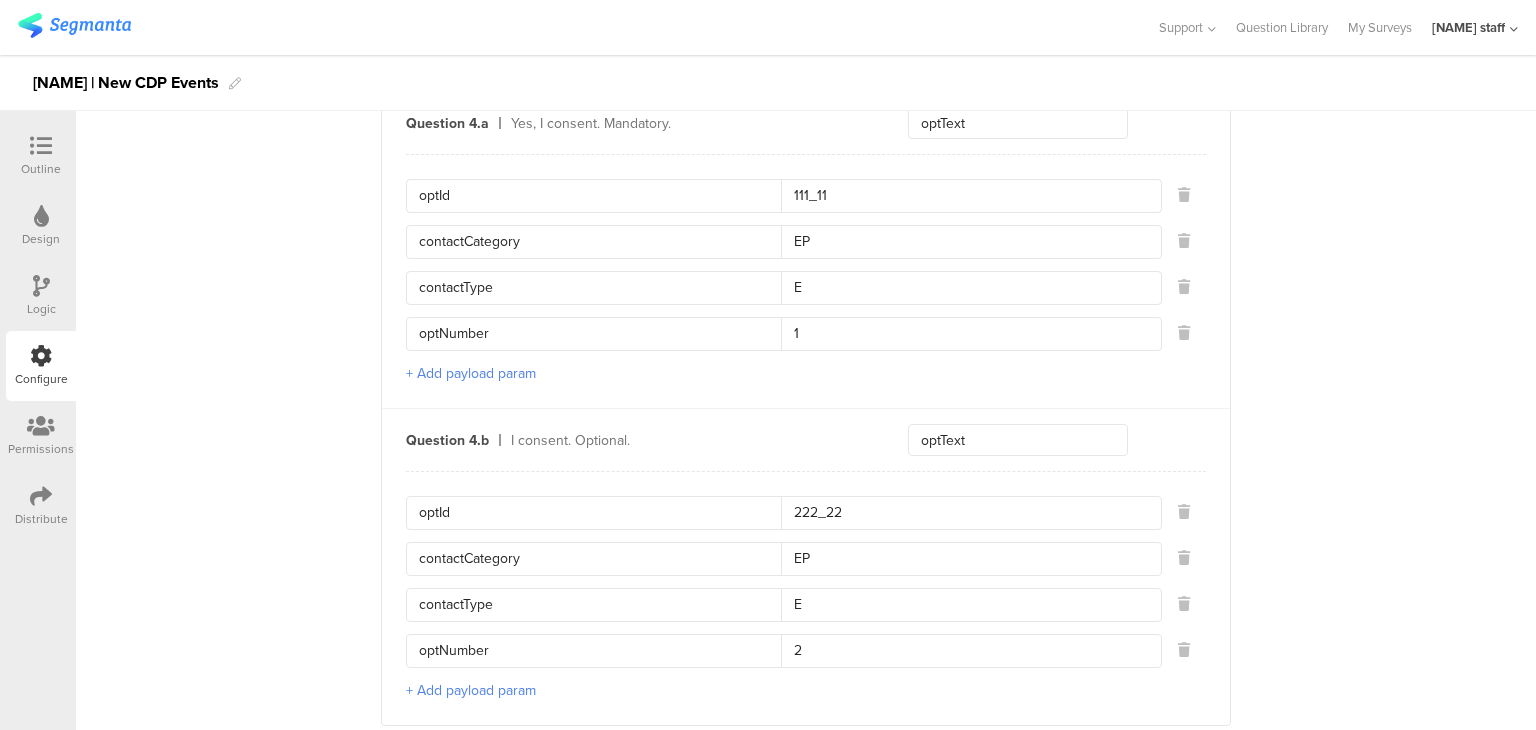click at bounding box center (41, 496) 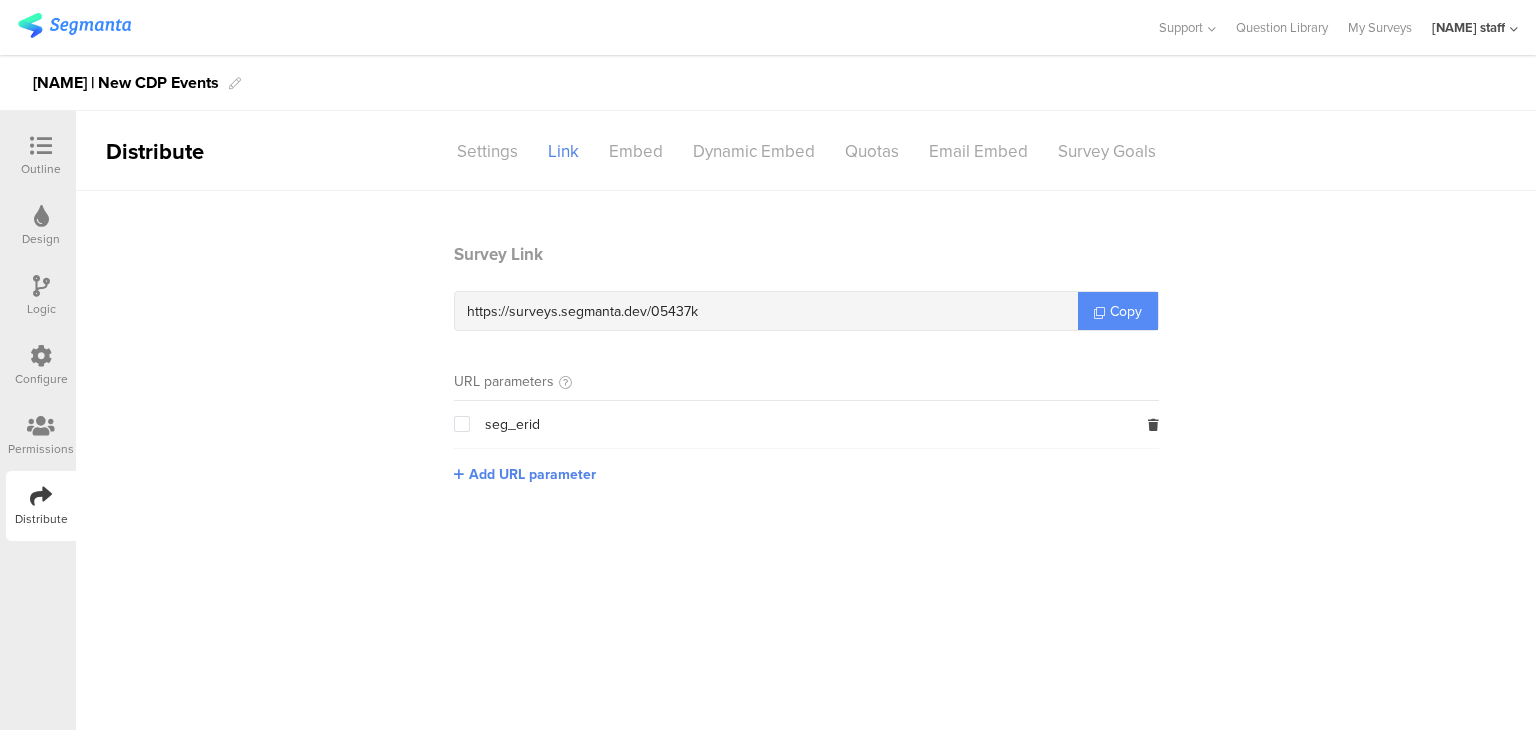 click on "Copy" at bounding box center (1126, 311) 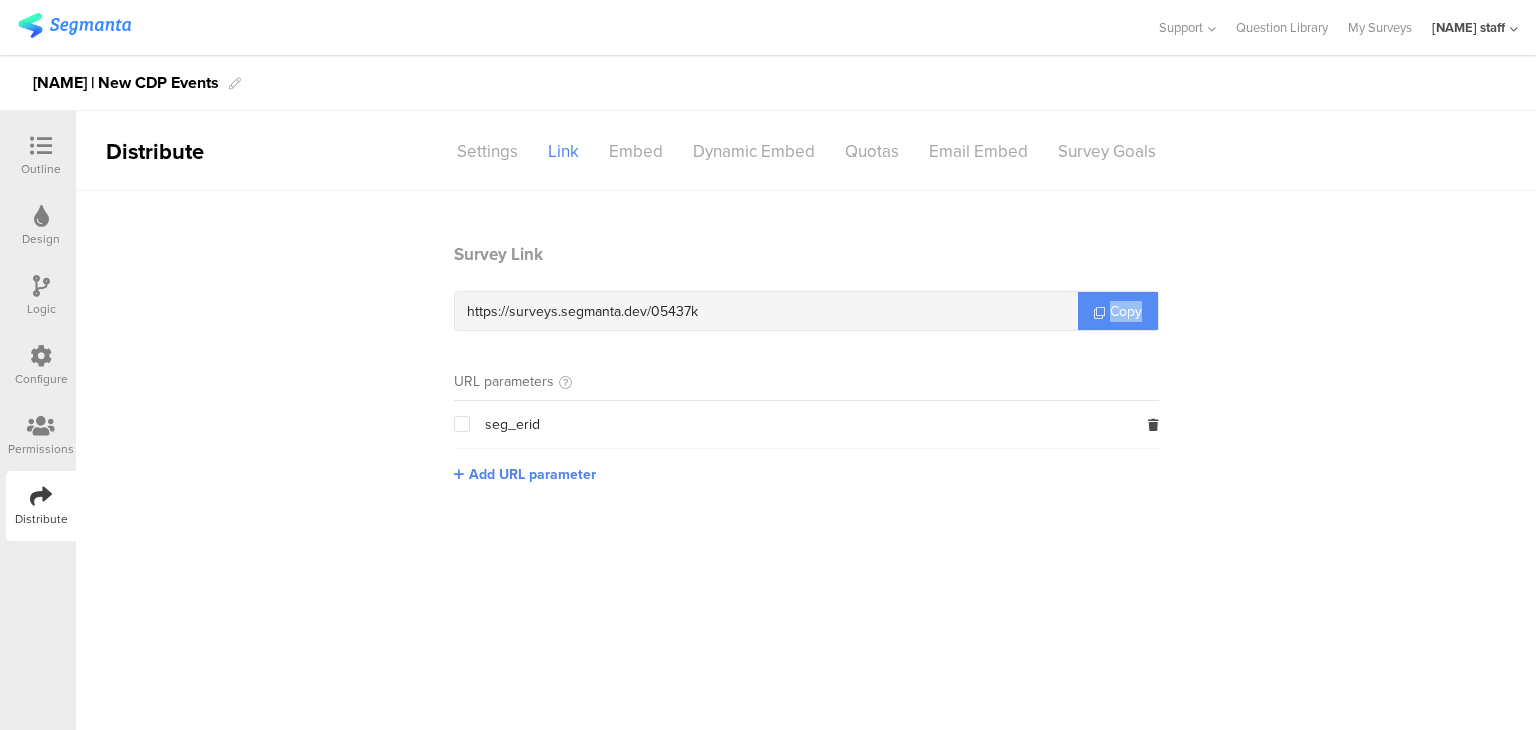 click on "Copy" at bounding box center (1126, 311) 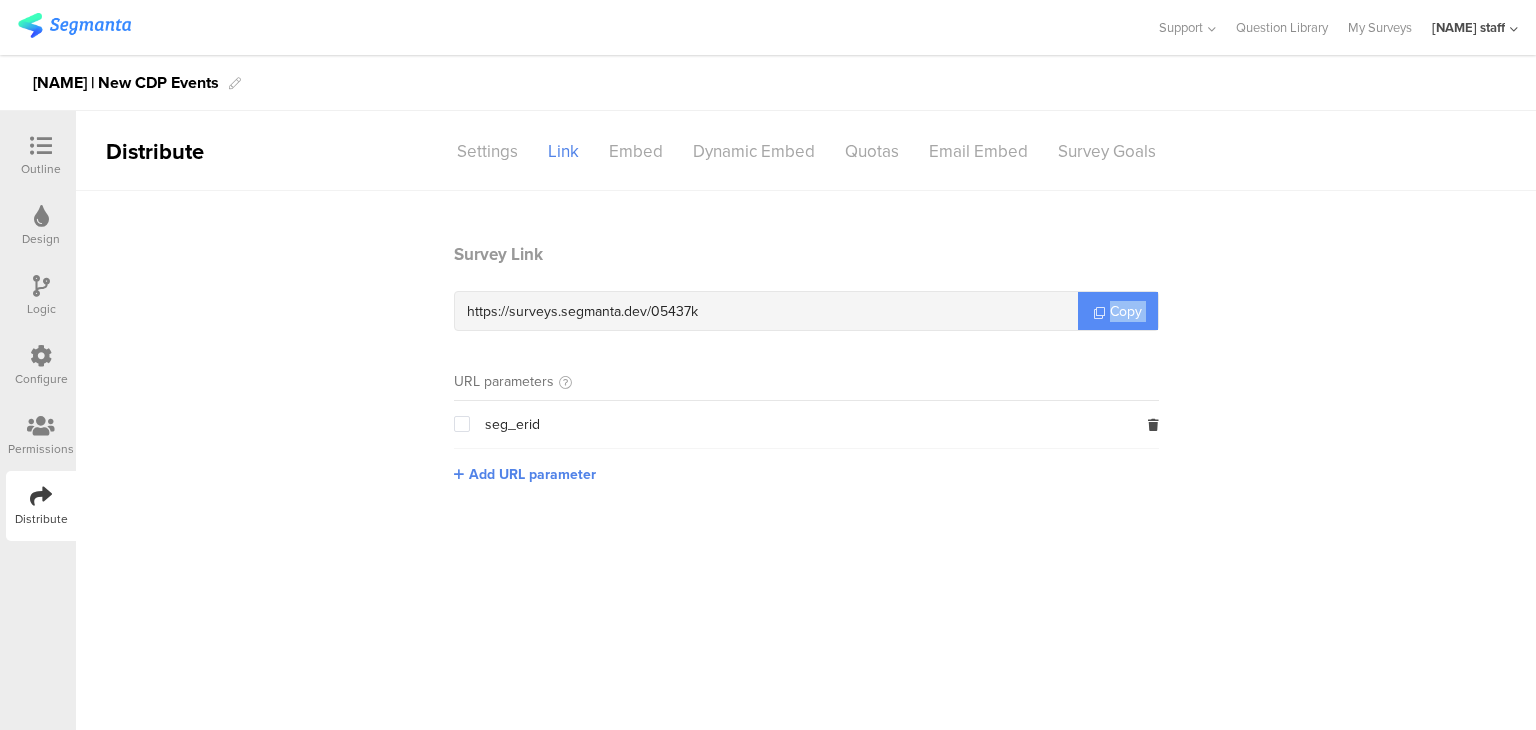 click on "Copy" at bounding box center [1126, 311] 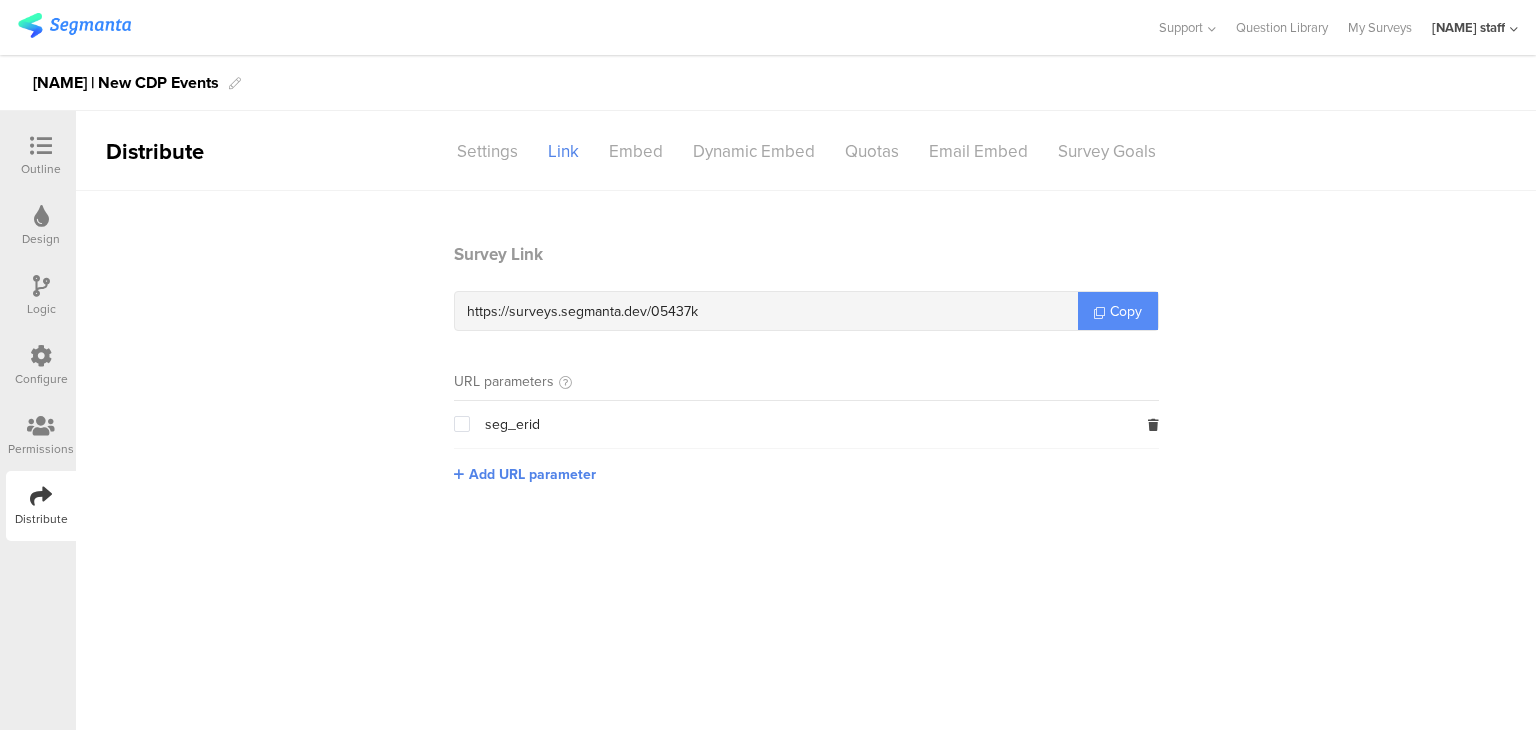 click on "Copy" at bounding box center [1126, 311] 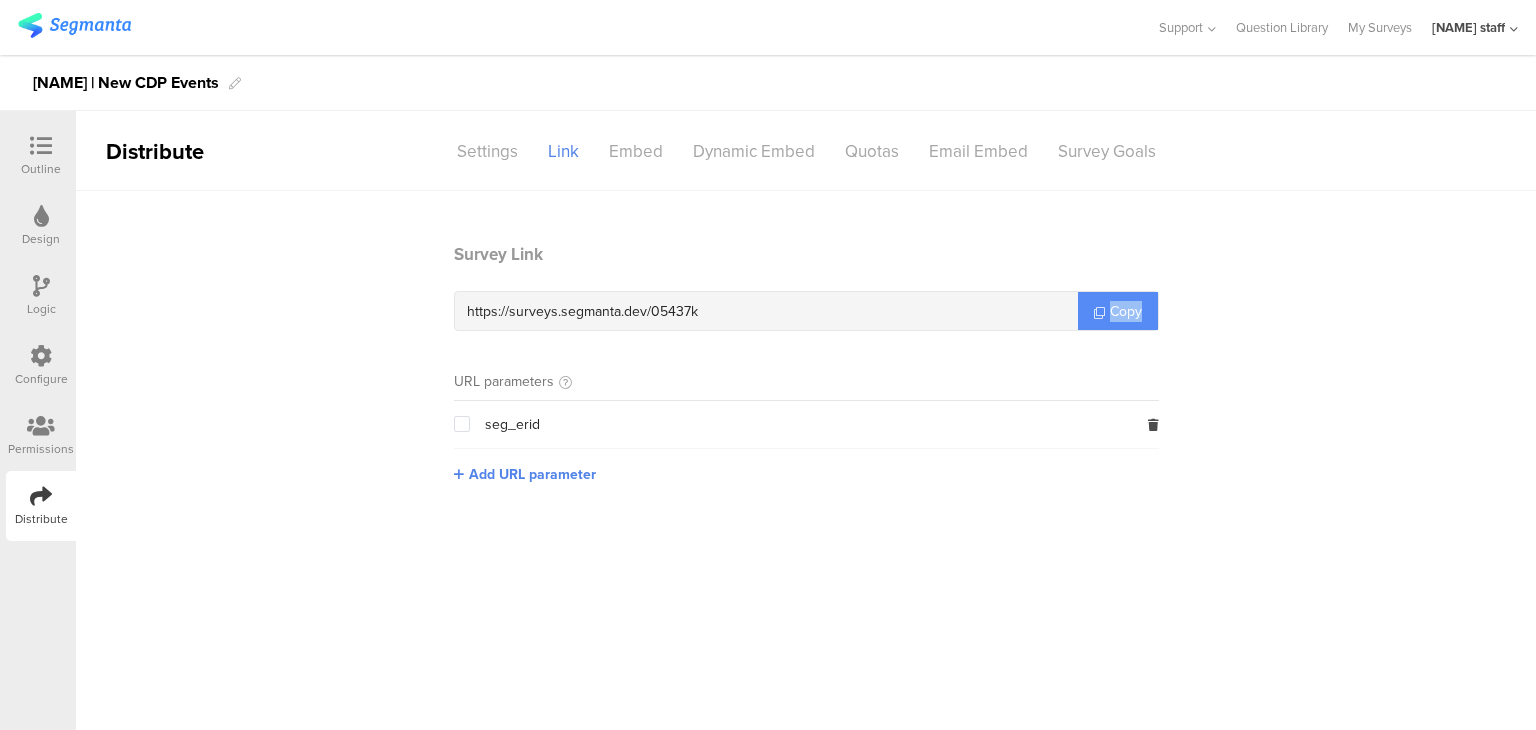 click on "Copy" at bounding box center (1126, 311) 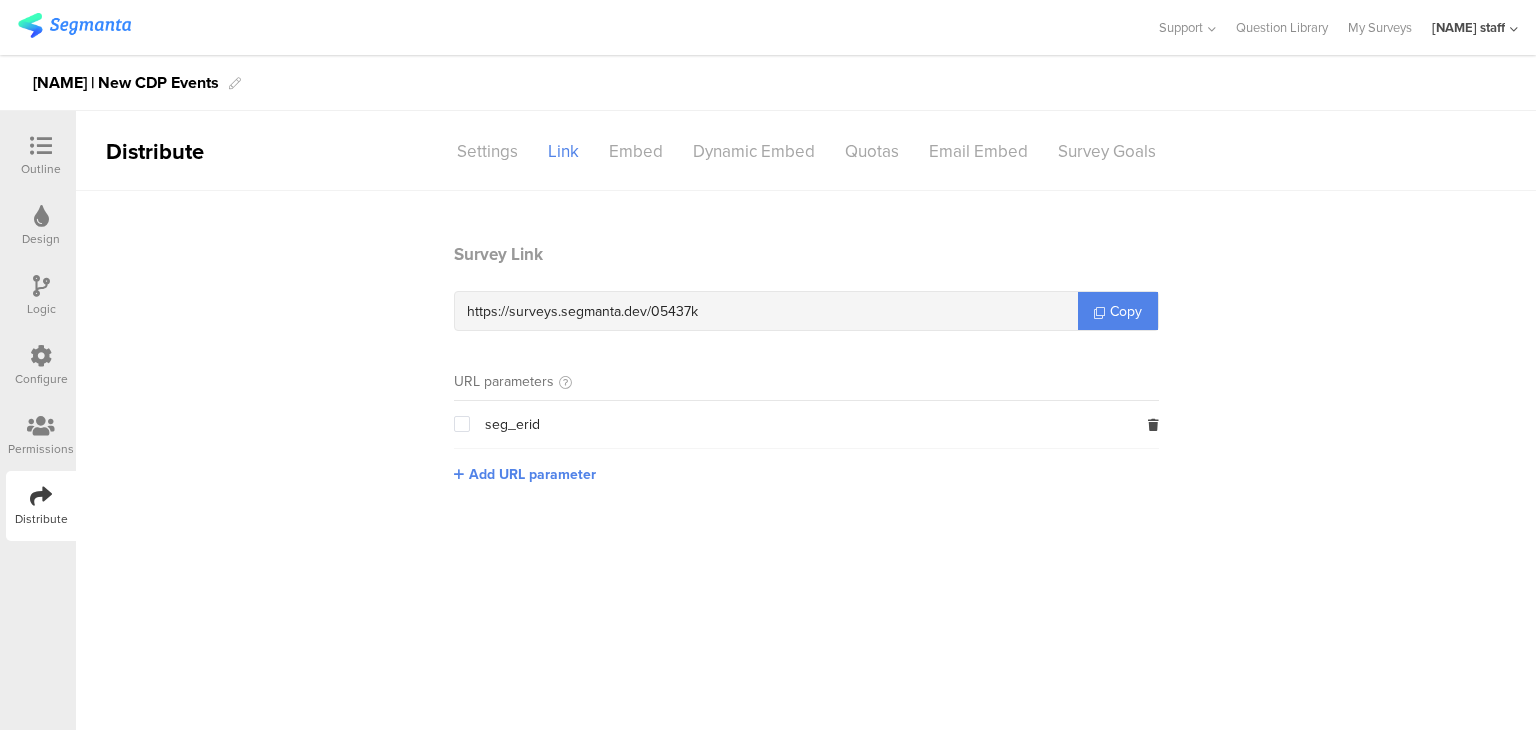 click at bounding box center [41, 146] 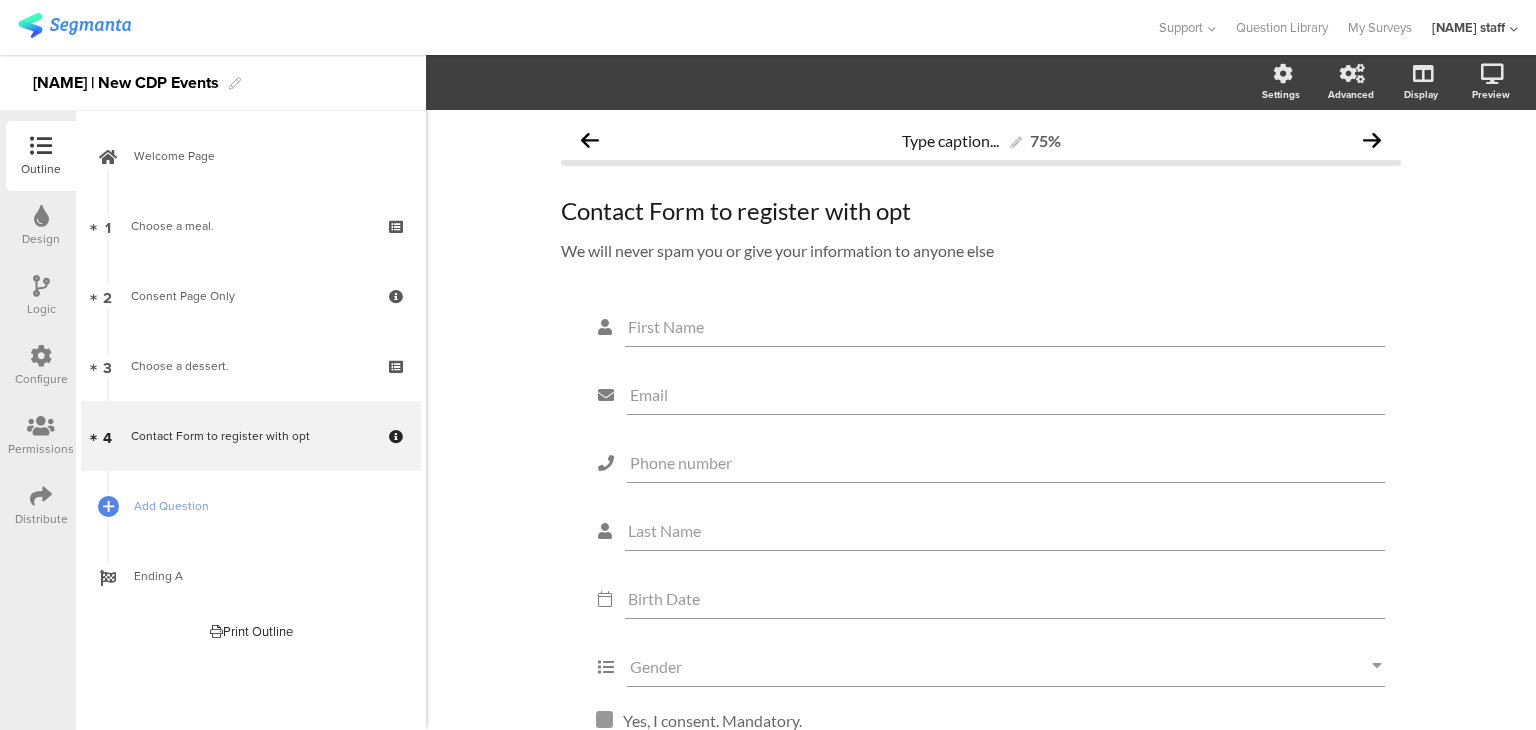 click on "Configure" at bounding box center (41, 379) 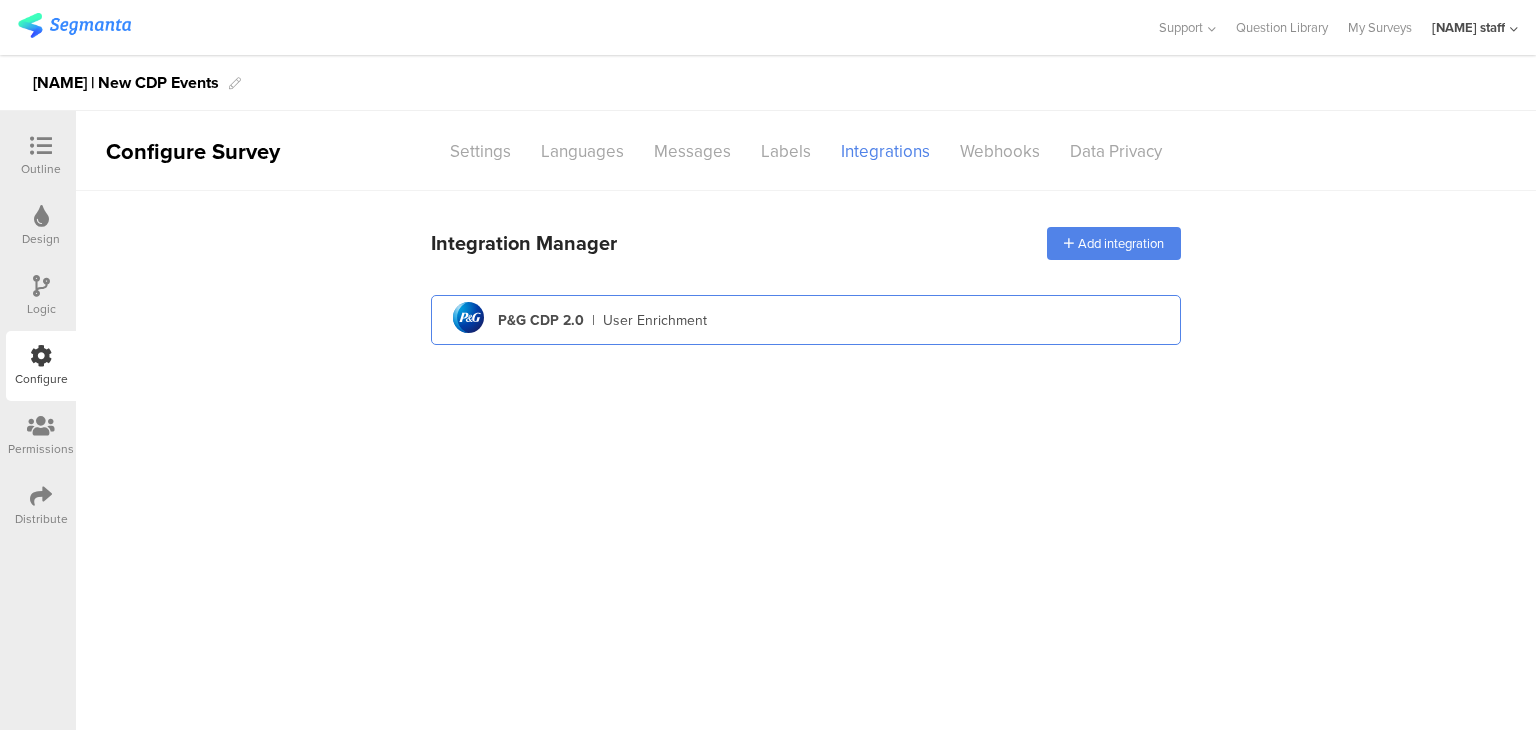 click on "pg logo                                                                         P&G CDP 2.0   |   User Enrichment" at bounding box center [806, 320] 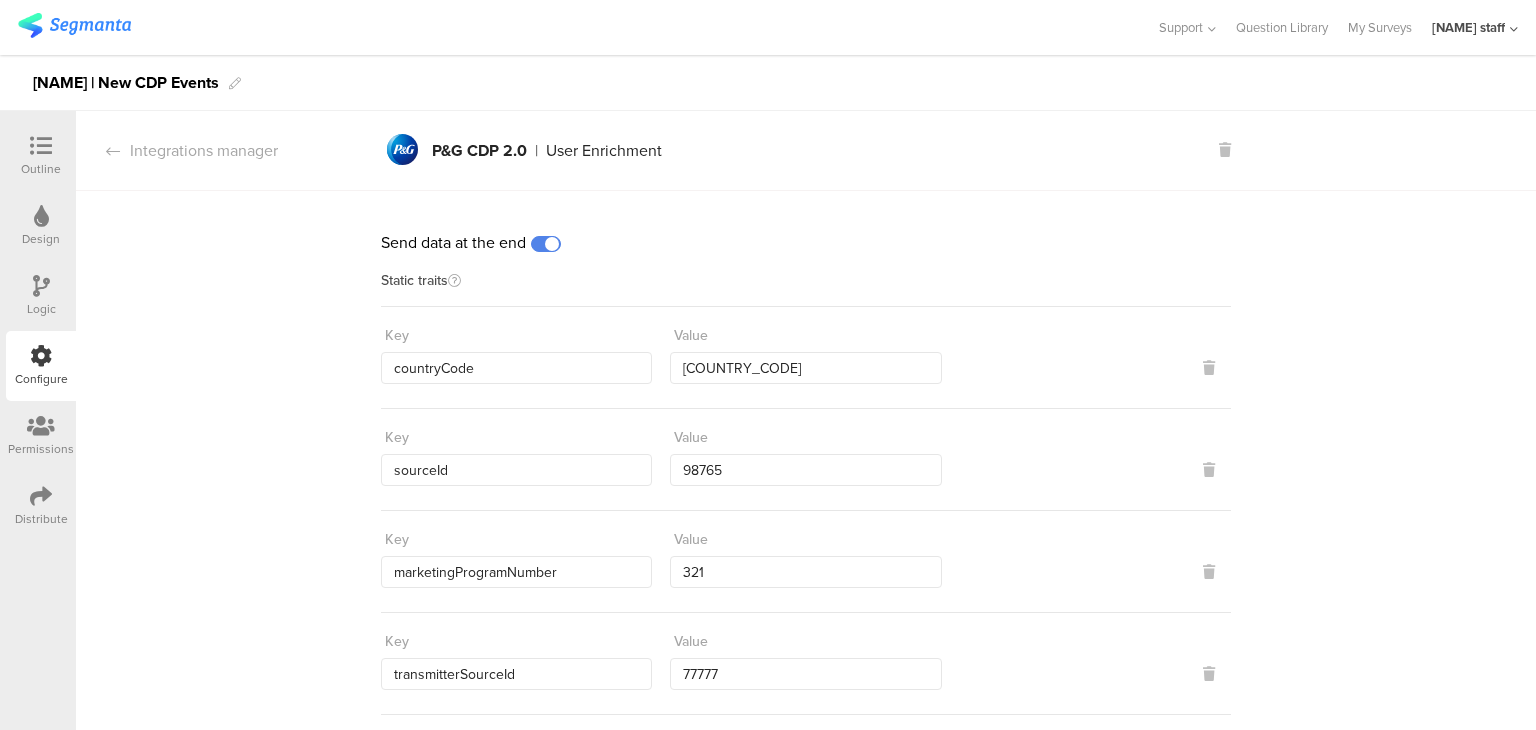 click at bounding box center [546, 244] 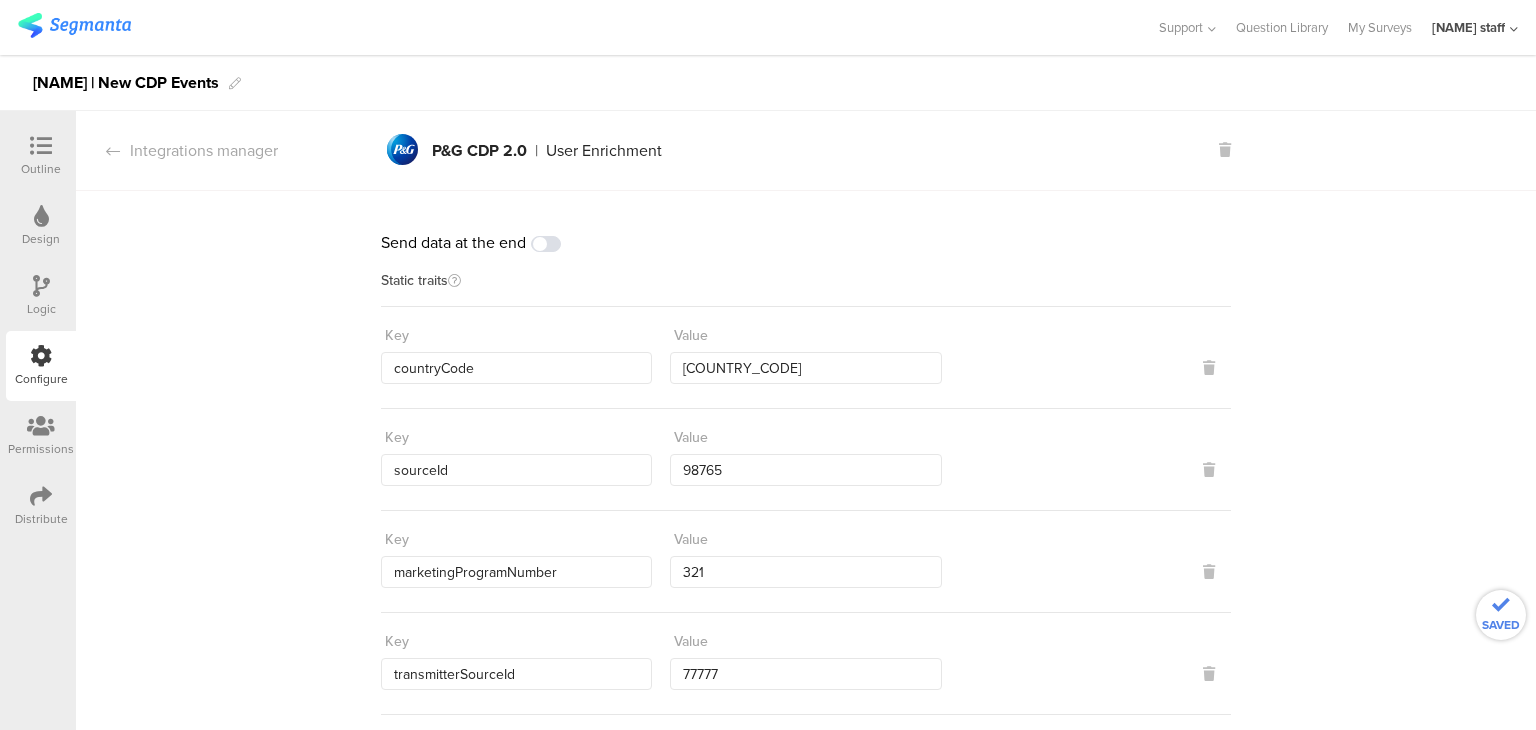 click at bounding box center (41, 147) 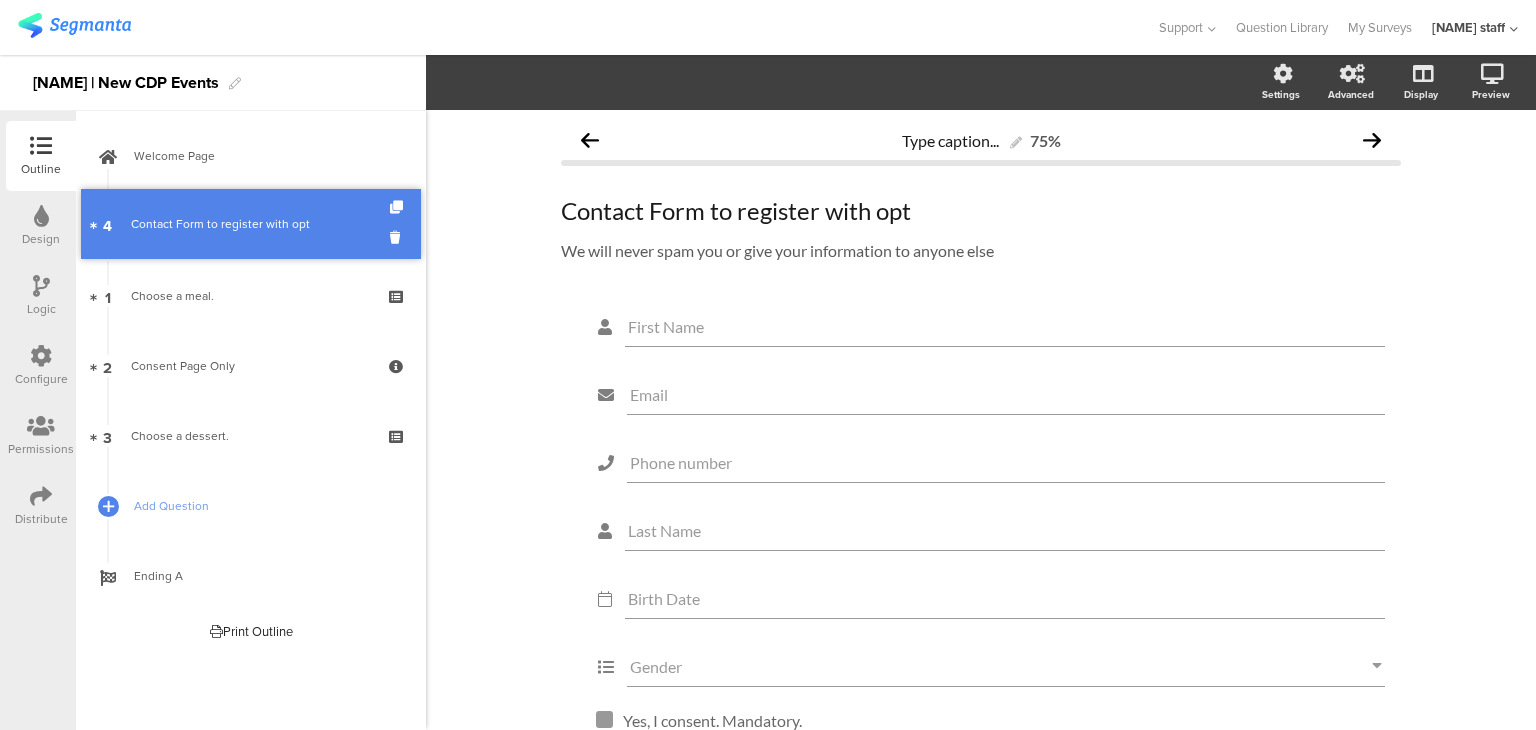 drag, startPoint x: 278, startPoint y: 424, endPoint x: 300, endPoint y: 212, distance: 213.13846 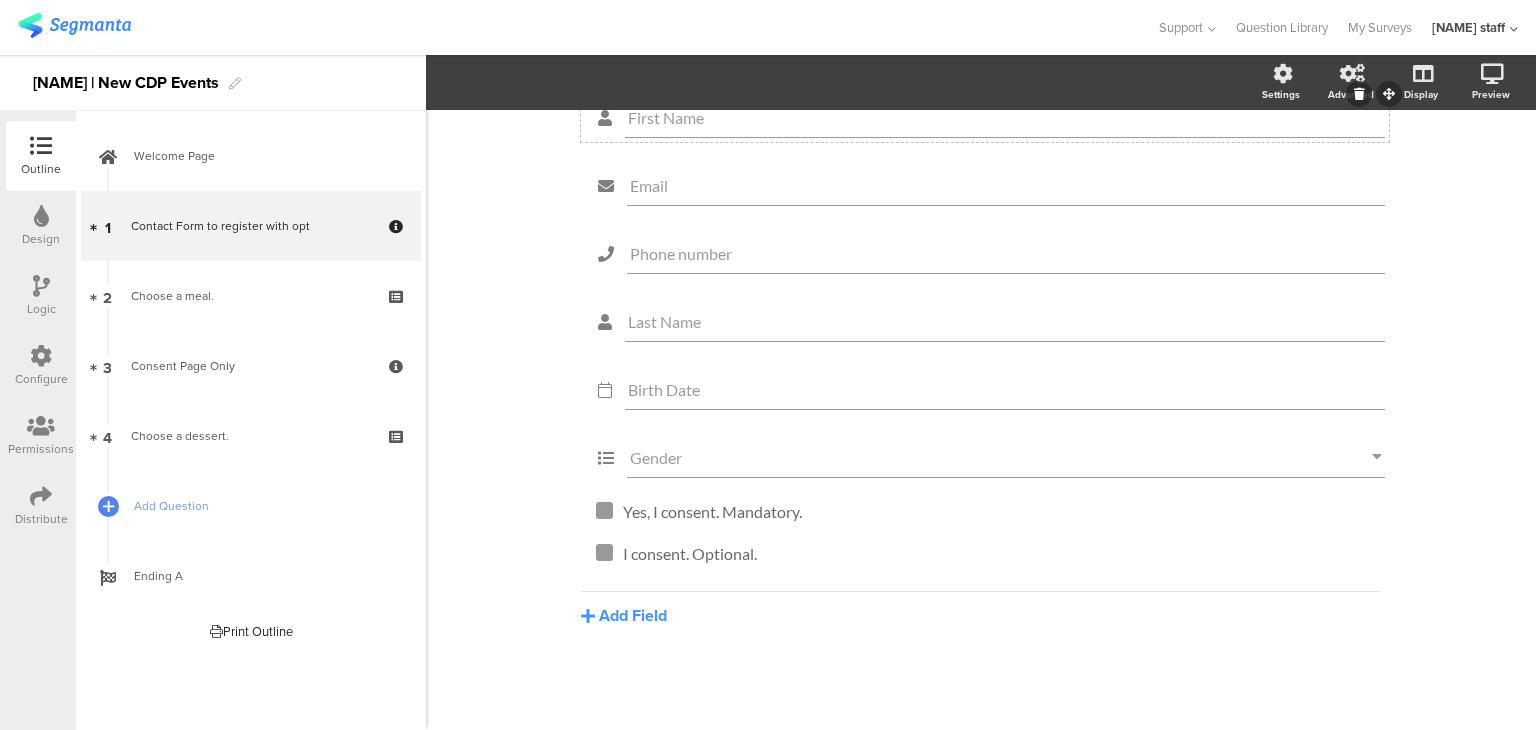 scroll, scrollTop: 211, scrollLeft: 0, axis: vertical 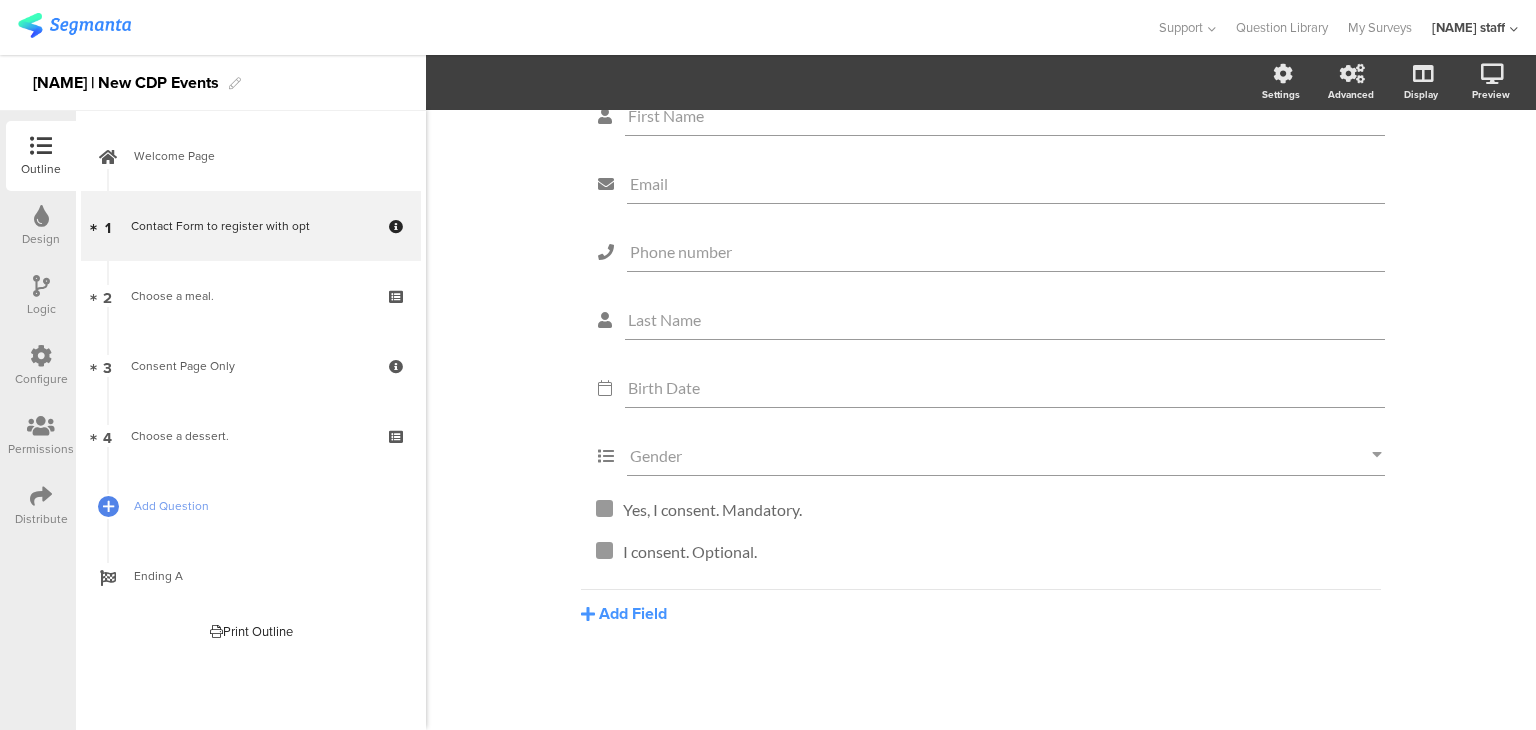 click on "Type caption...
0%
Contact Form to register with opt
Contact Form to register with opt
We will never spam you or give your information to anyone else
We will never spam you or give your information to anyone else
First Name" 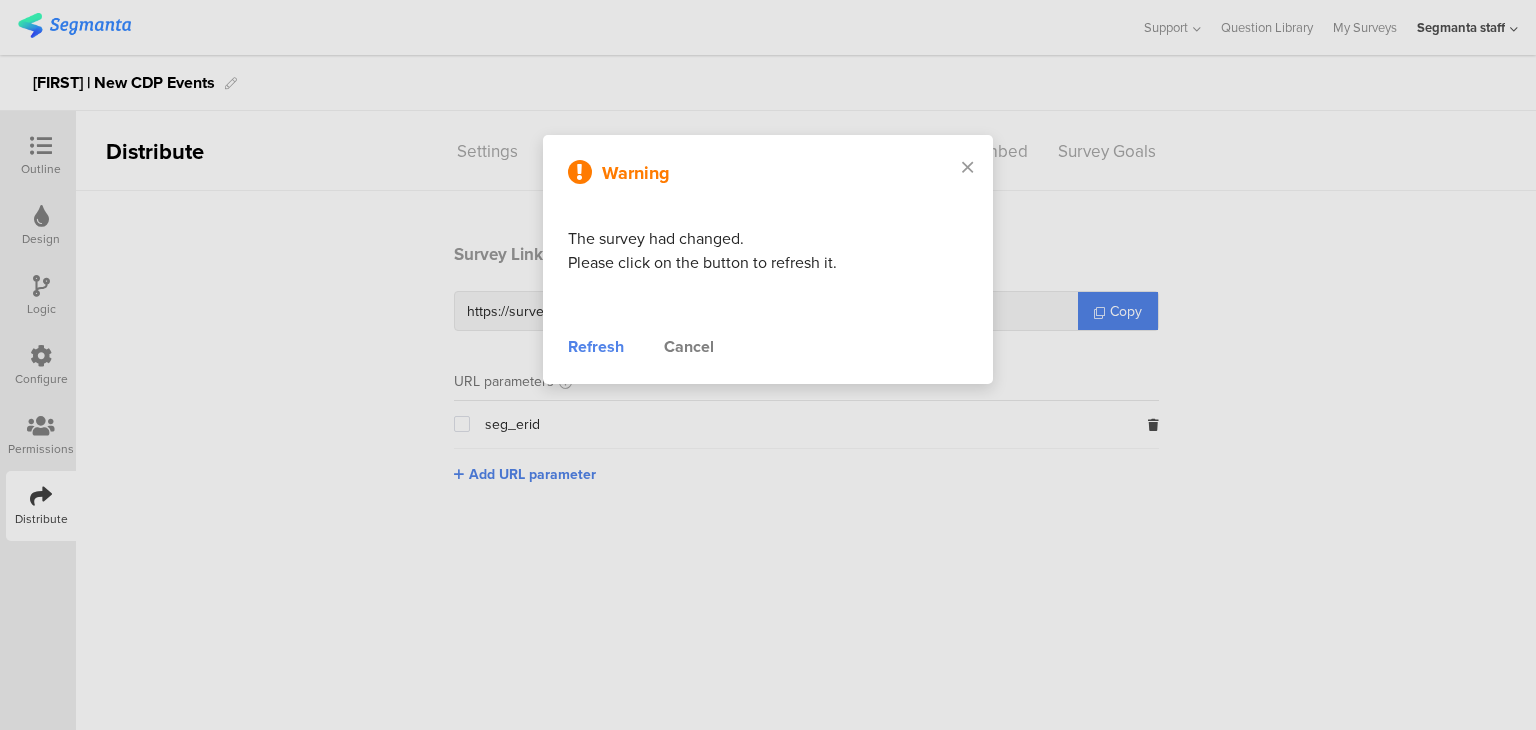scroll, scrollTop: 0, scrollLeft: 0, axis: both 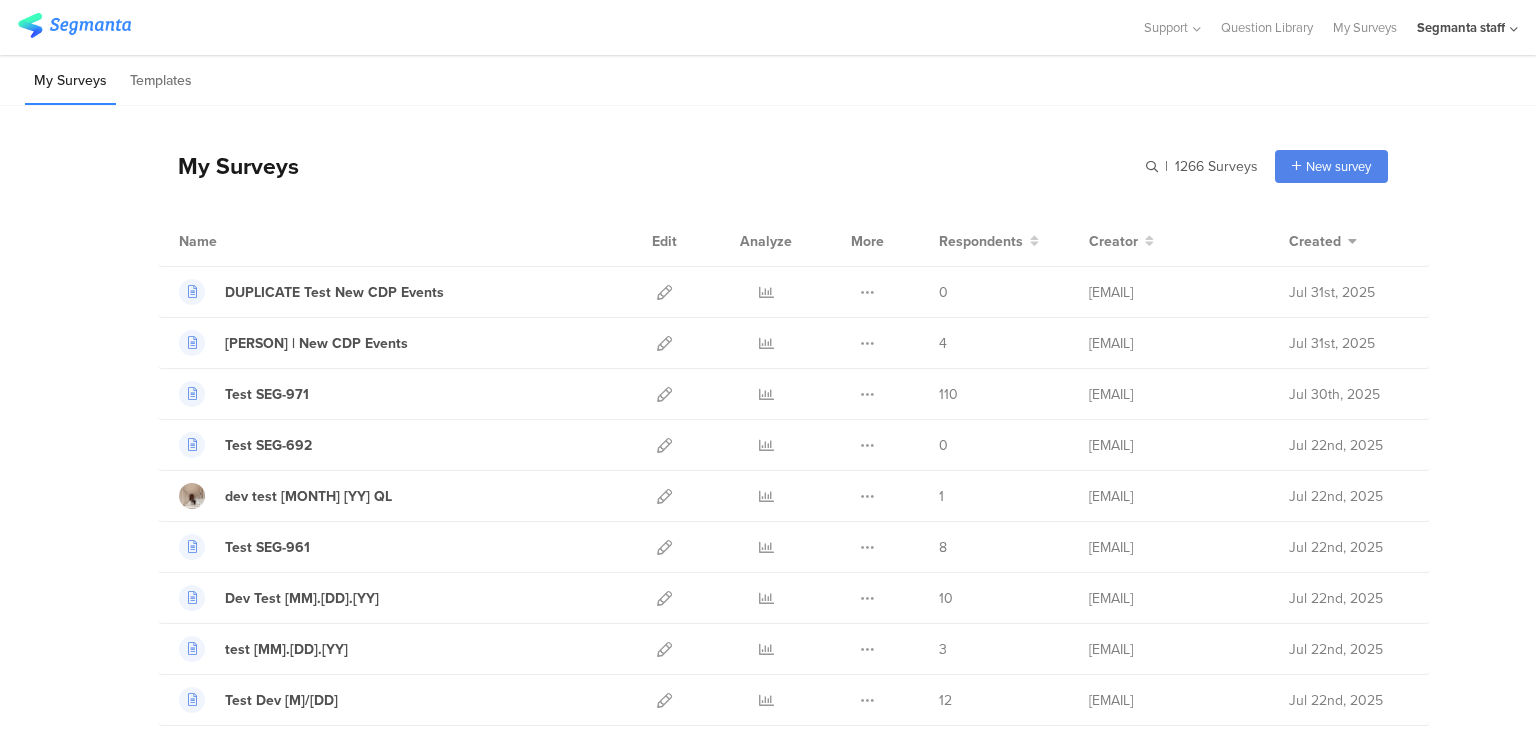 click on "My Surveys
|
1266 Surveys
New survey
Start from scratch
Choose from templates
Name
Edit
Analyze
More
Respondents
Creator" at bounding box center [768, 1516] 